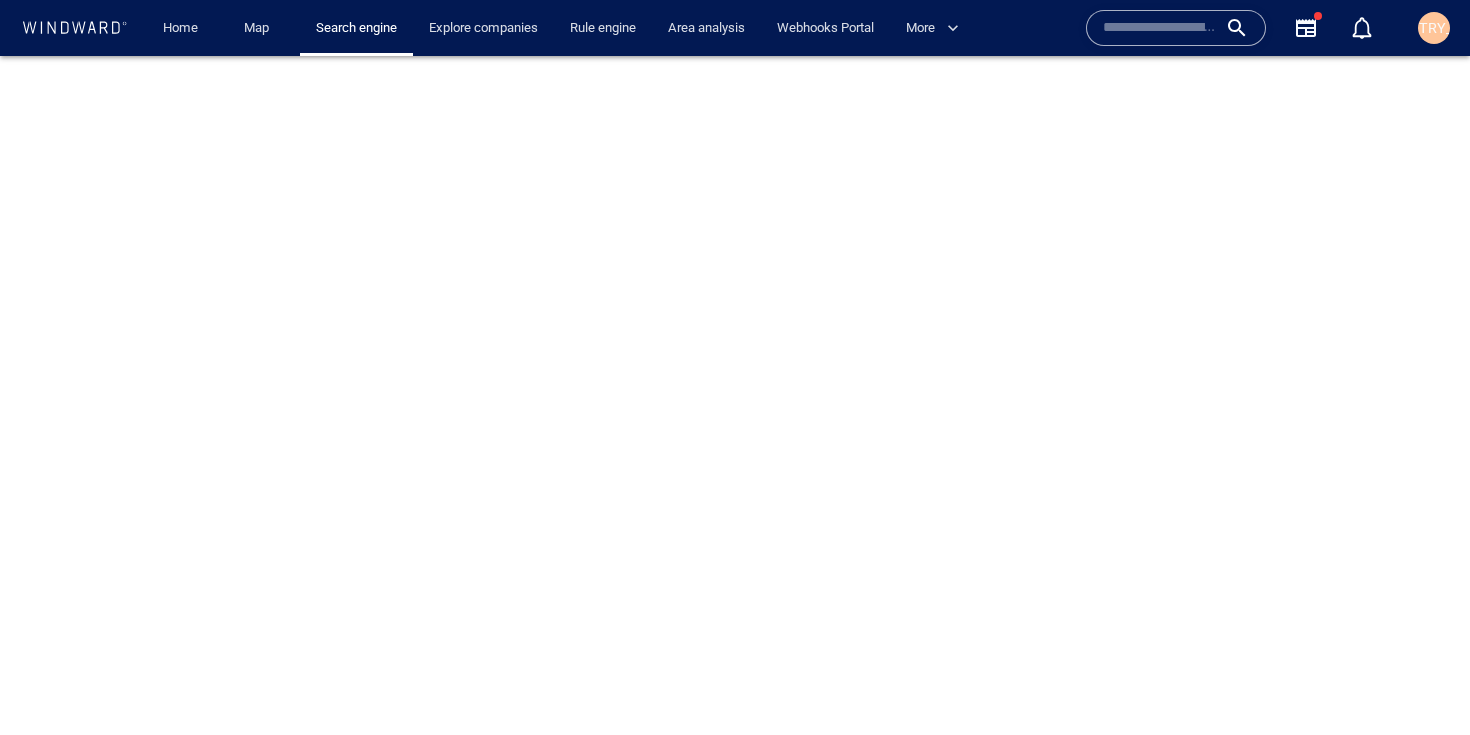 scroll, scrollTop: 0, scrollLeft: 0, axis: both 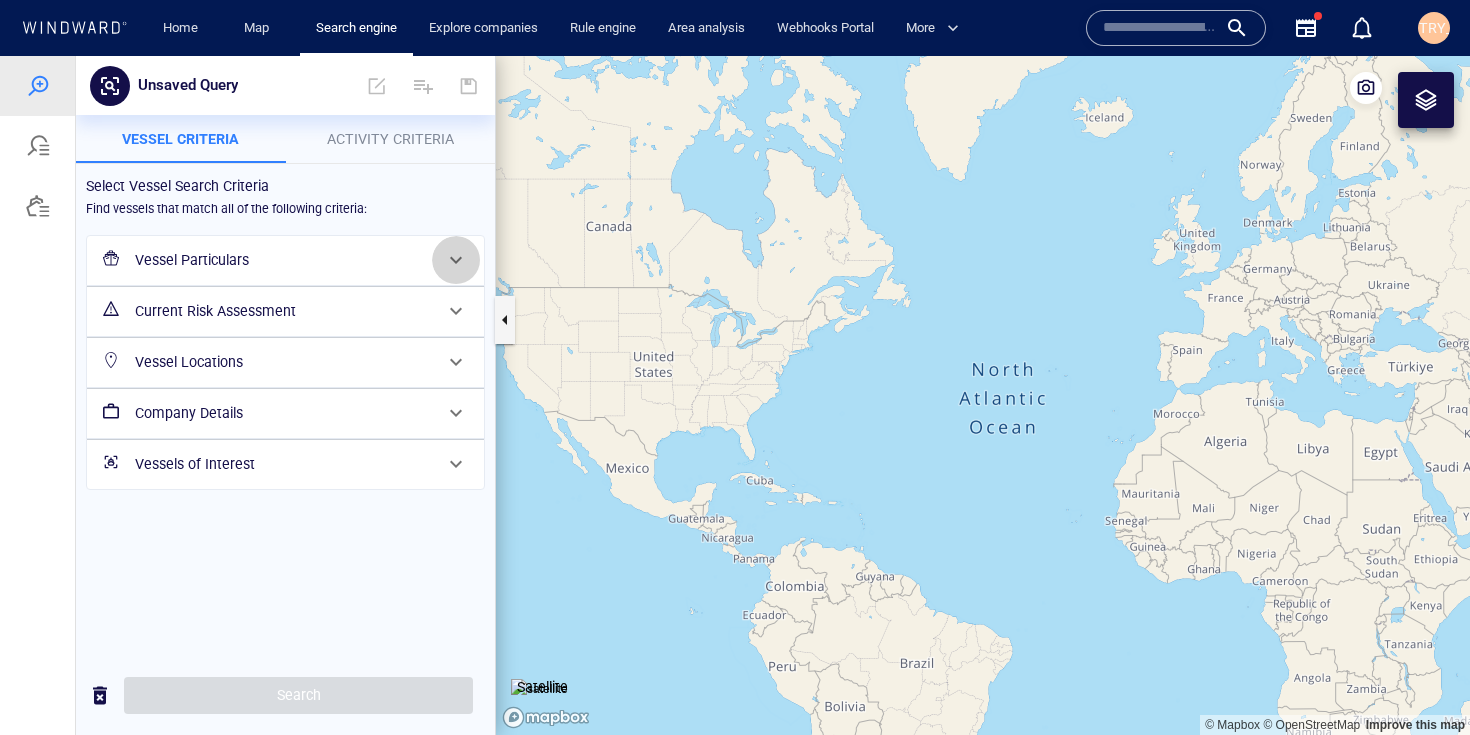 click at bounding box center (456, 260) 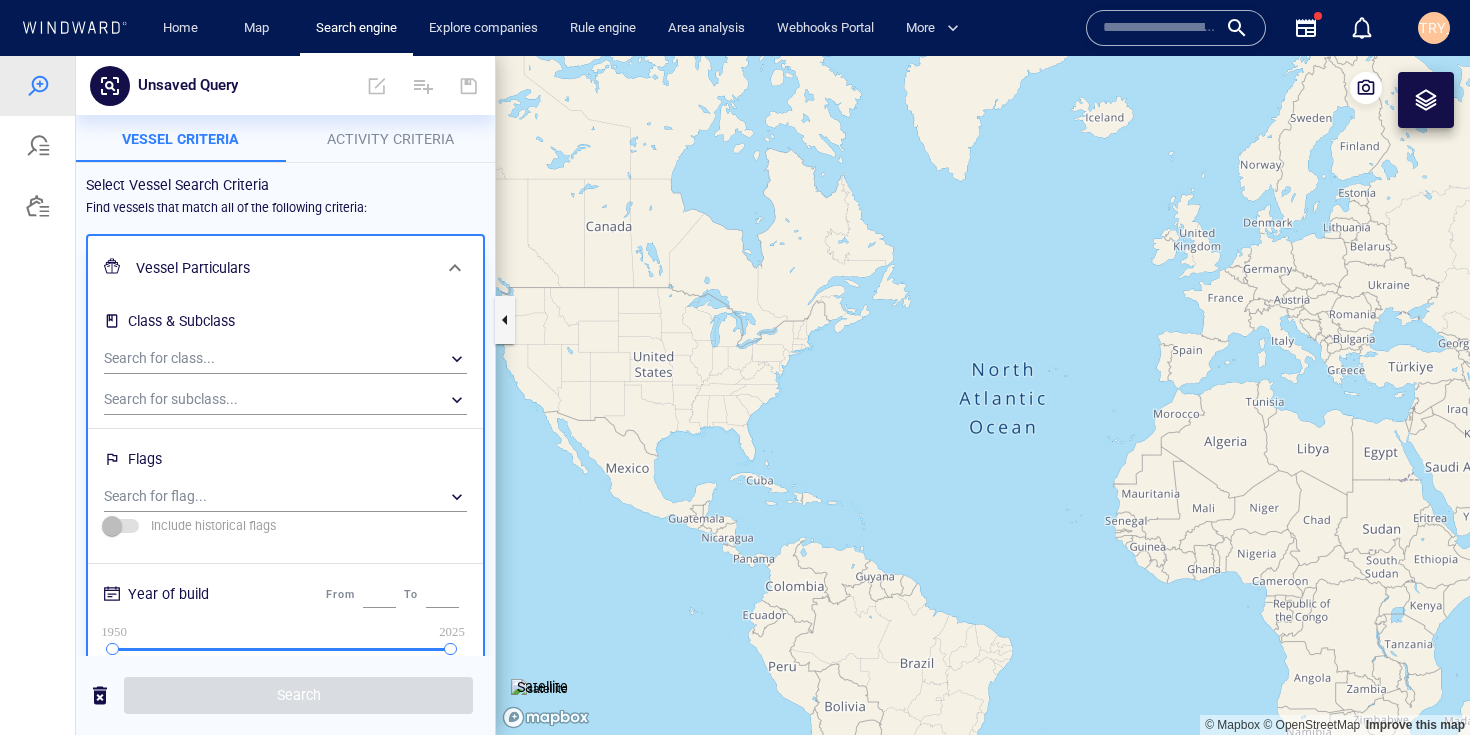click at bounding box center (455, 268) 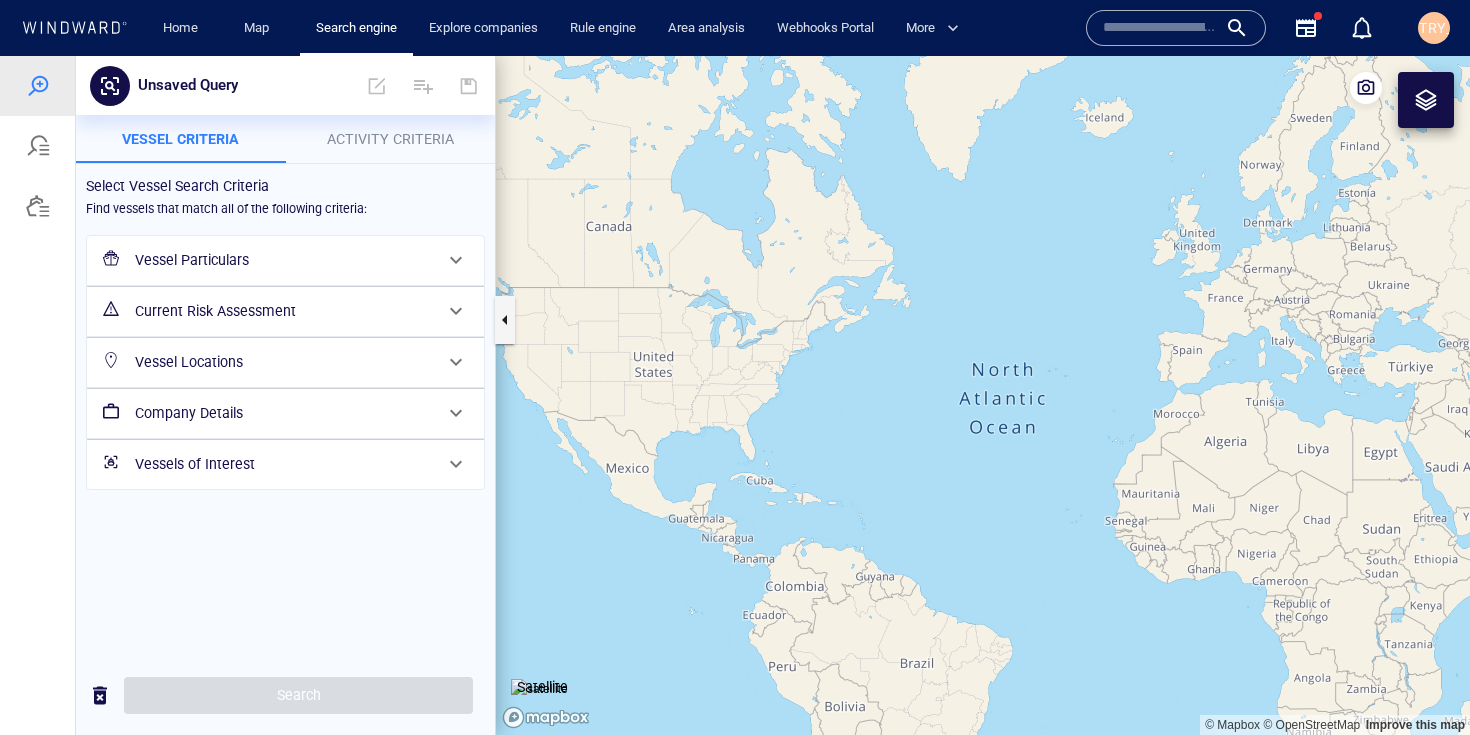 click on "Vessel Locations" at bounding box center (283, 362) 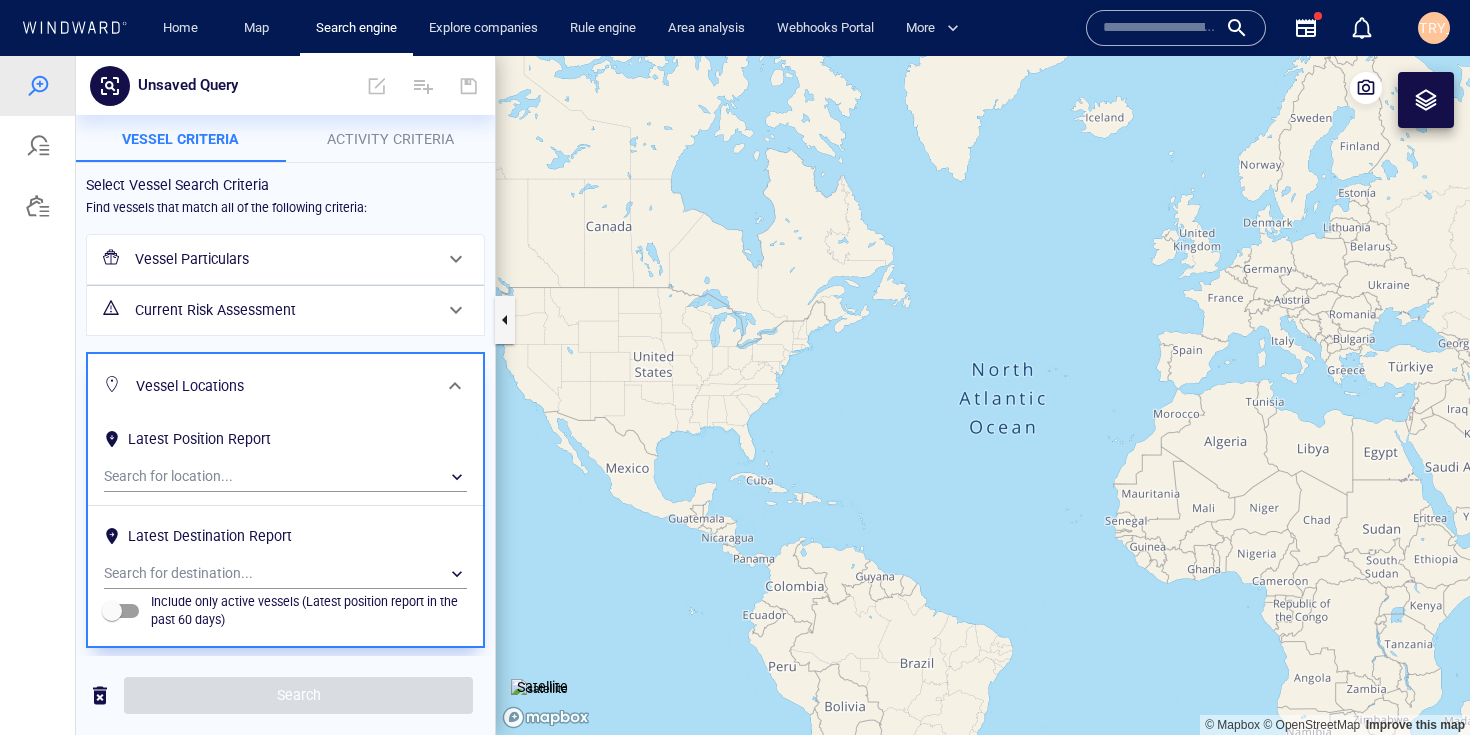 click on "Vessel Locations" at bounding box center [283, 386] 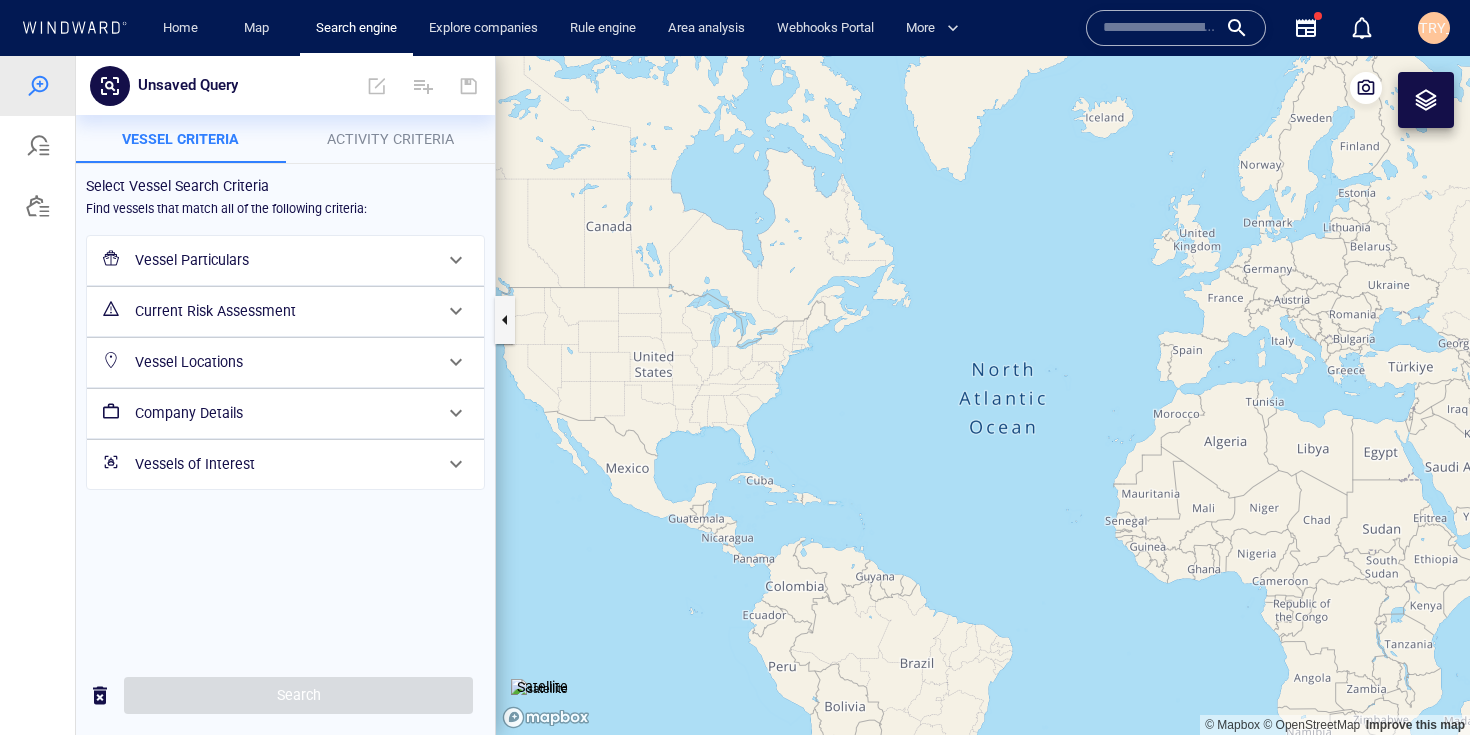 click on "Company Details" at bounding box center (283, 413) 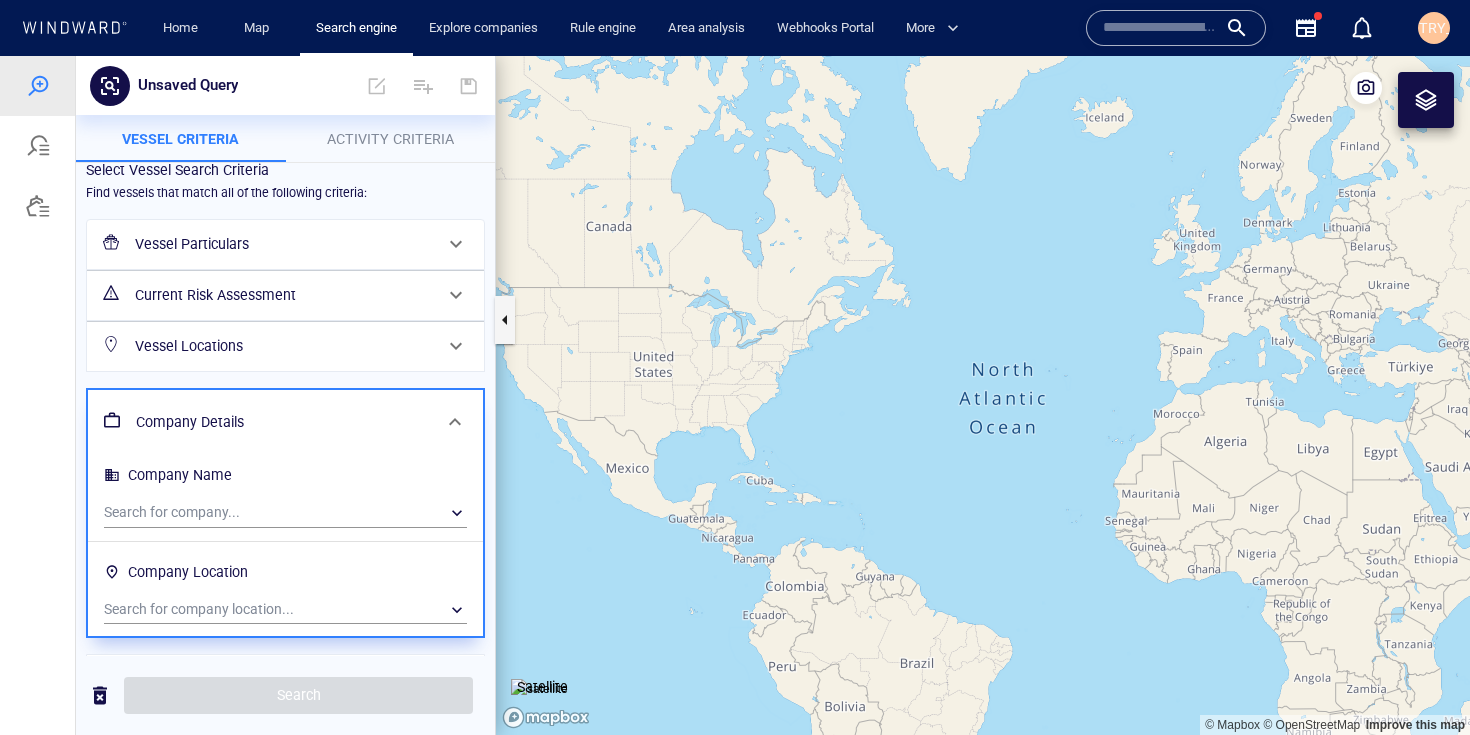 scroll, scrollTop: 35, scrollLeft: 0, axis: vertical 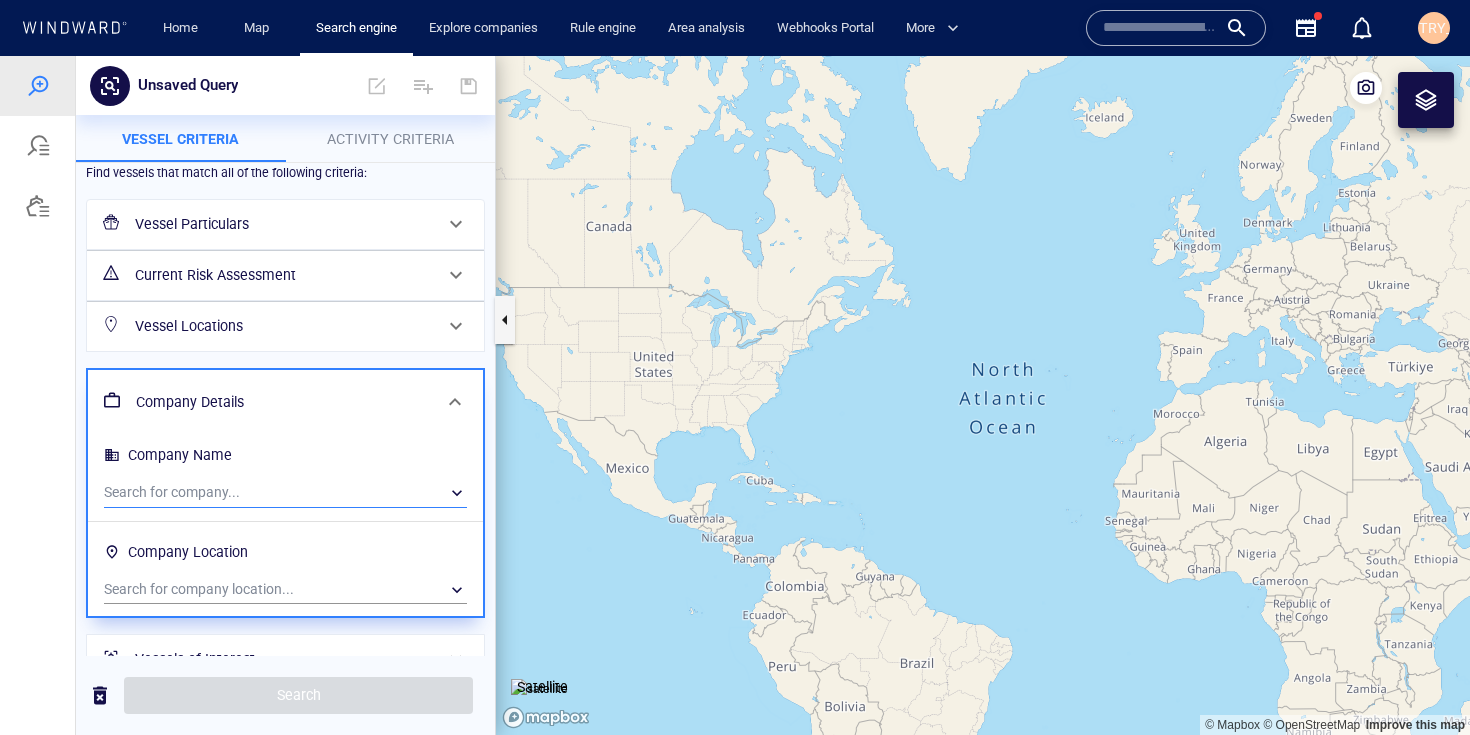 click on "​" at bounding box center [285, 493] 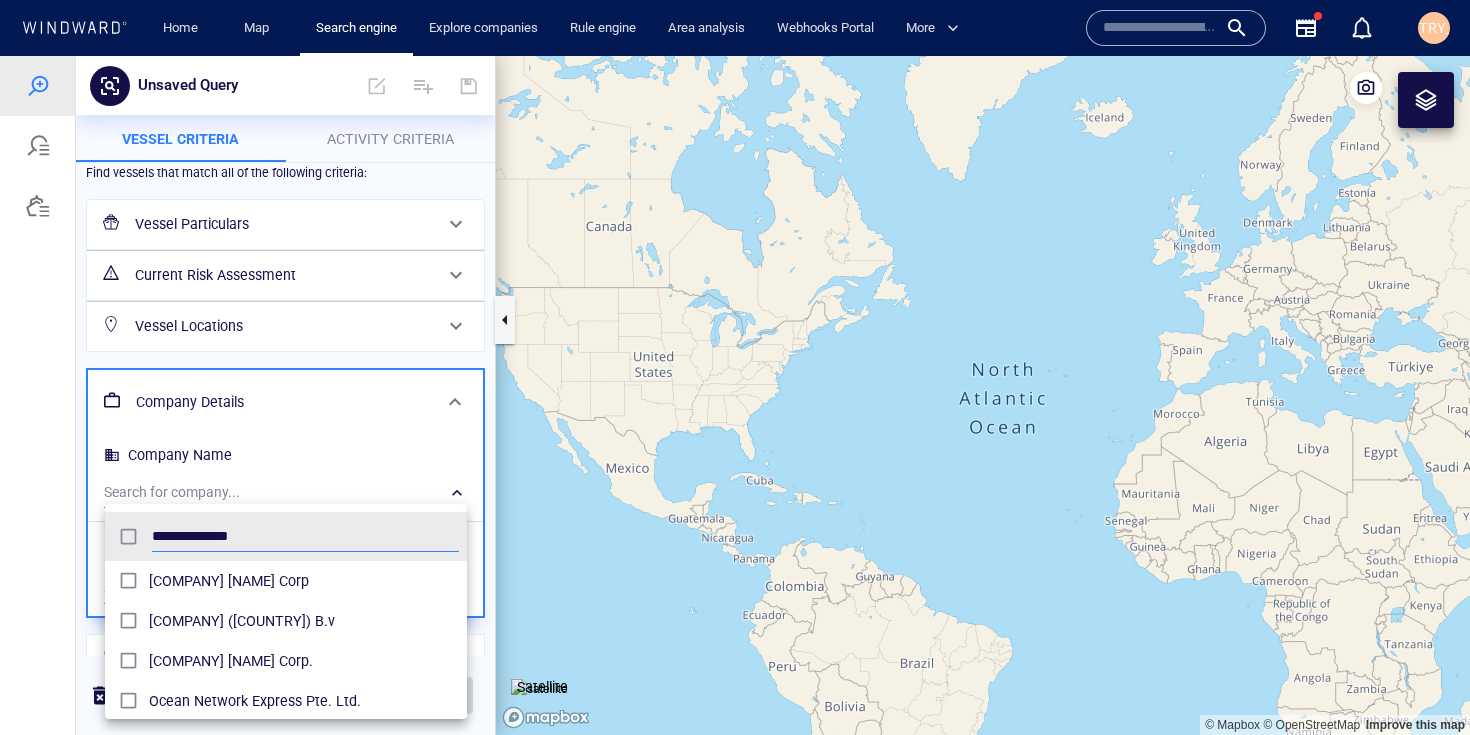 scroll, scrollTop: 15, scrollLeft: 16, axis: both 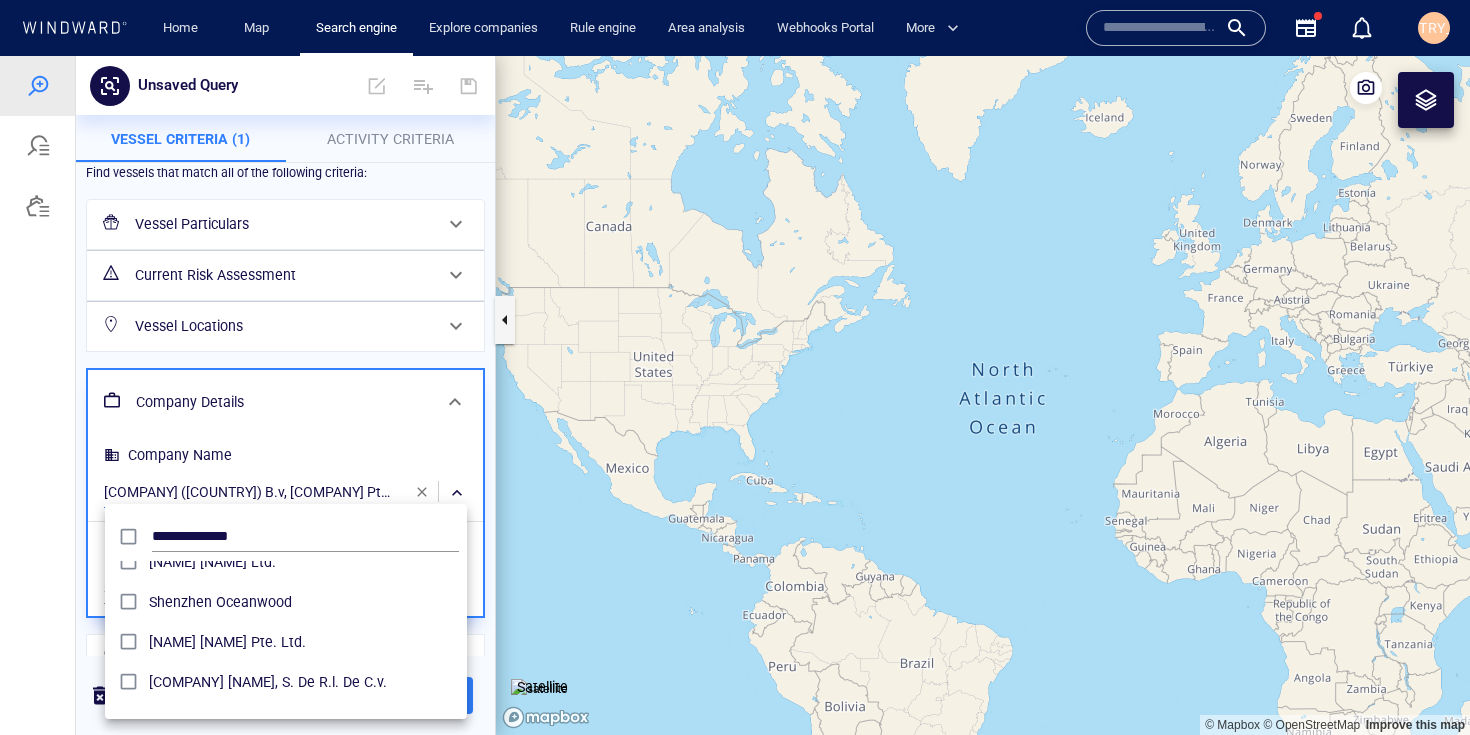 click at bounding box center [735, 395] 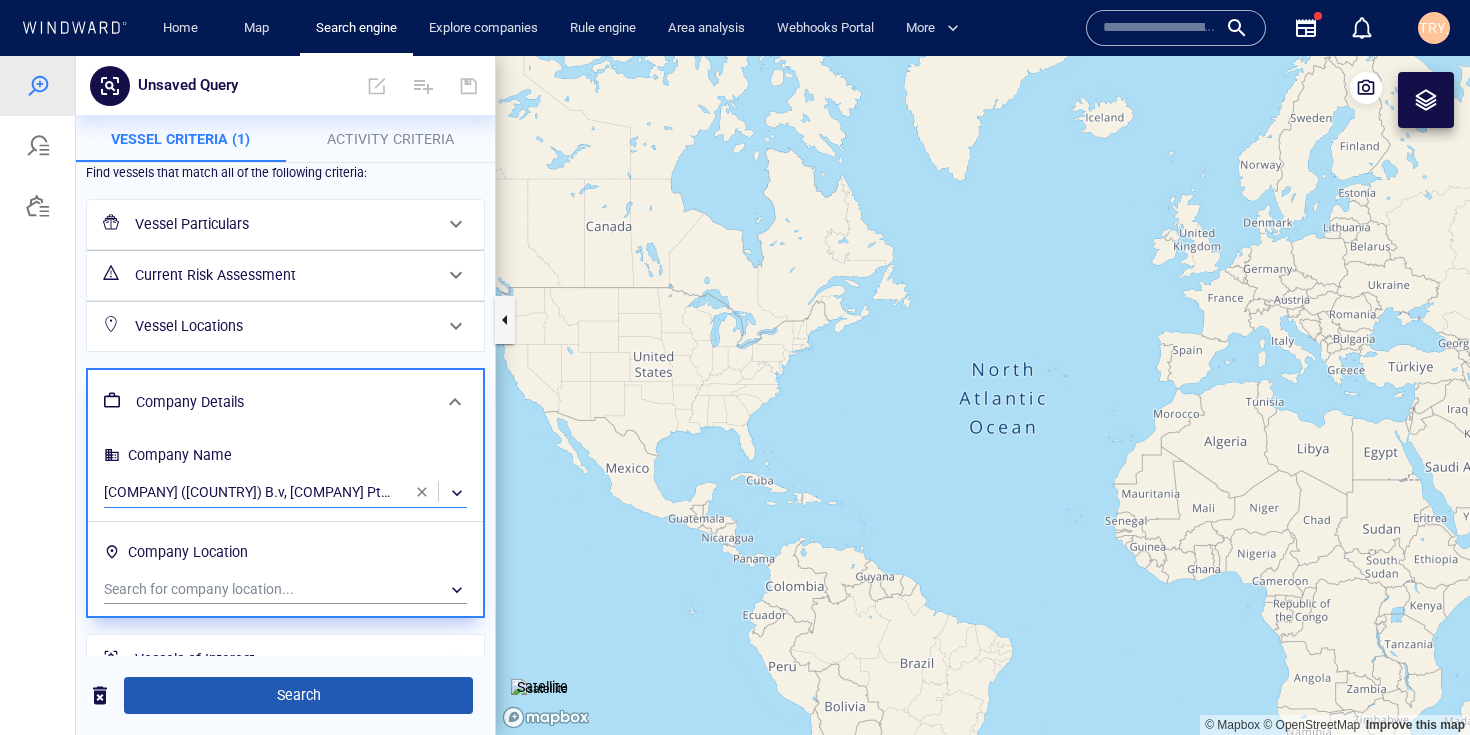 click on "Search" at bounding box center [298, 695] 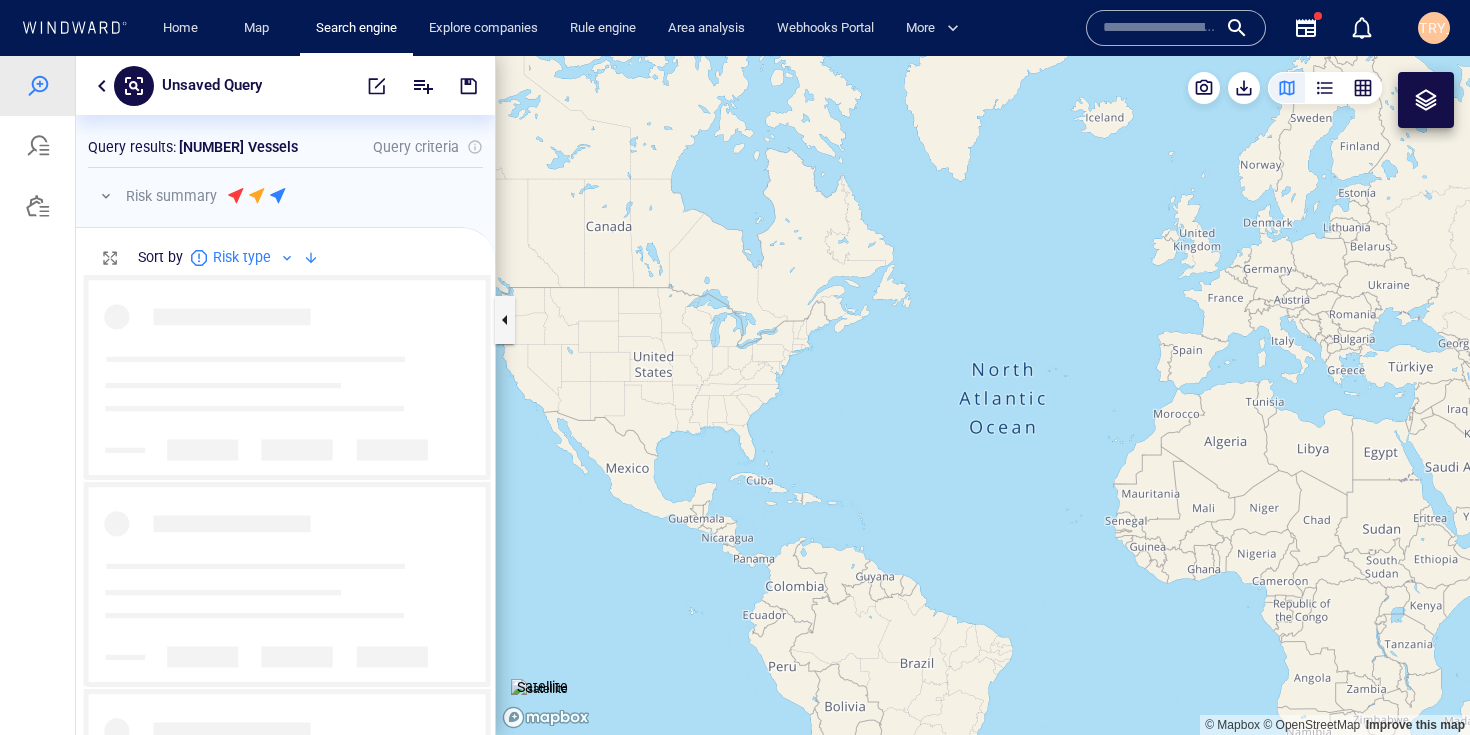 scroll, scrollTop: 15, scrollLeft: 16, axis: both 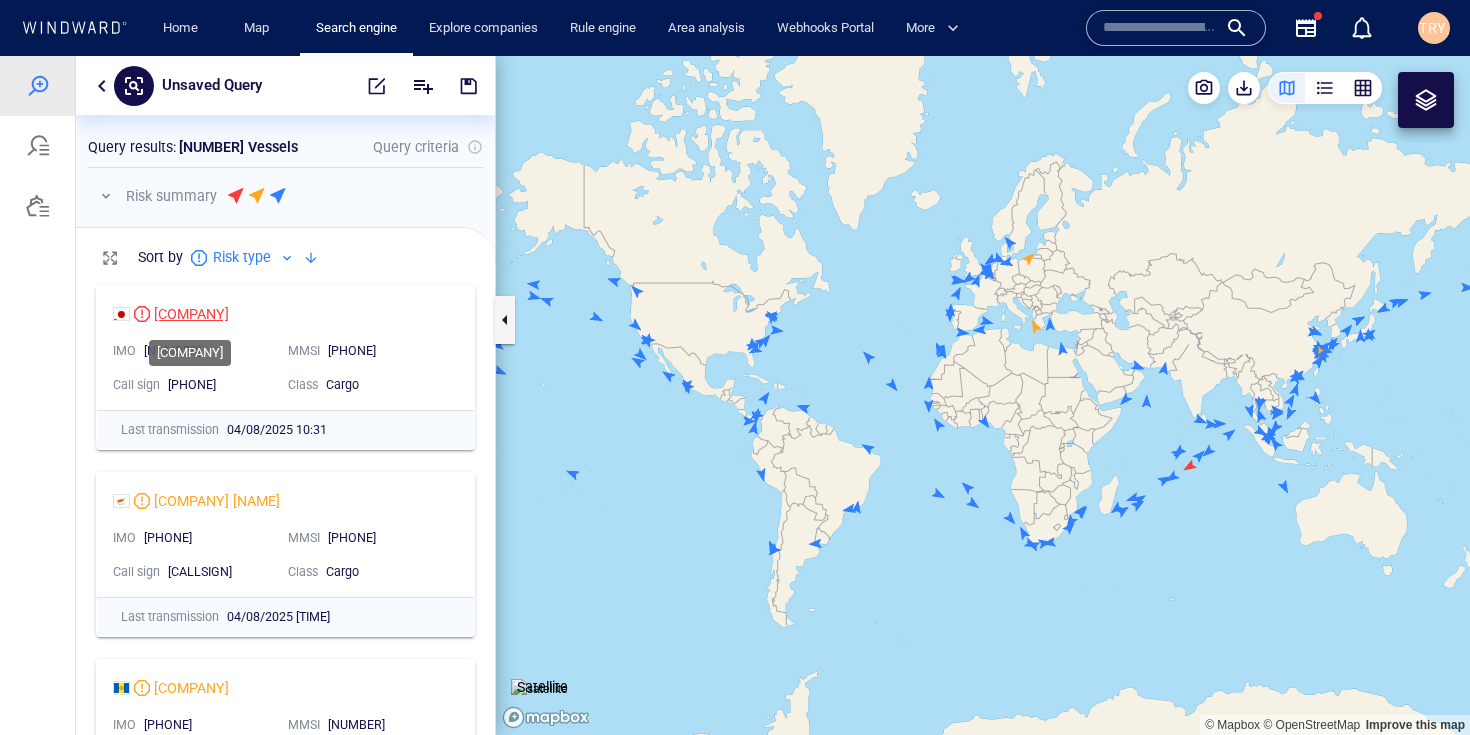 click on "ONE ALTAIR" at bounding box center (191, 314) 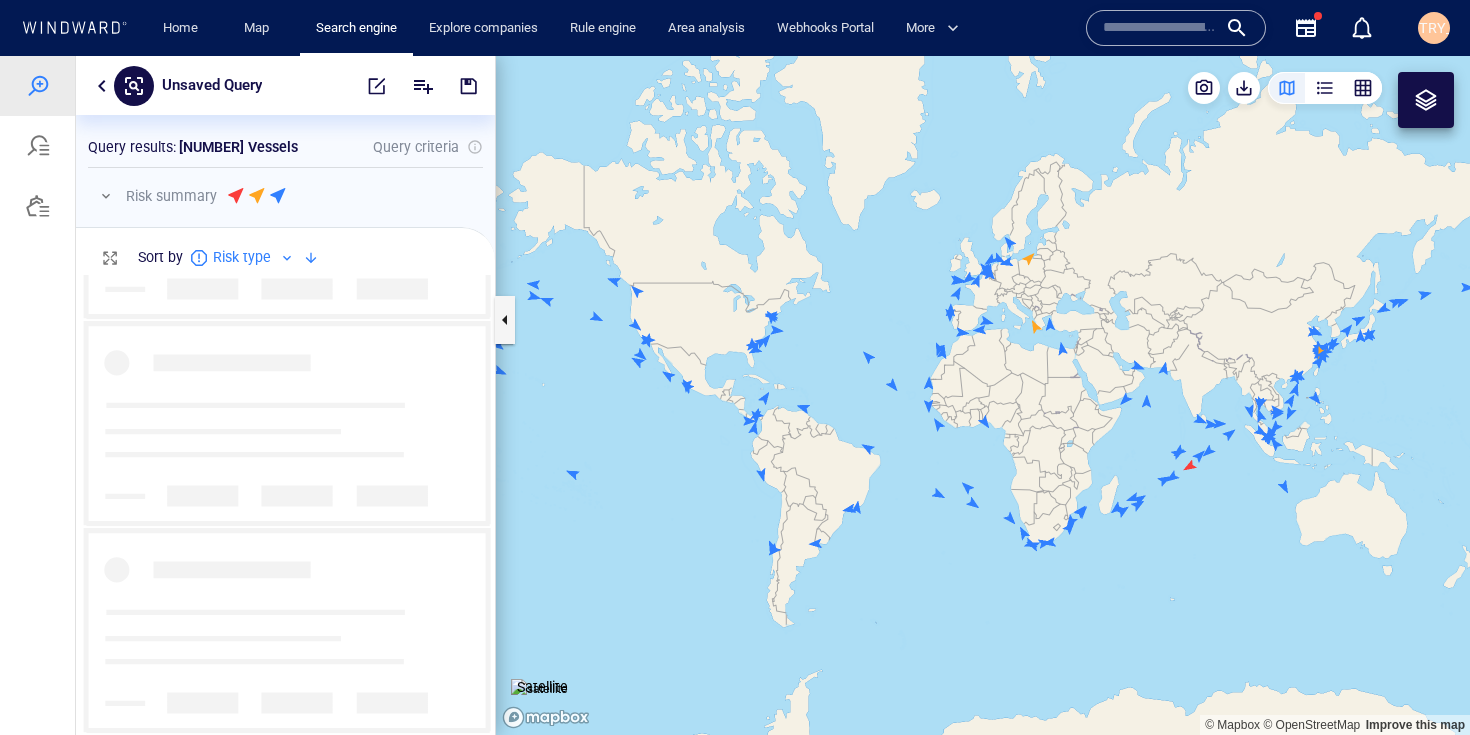 scroll, scrollTop: 31933, scrollLeft: 0, axis: vertical 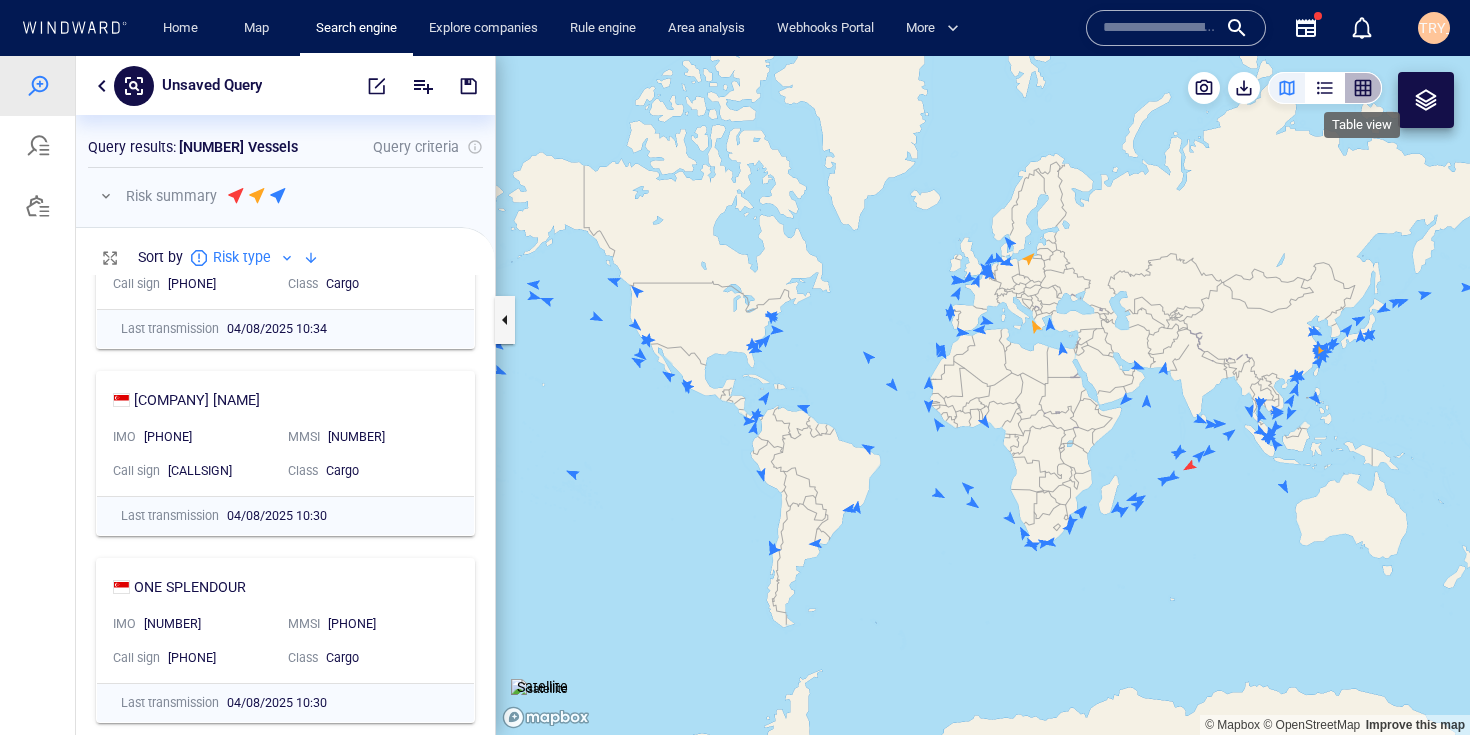 click at bounding box center [1363, 88] 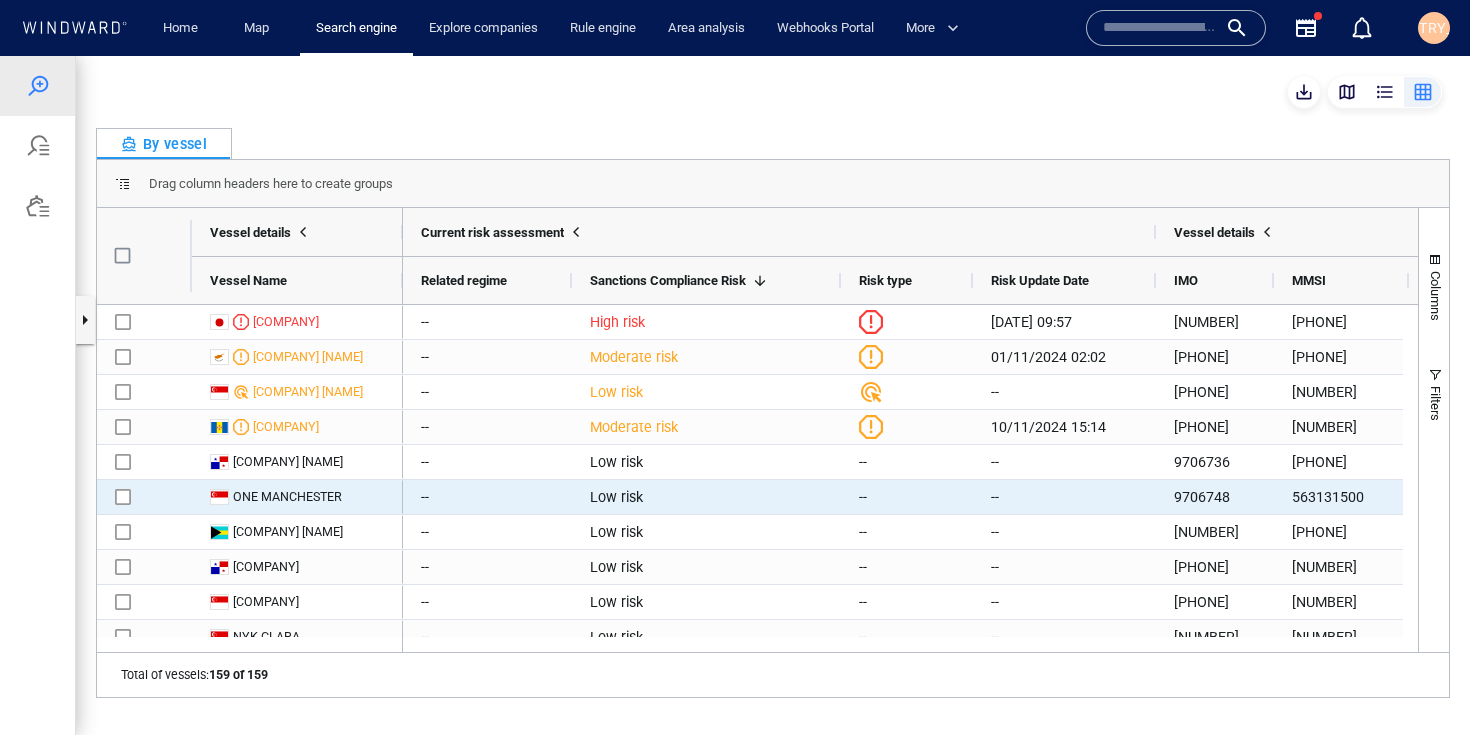 scroll, scrollTop: 0, scrollLeft: 20, axis: horizontal 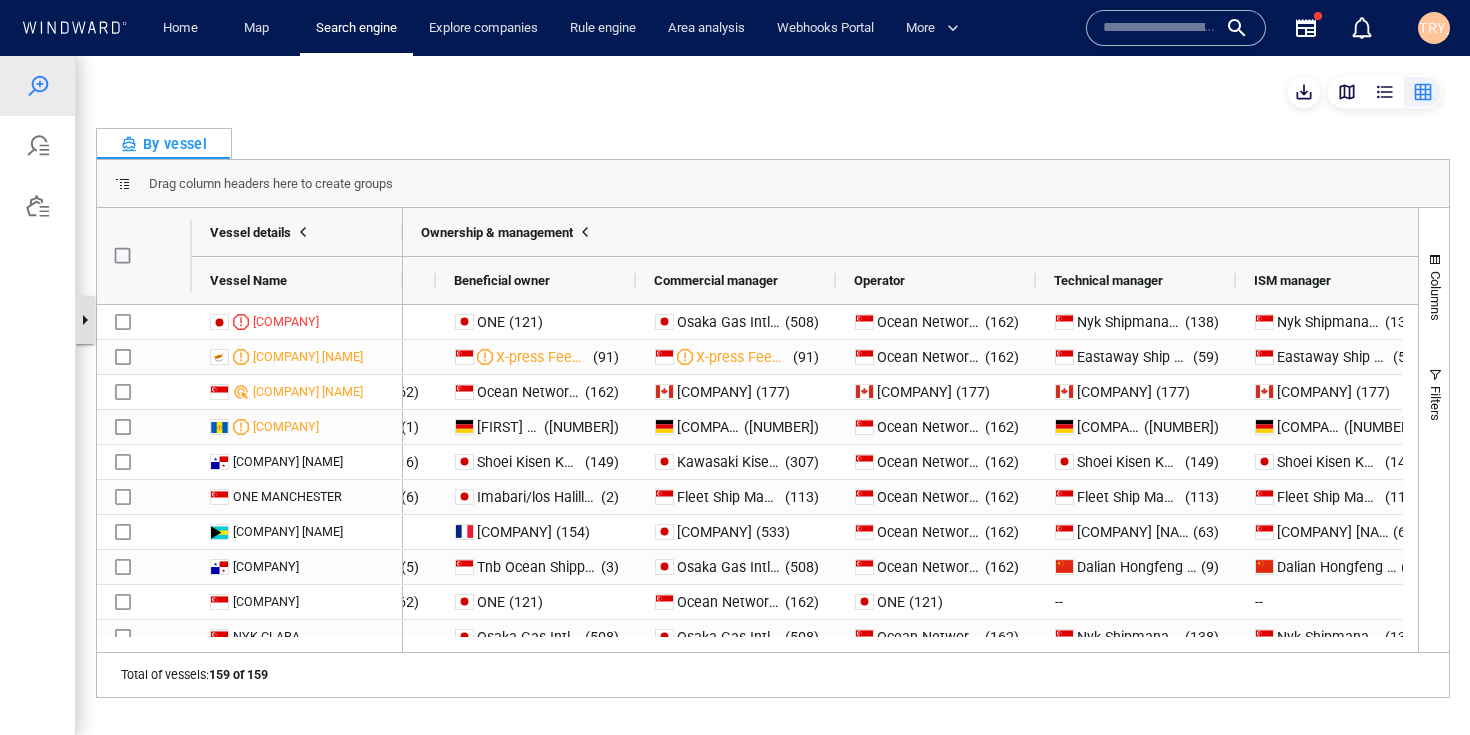 click at bounding box center (85, 320) 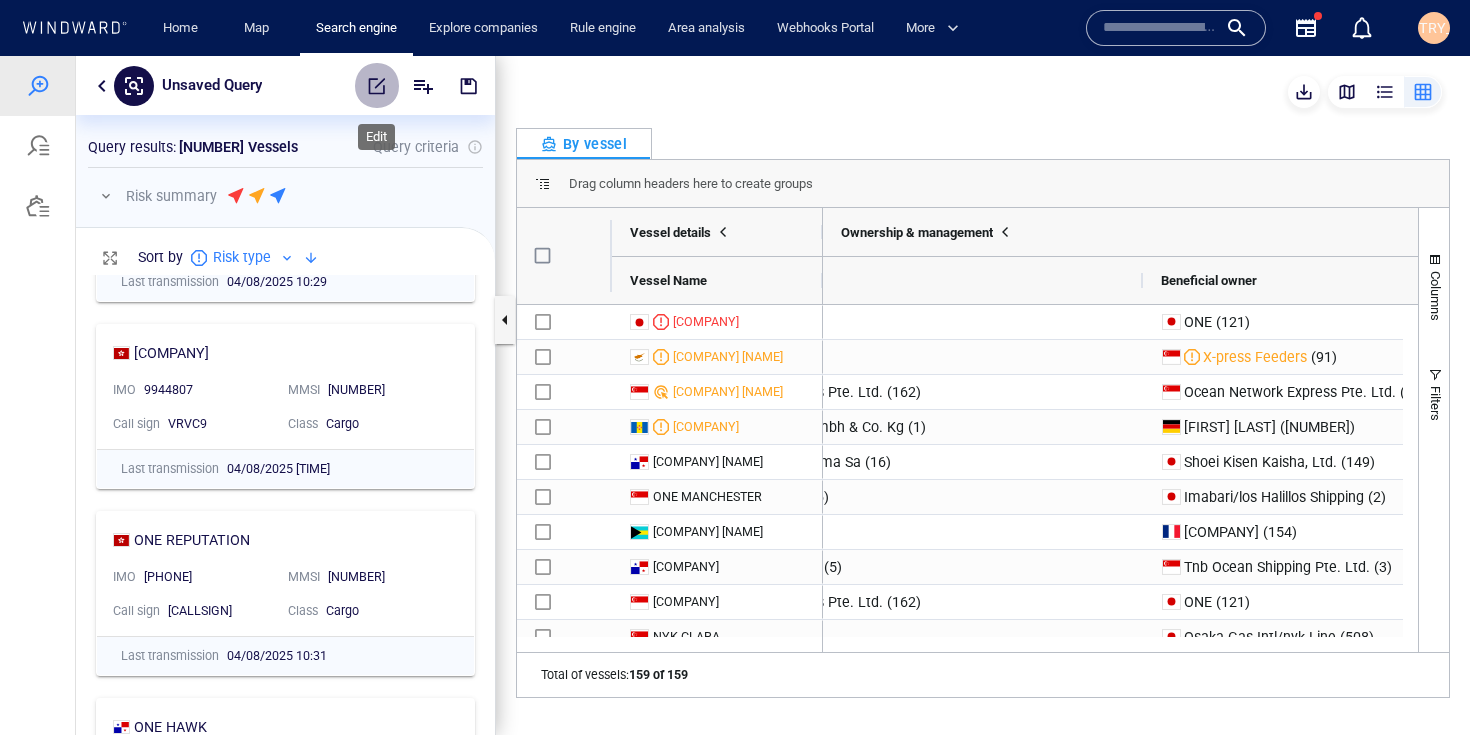 click at bounding box center [377, 86] 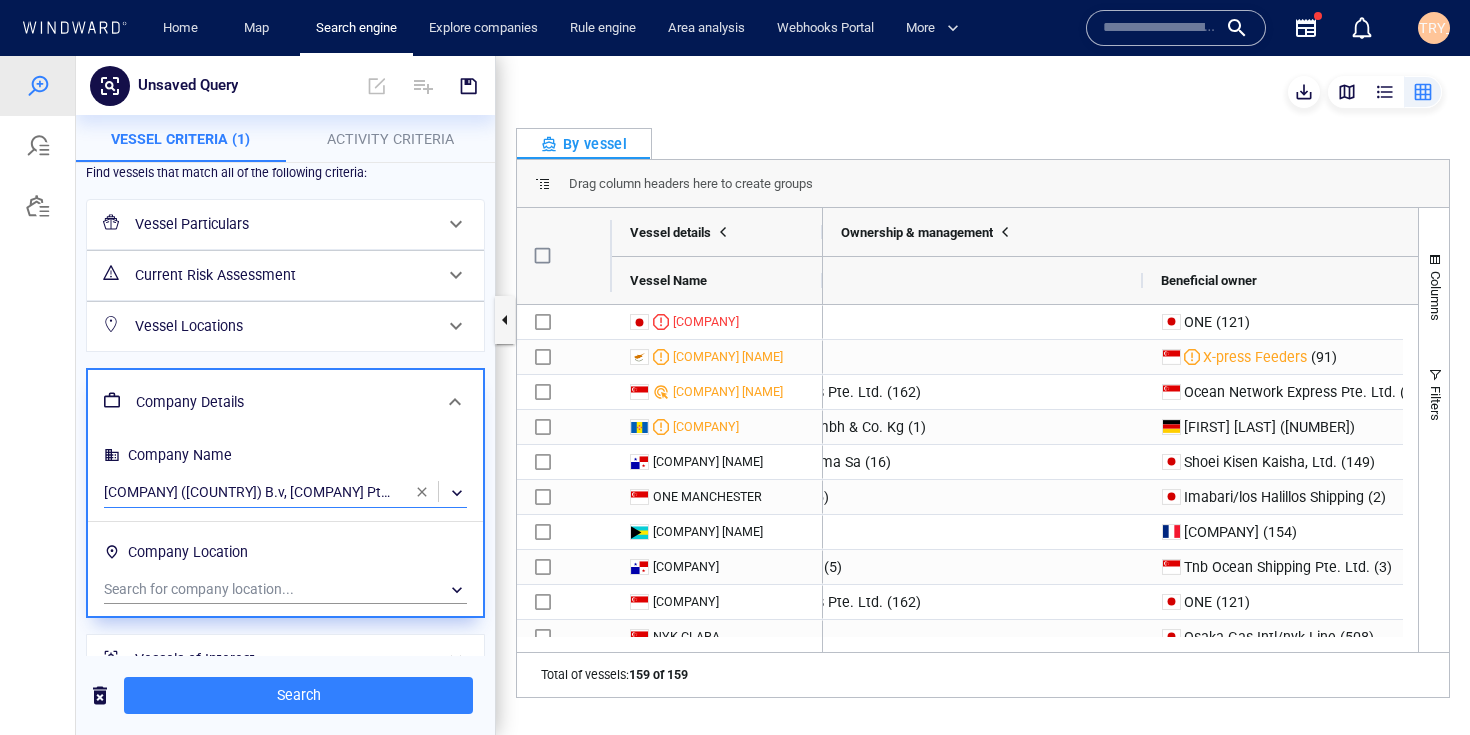 click on "​" at bounding box center [285, 493] 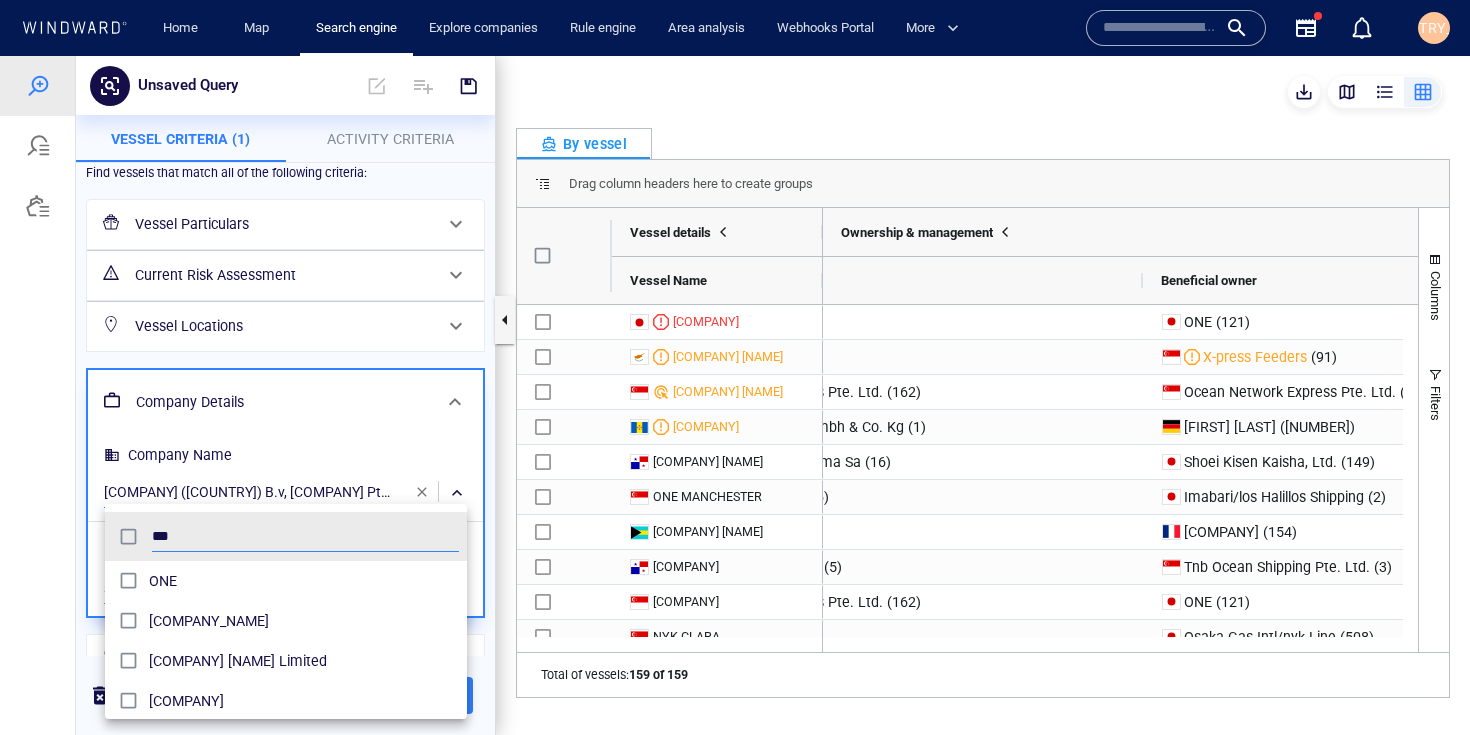 type on "***" 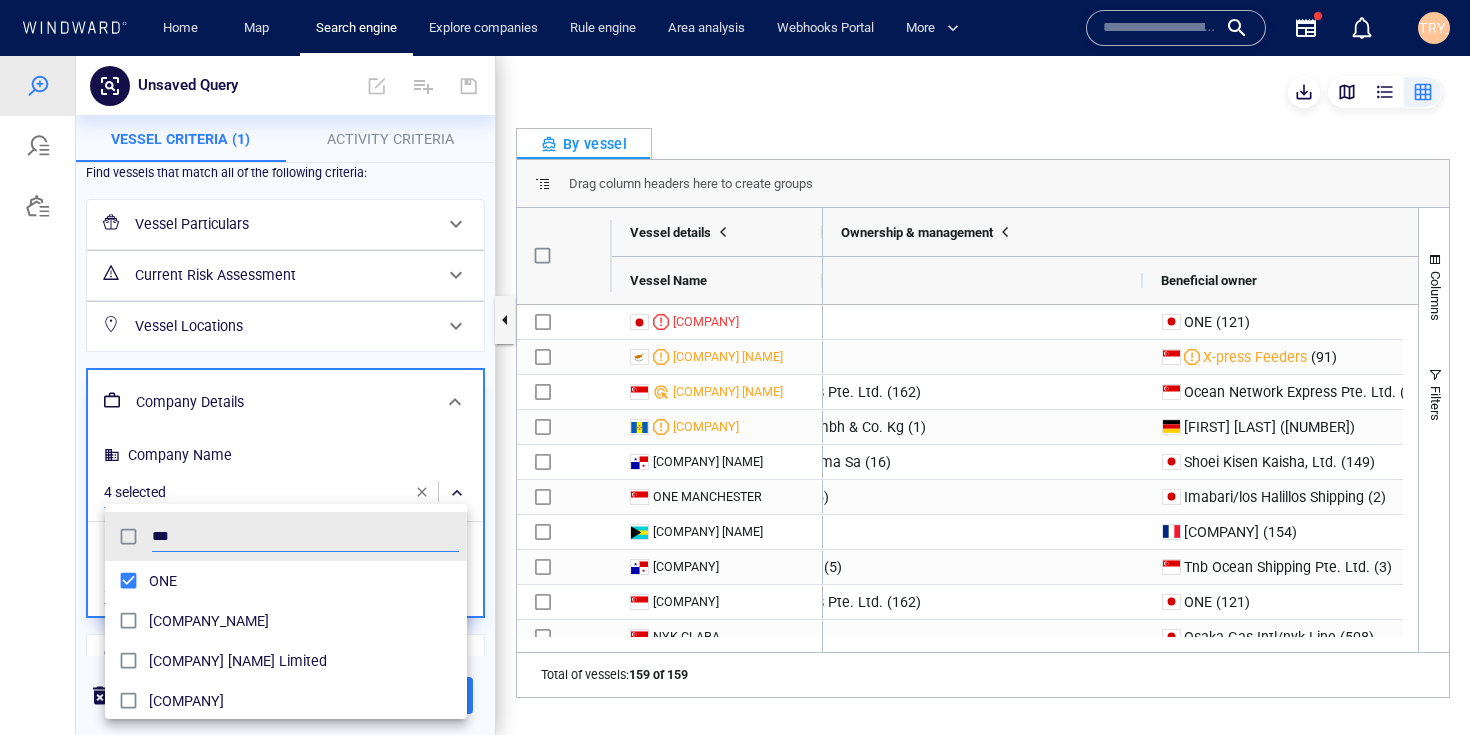 click at bounding box center [735, 395] 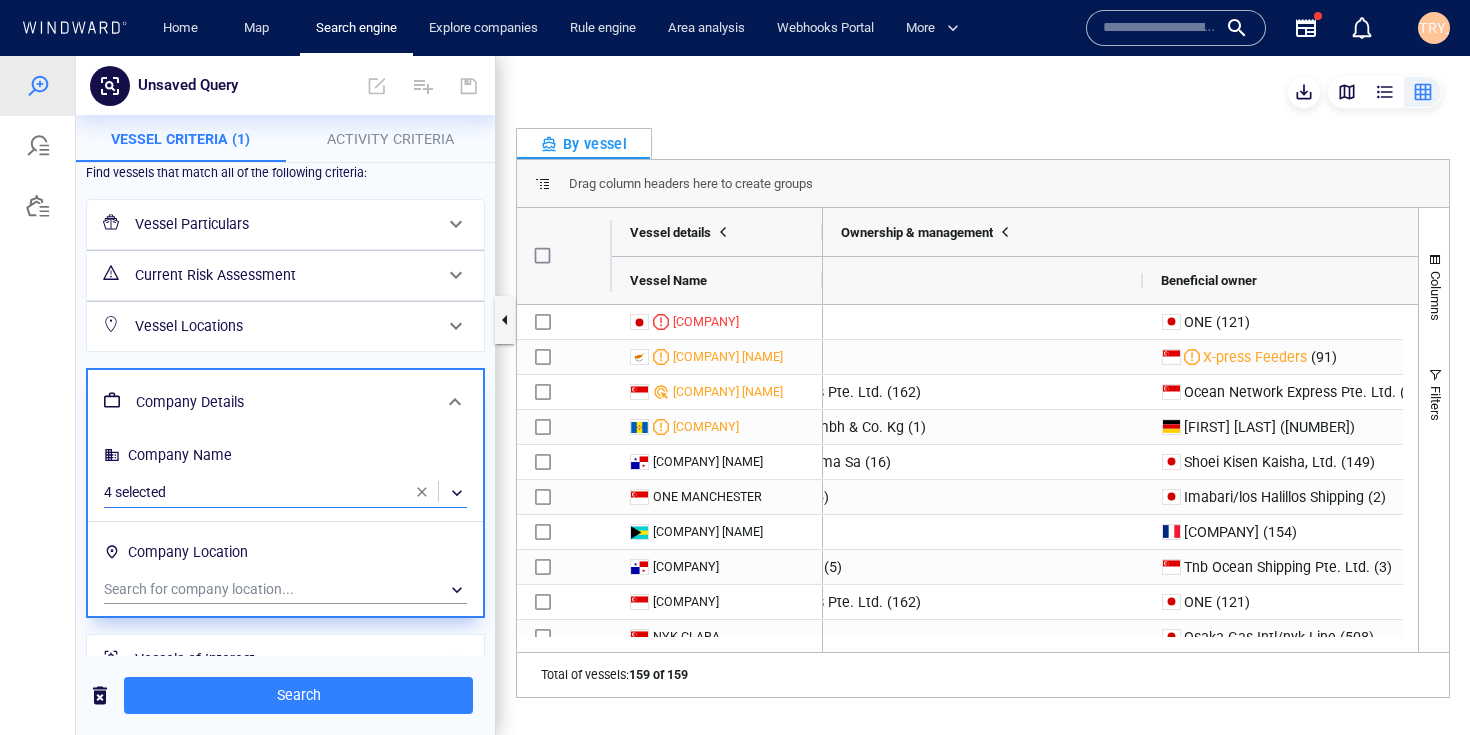 click on "Search" at bounding box center (298, 695) 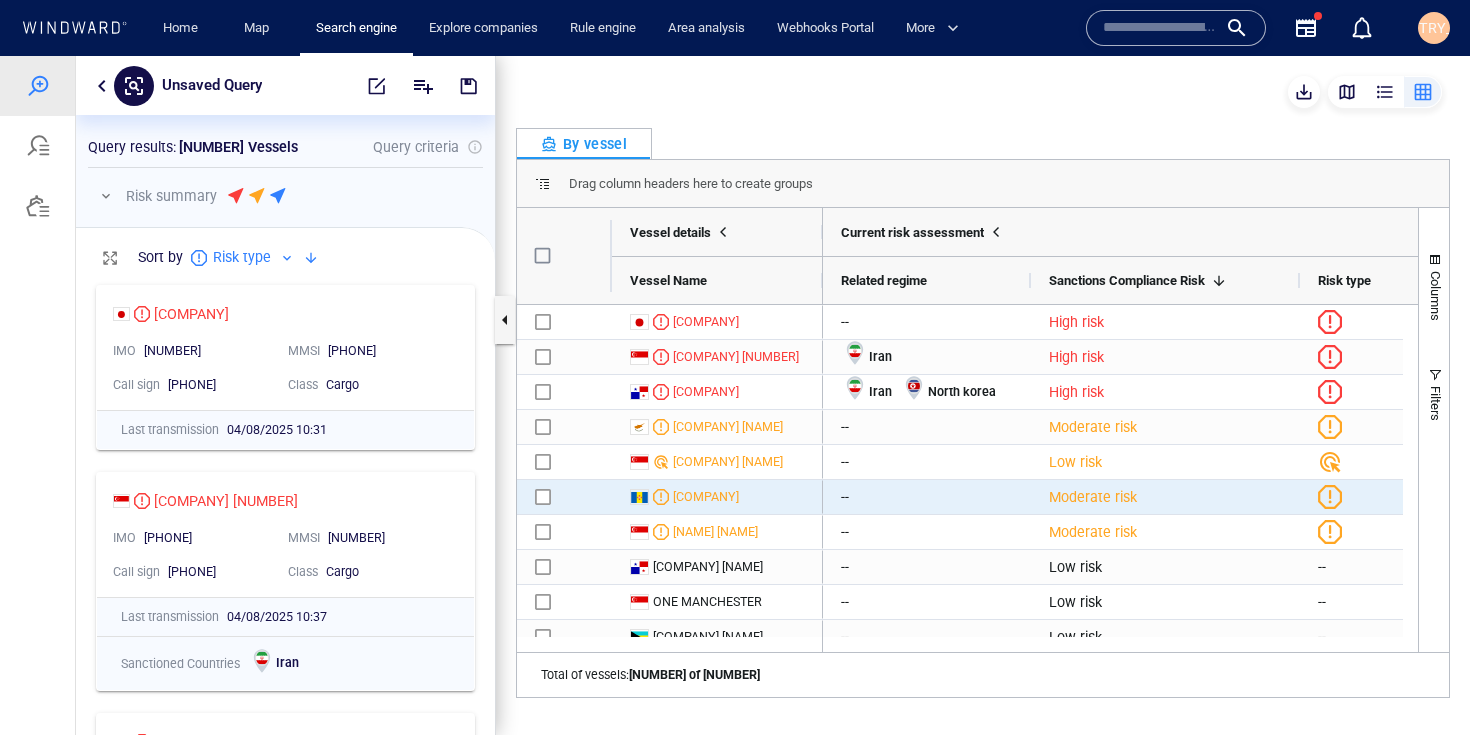 scroll, scrollTop: 0, scrollLeft: 3, axis: horizontal 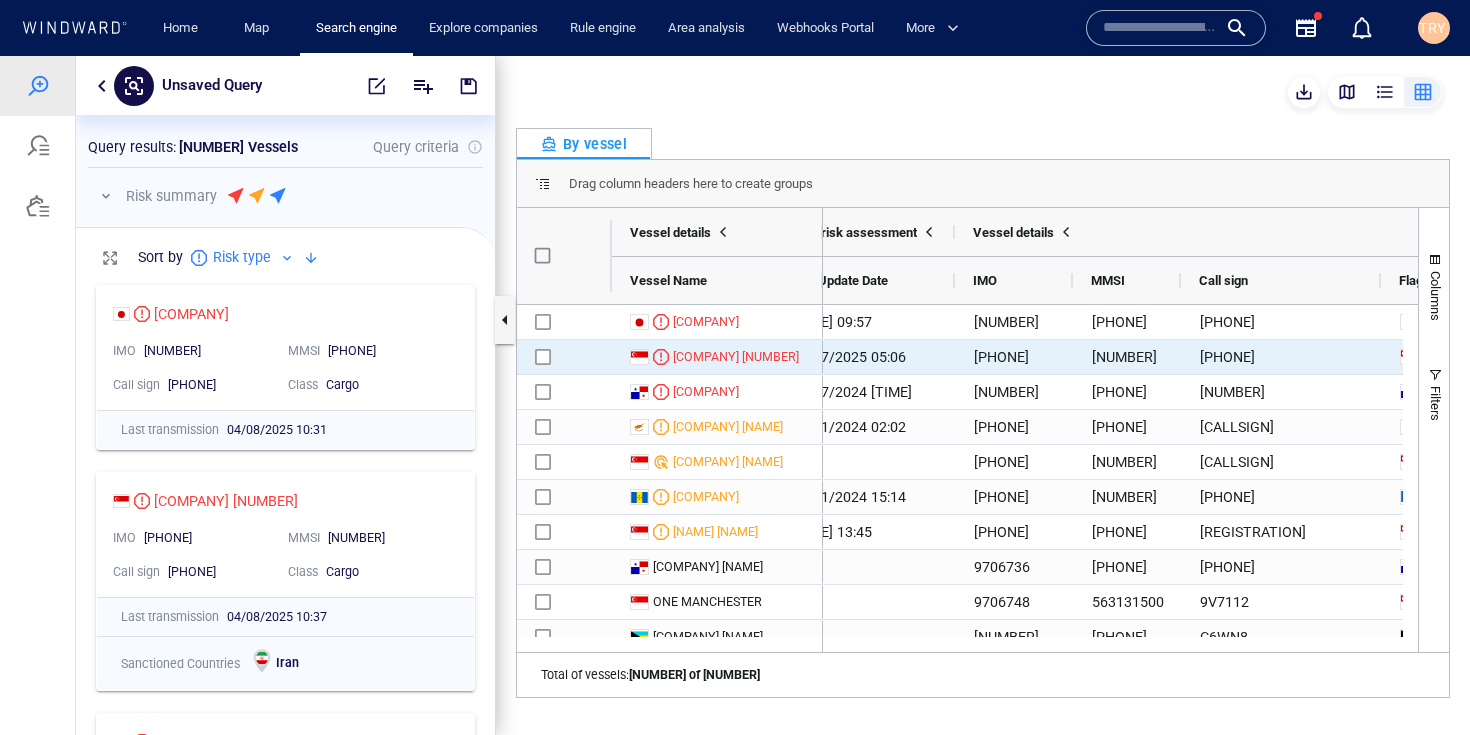 click on "9554080" at bounding box center (1015, 357) 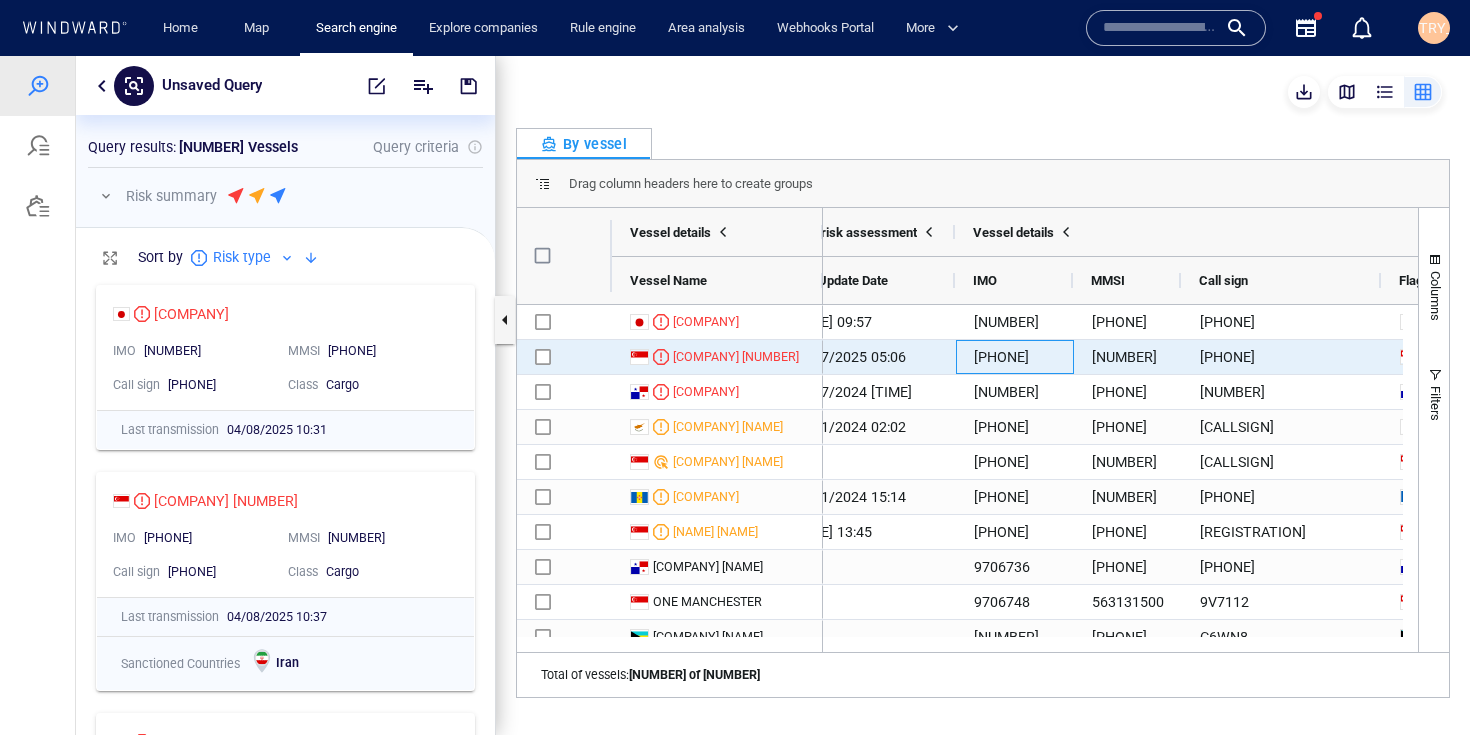 click on "9554080" at bounding box center (1015, 357) 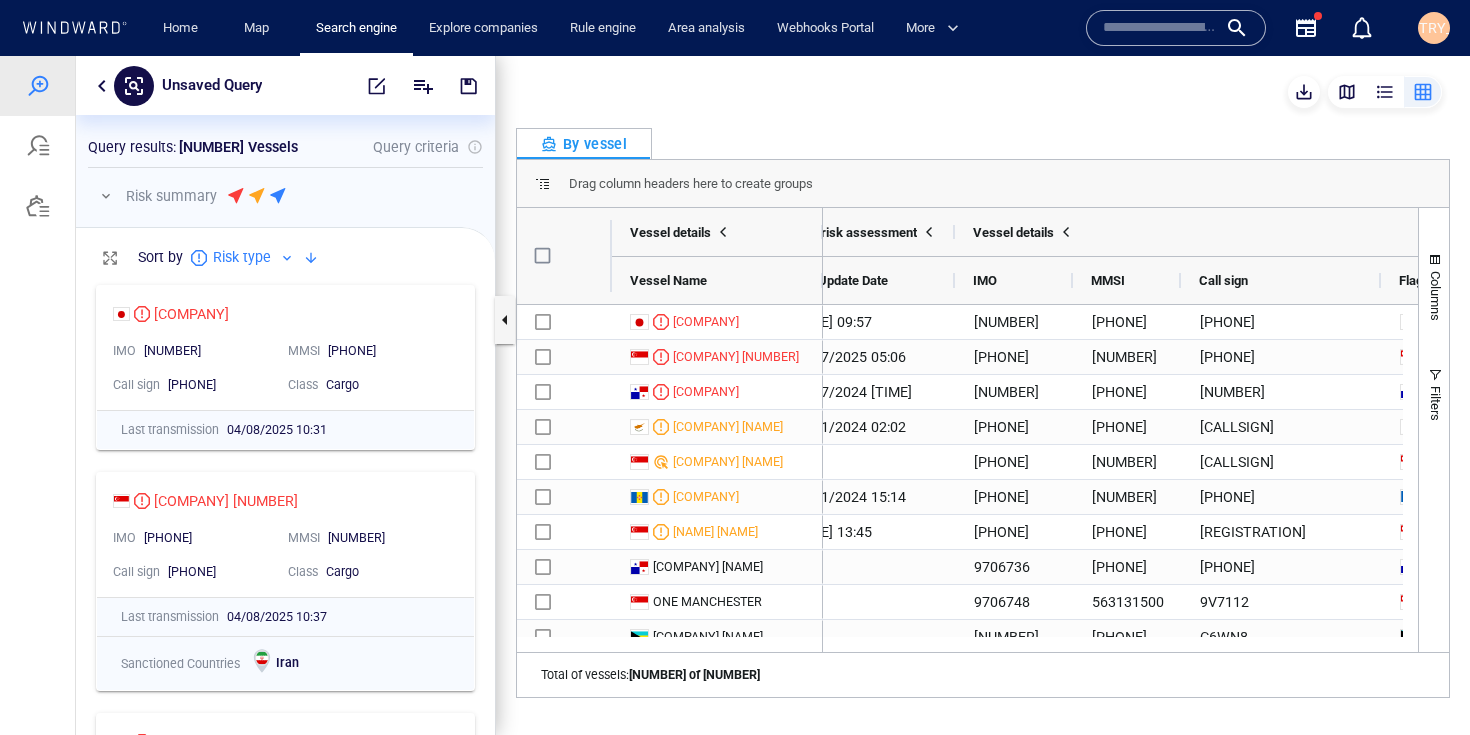 click at bounding box center [377, 86] 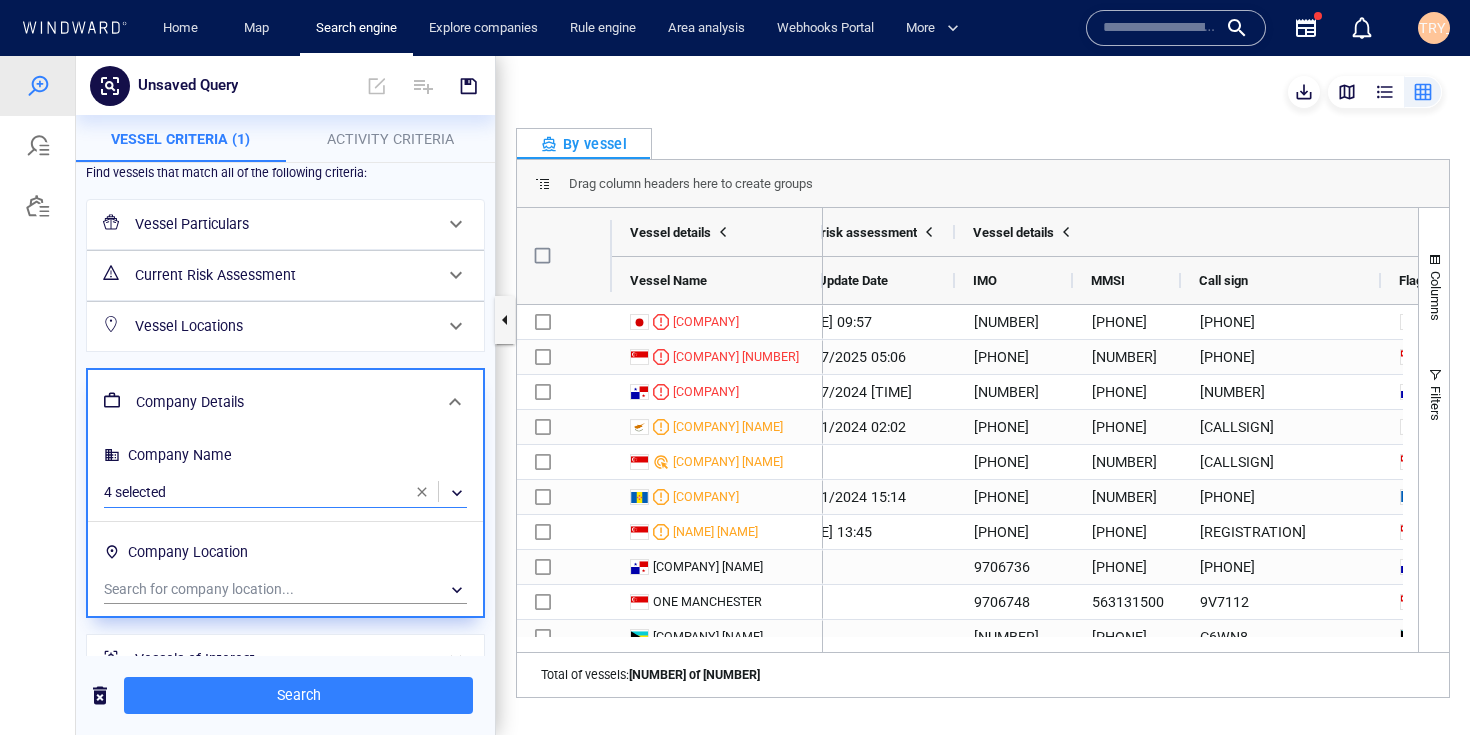 click on "​" at bounding box center [285, 493] 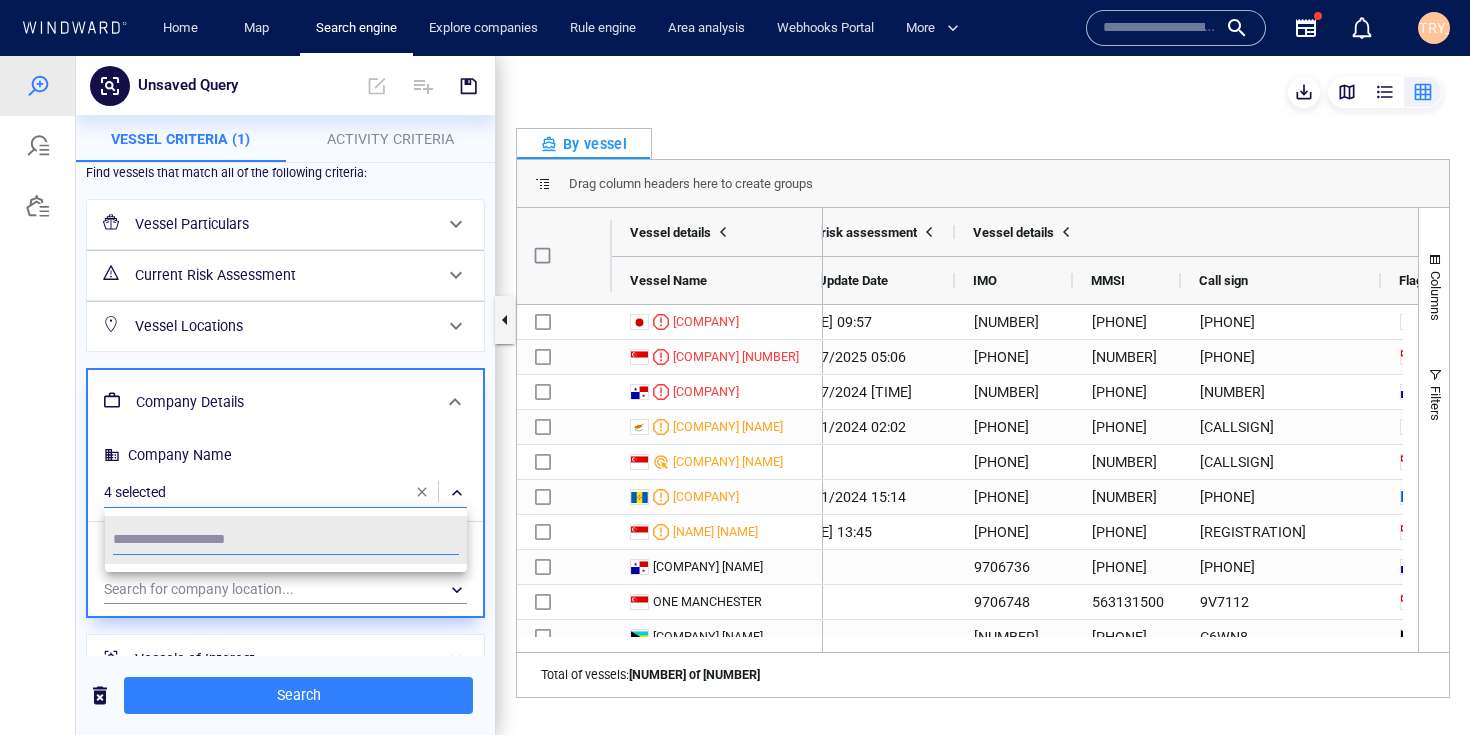 type 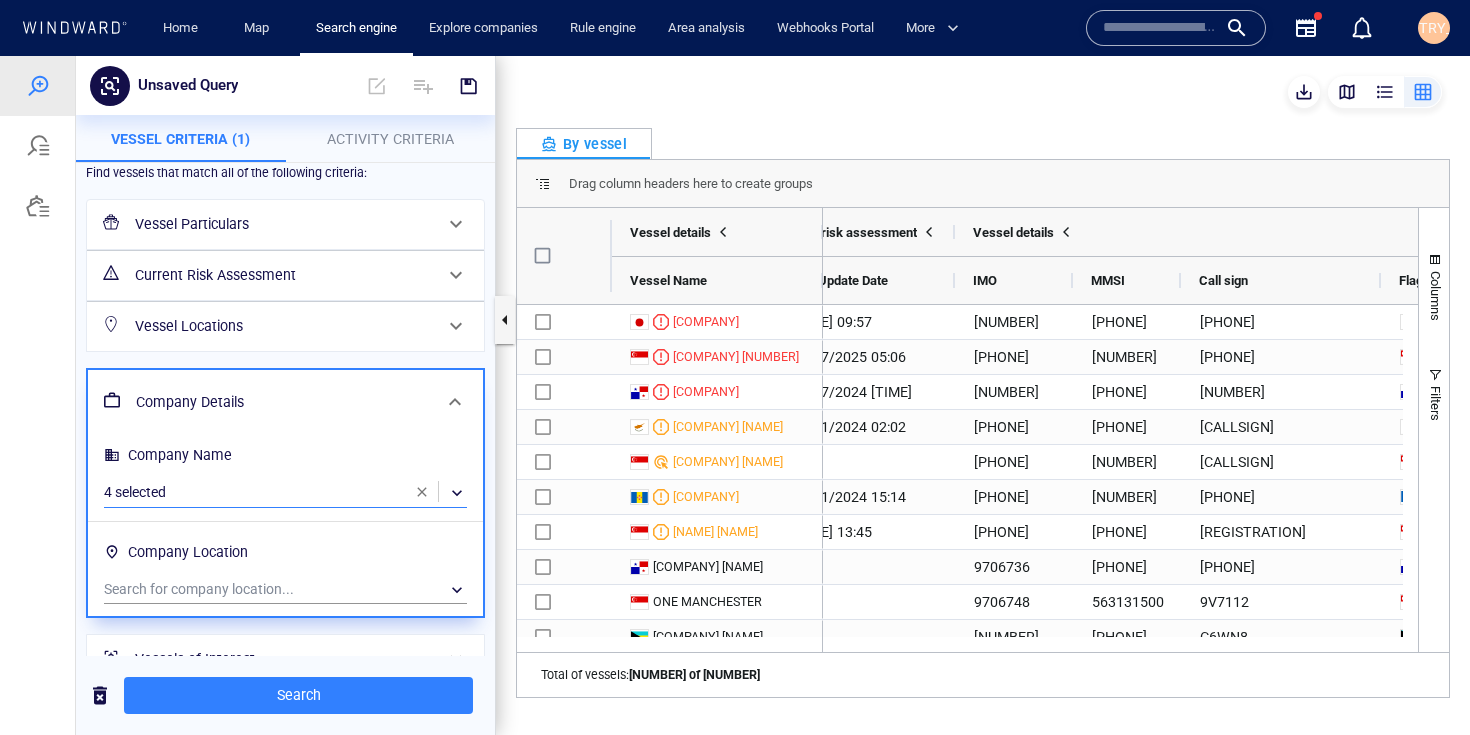 click on "​" at bounding box center (285, 493) 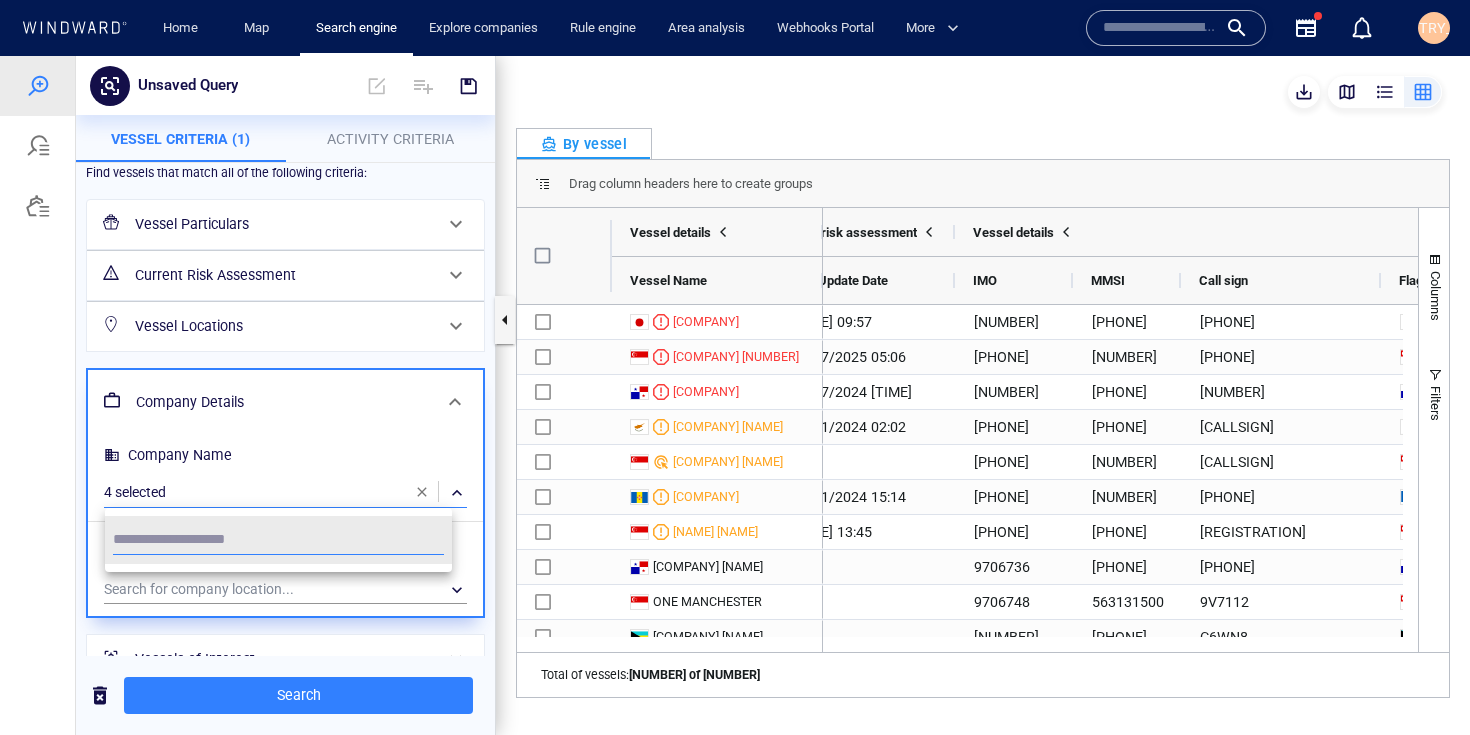 click at bounding box center [735, 395] 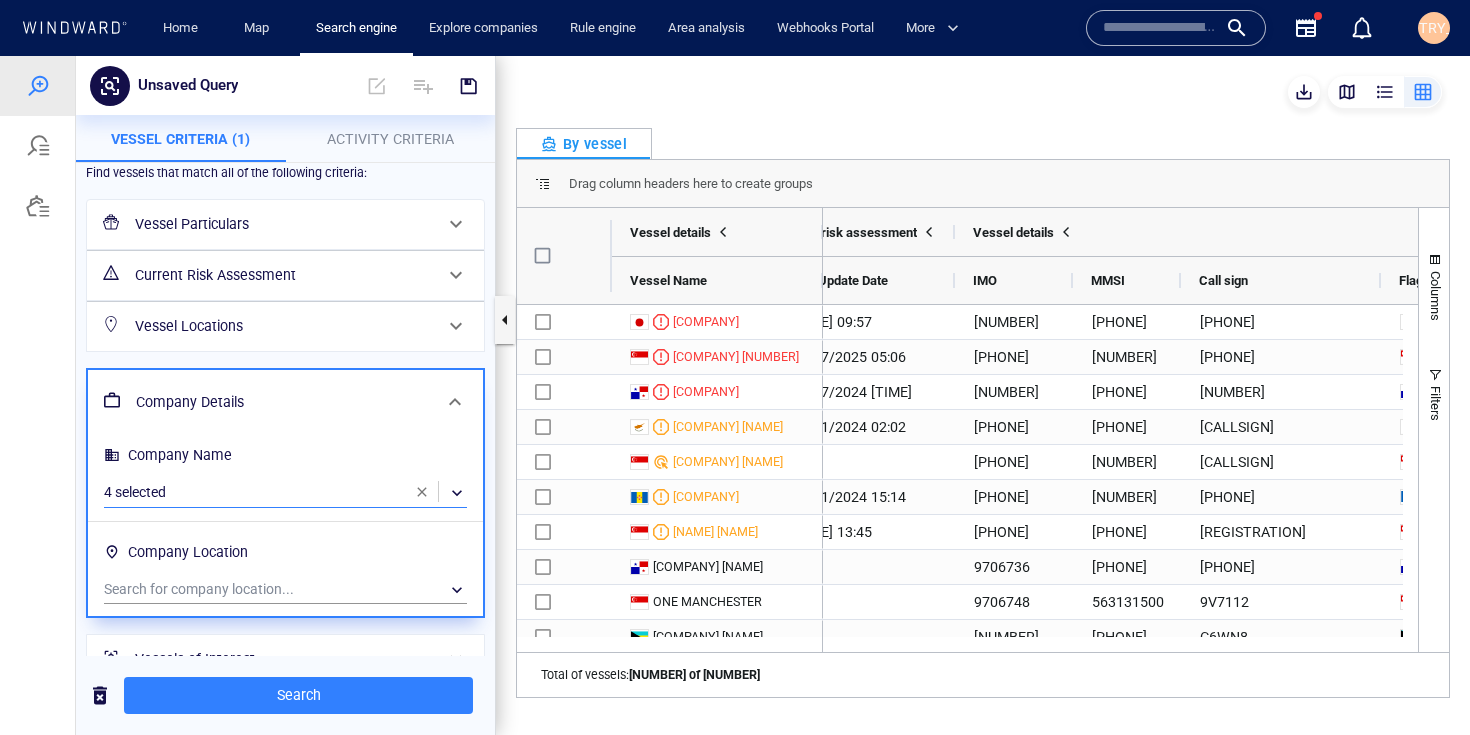 click on "Company Name 4 selected ​ Company Location Search for company location... ​" at bounding box center (285, 525) 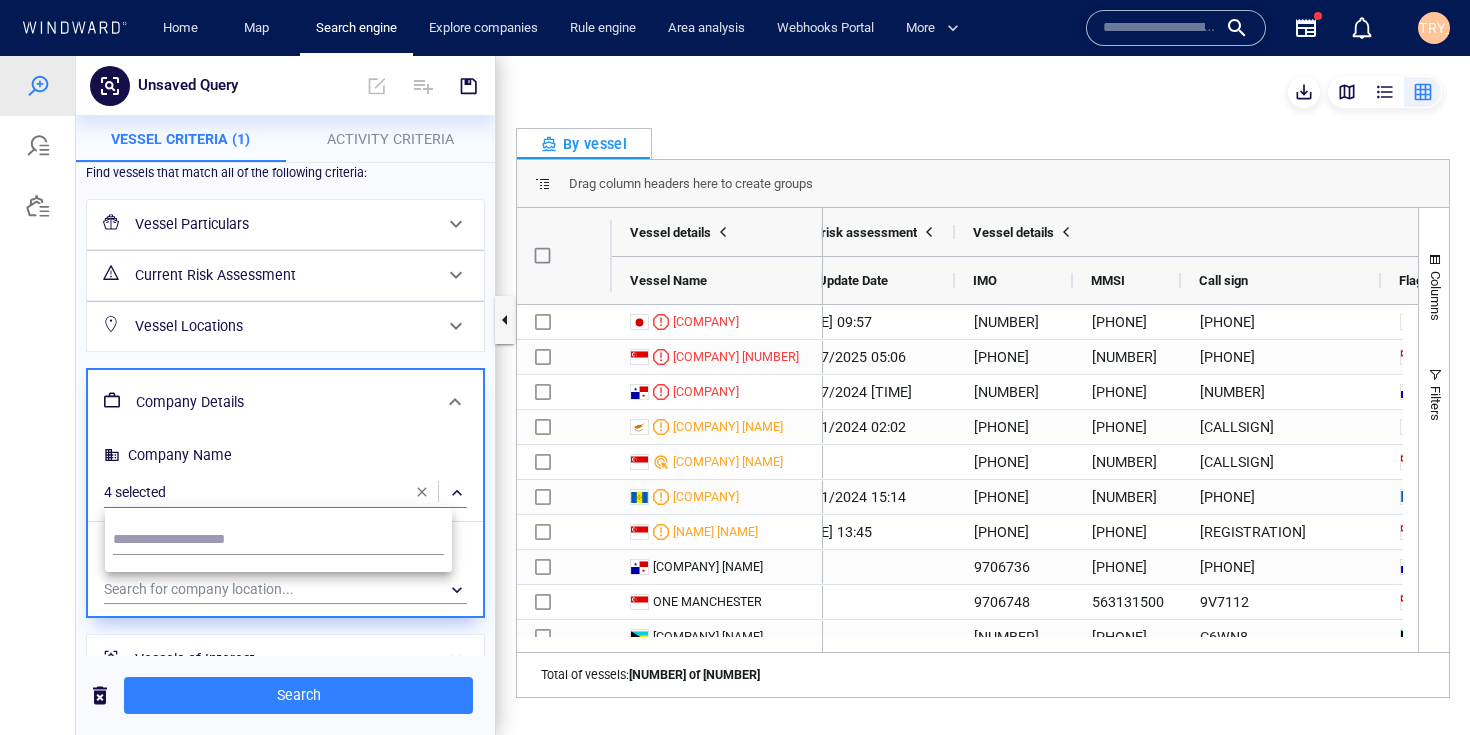 click at bounding box center (735, 395) 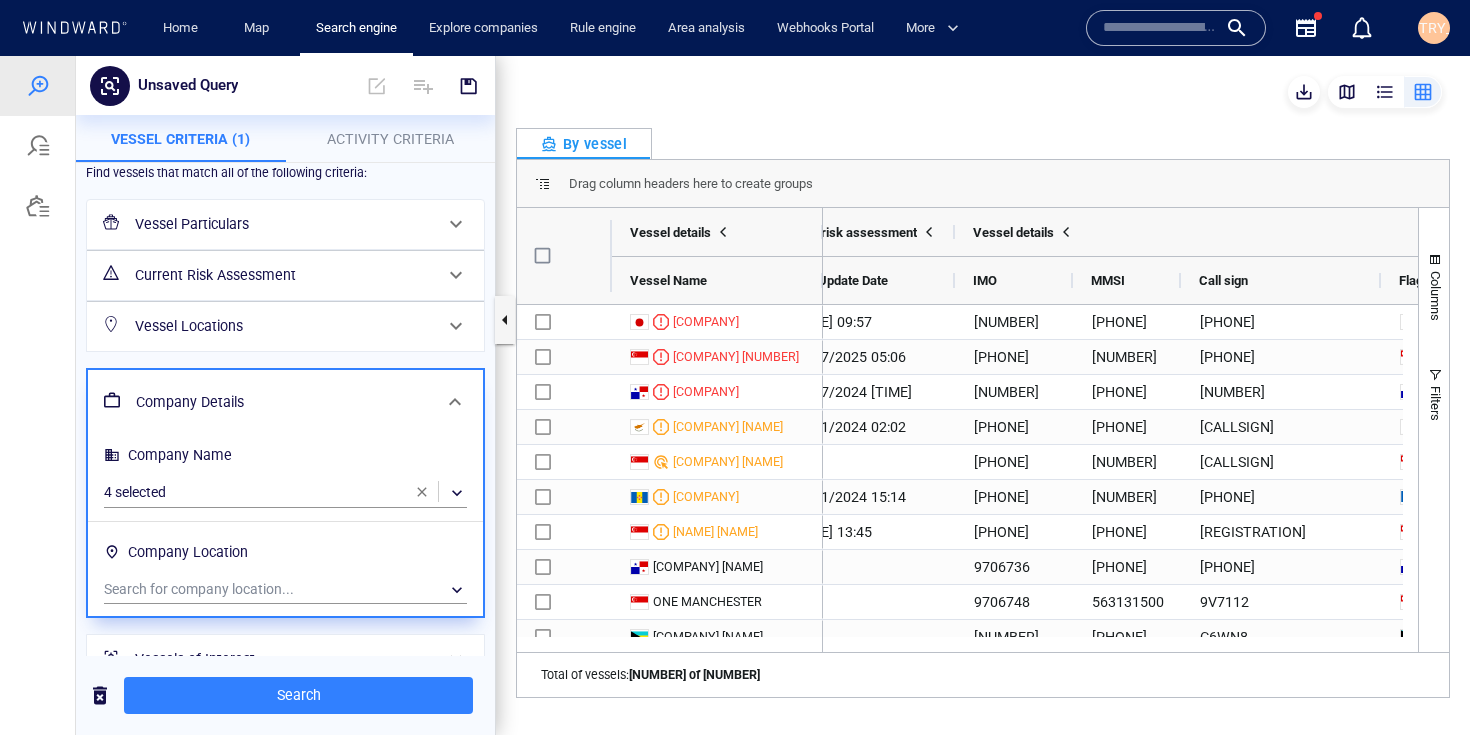 click on "Company Name 4 selected ​ Company Location Search for company location... ​" at bounding box center (285, 525) 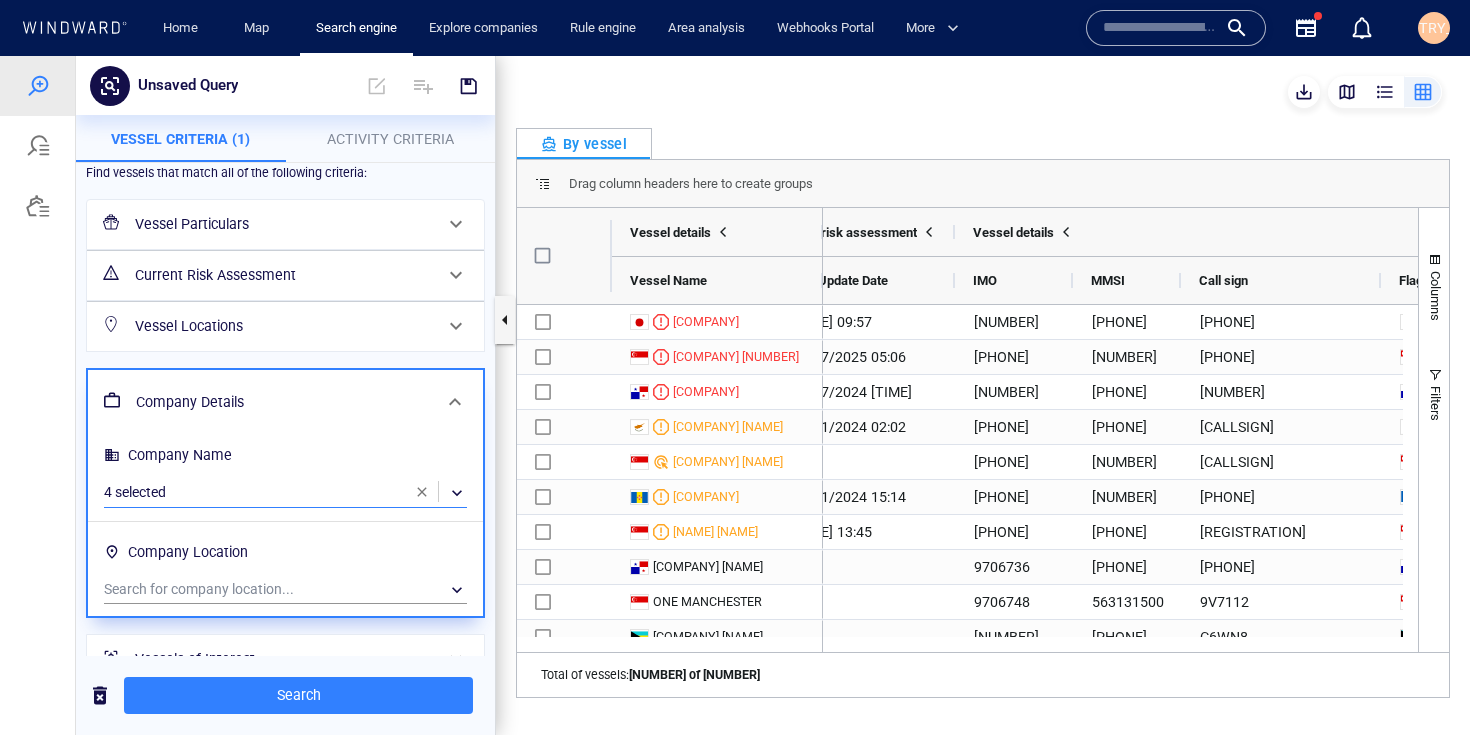 click on "​" at bounding box center [285, 493] 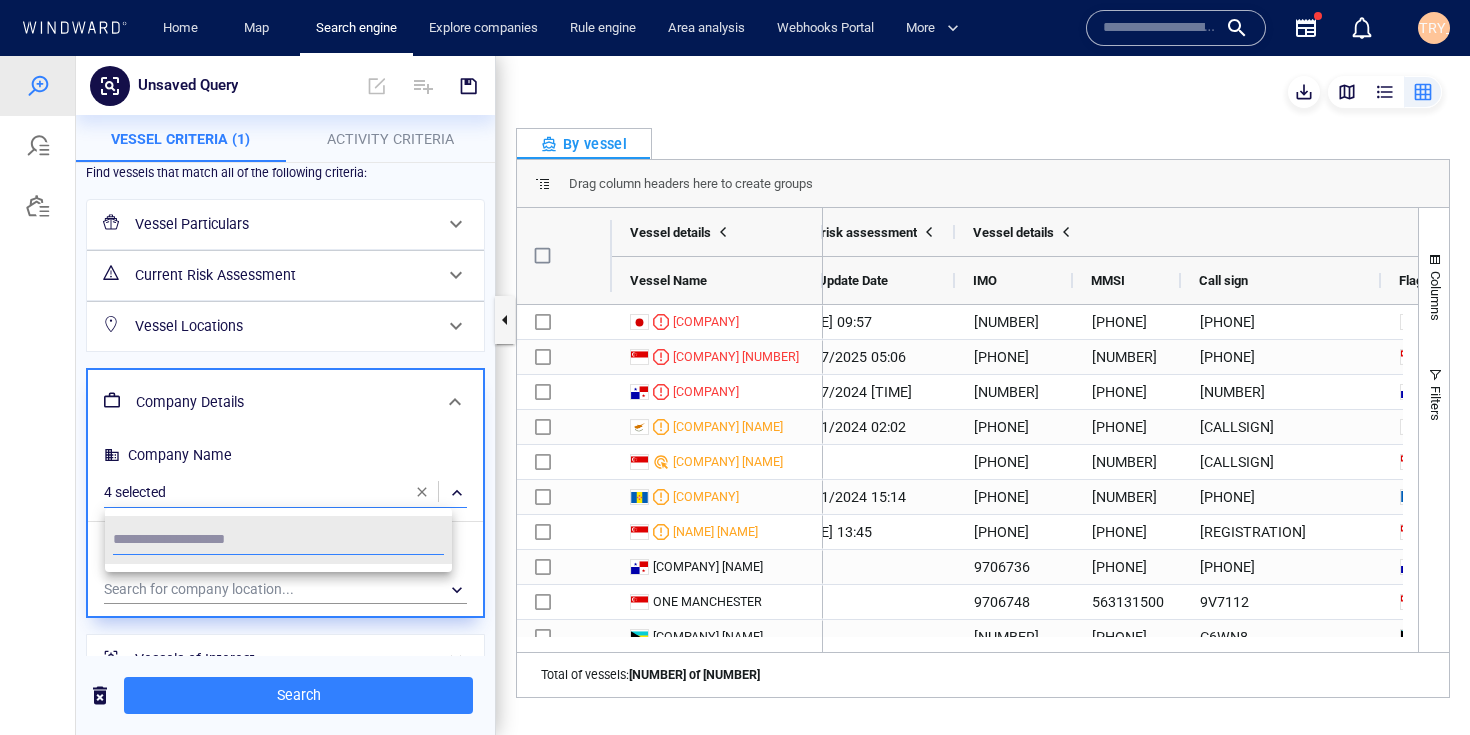 click at bounding box center [735, 395] 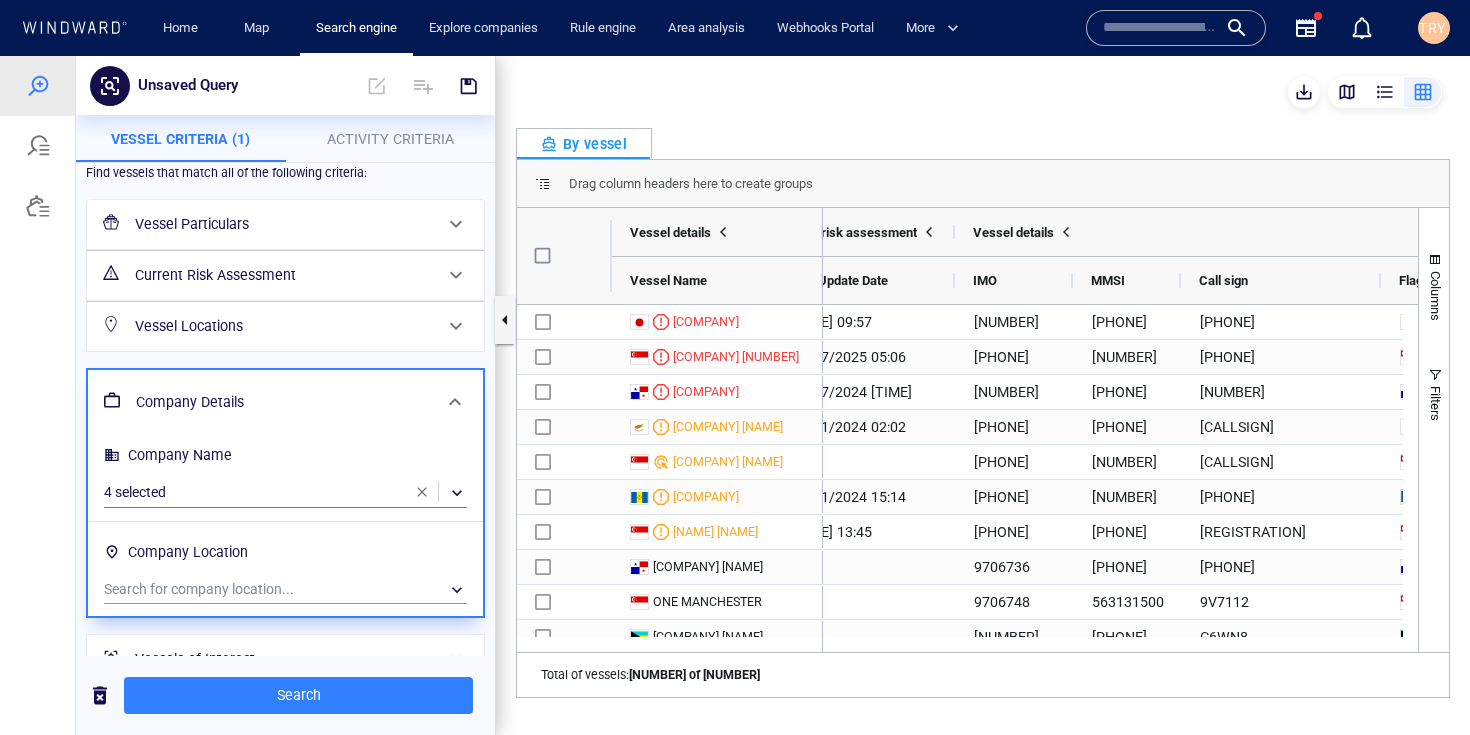 click on "​" at bounding box center (285, 493) 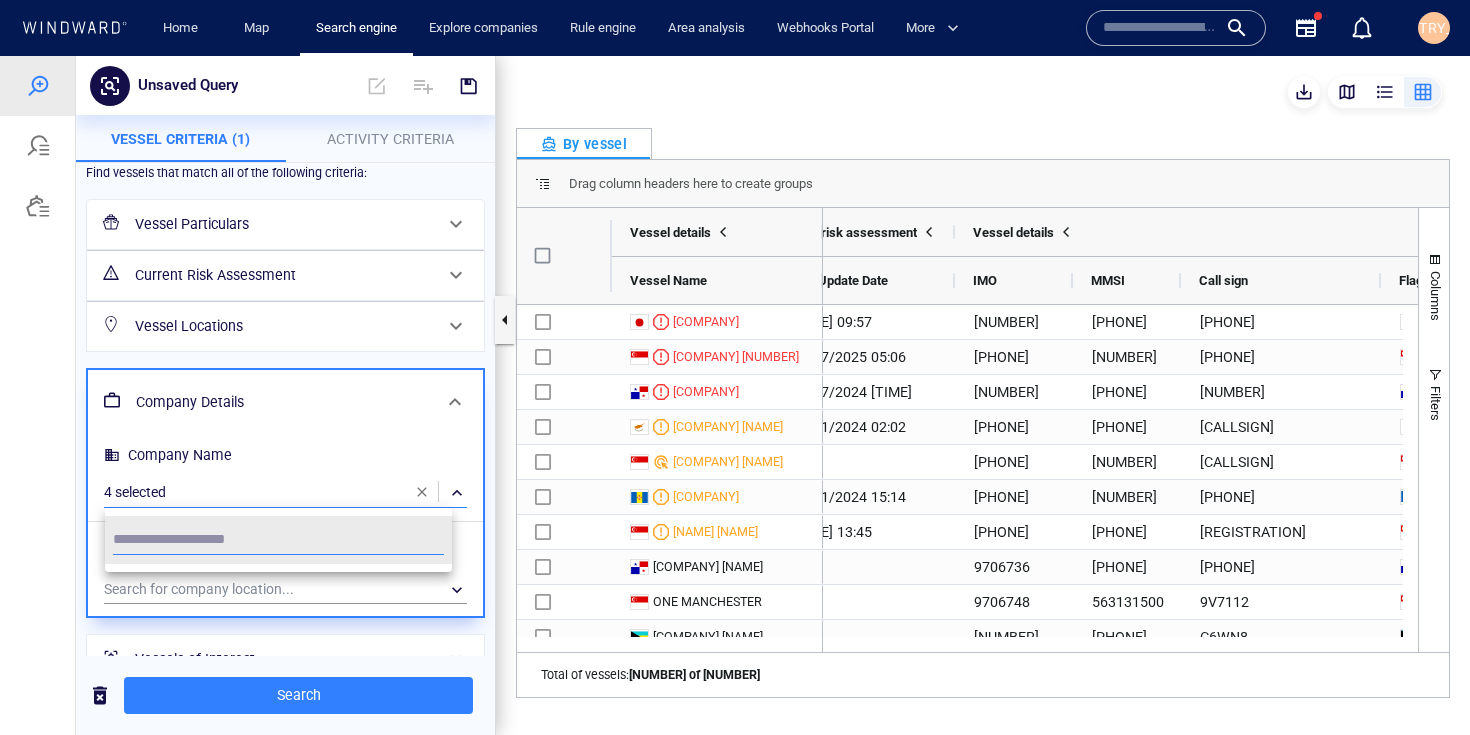 click at bounding box center [735, 395] 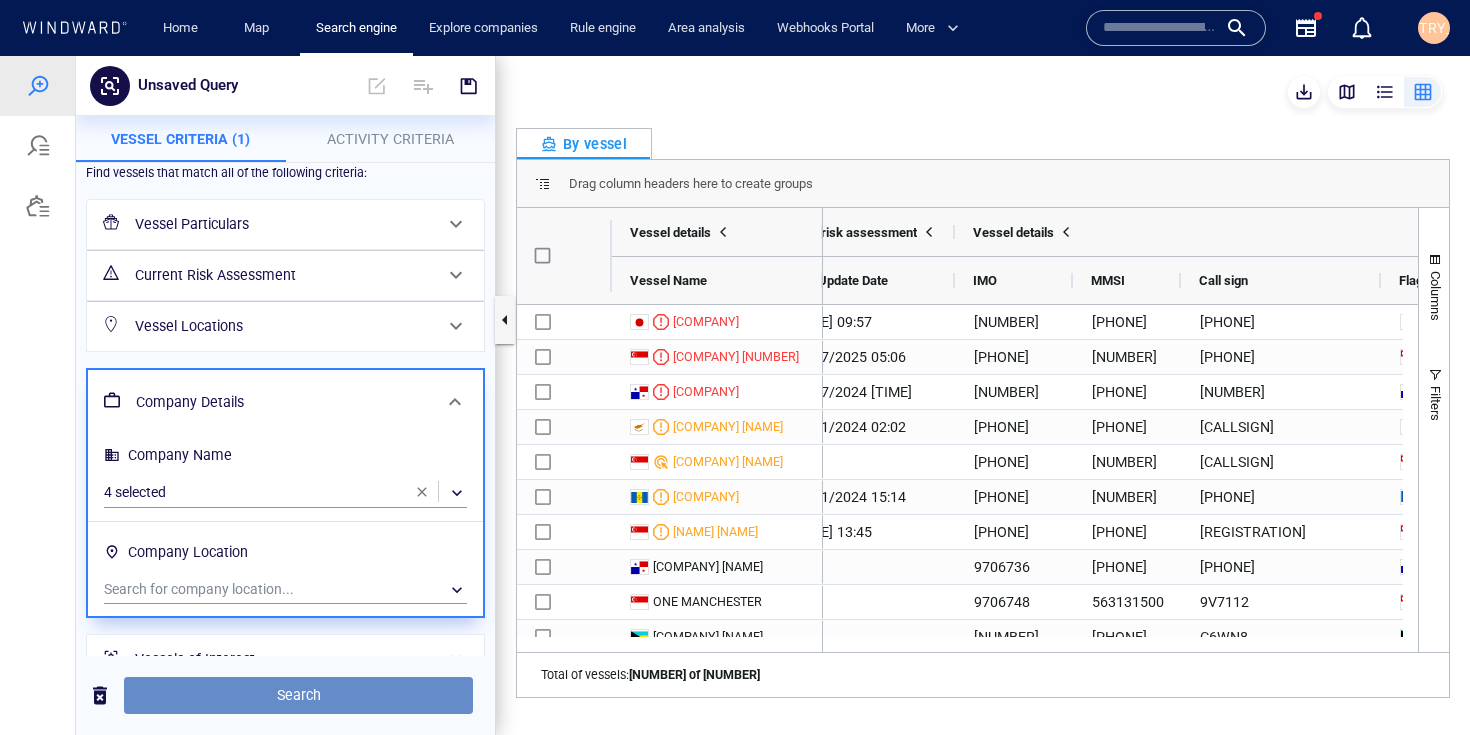 click on "Search" at bounding box center [298, 695] 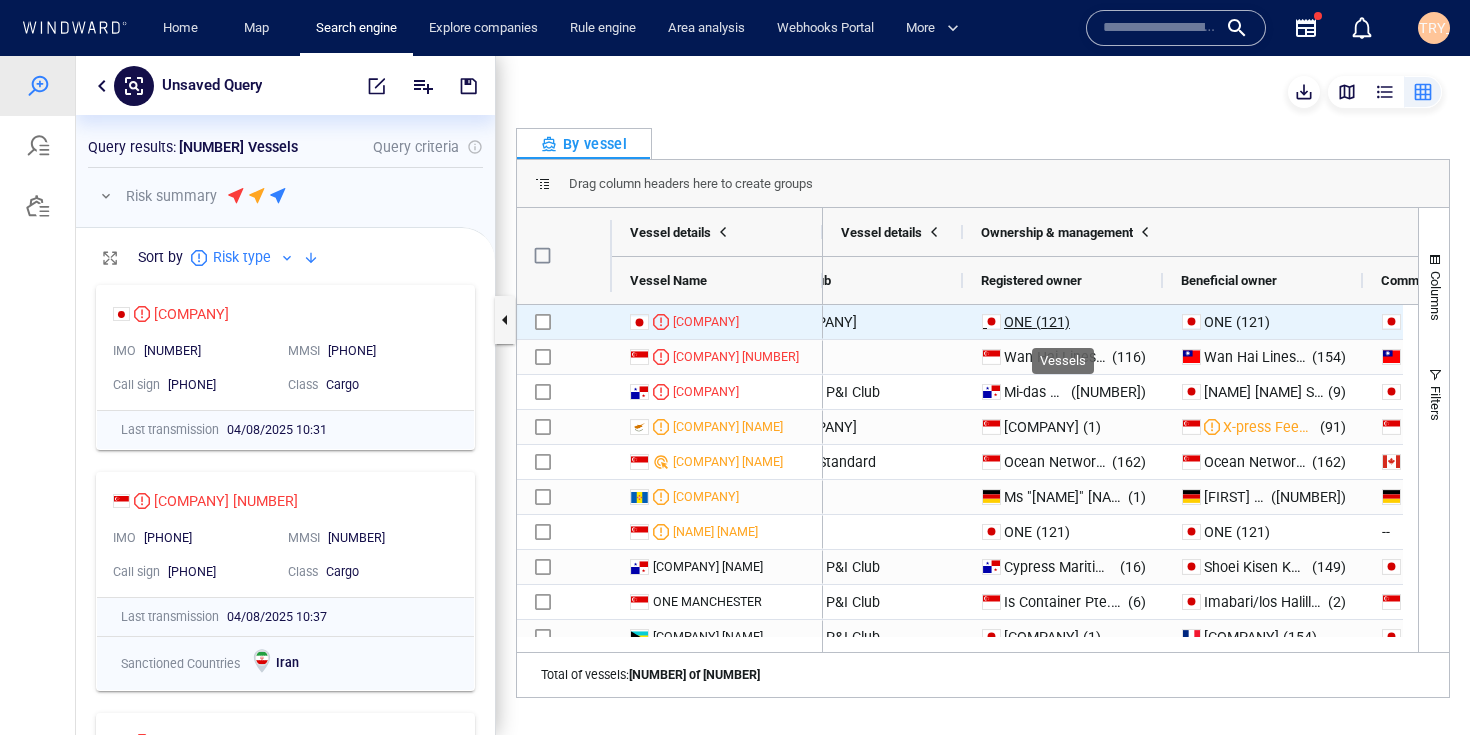 click on "(121)" at bounding box center (1051, 322) 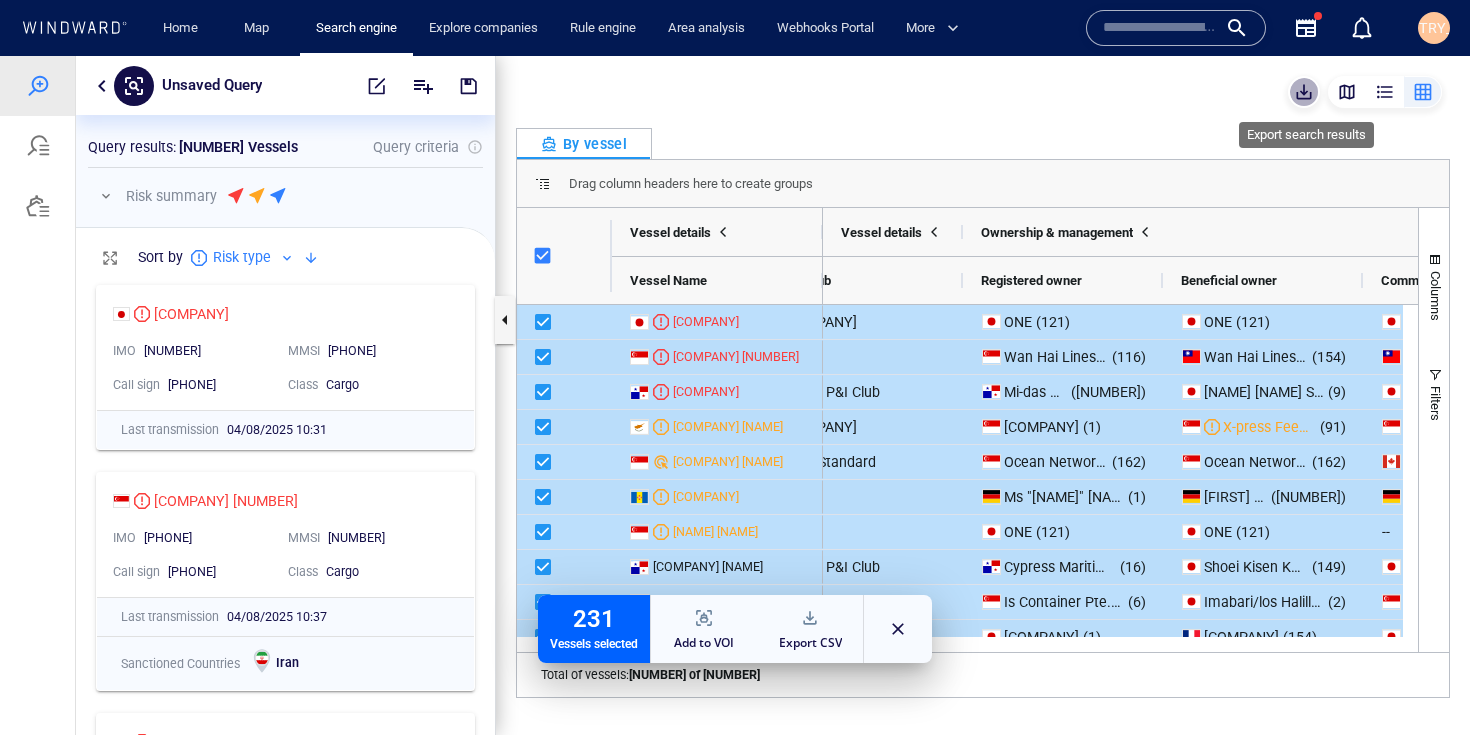 click at bounding box center (1304, 92) 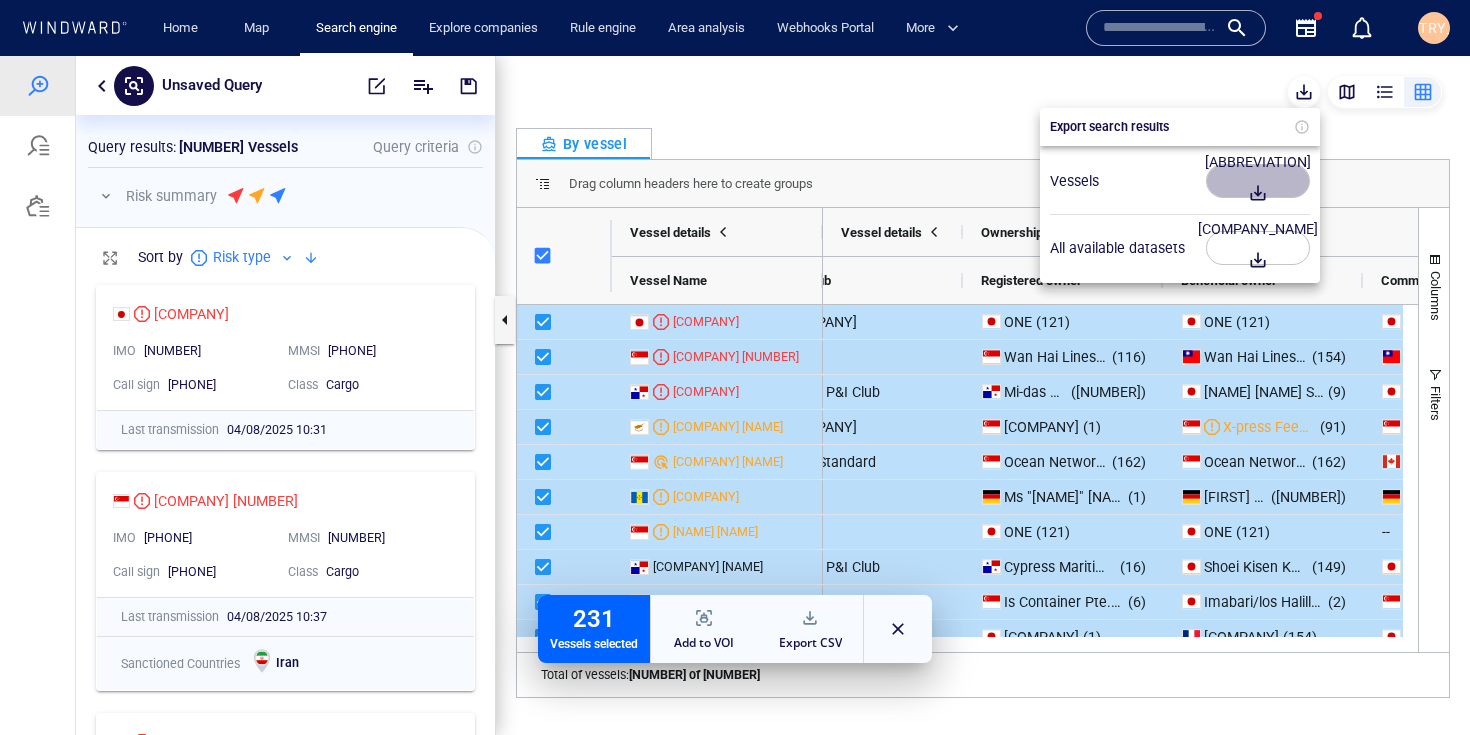 click at bounding box center (1258, 197) 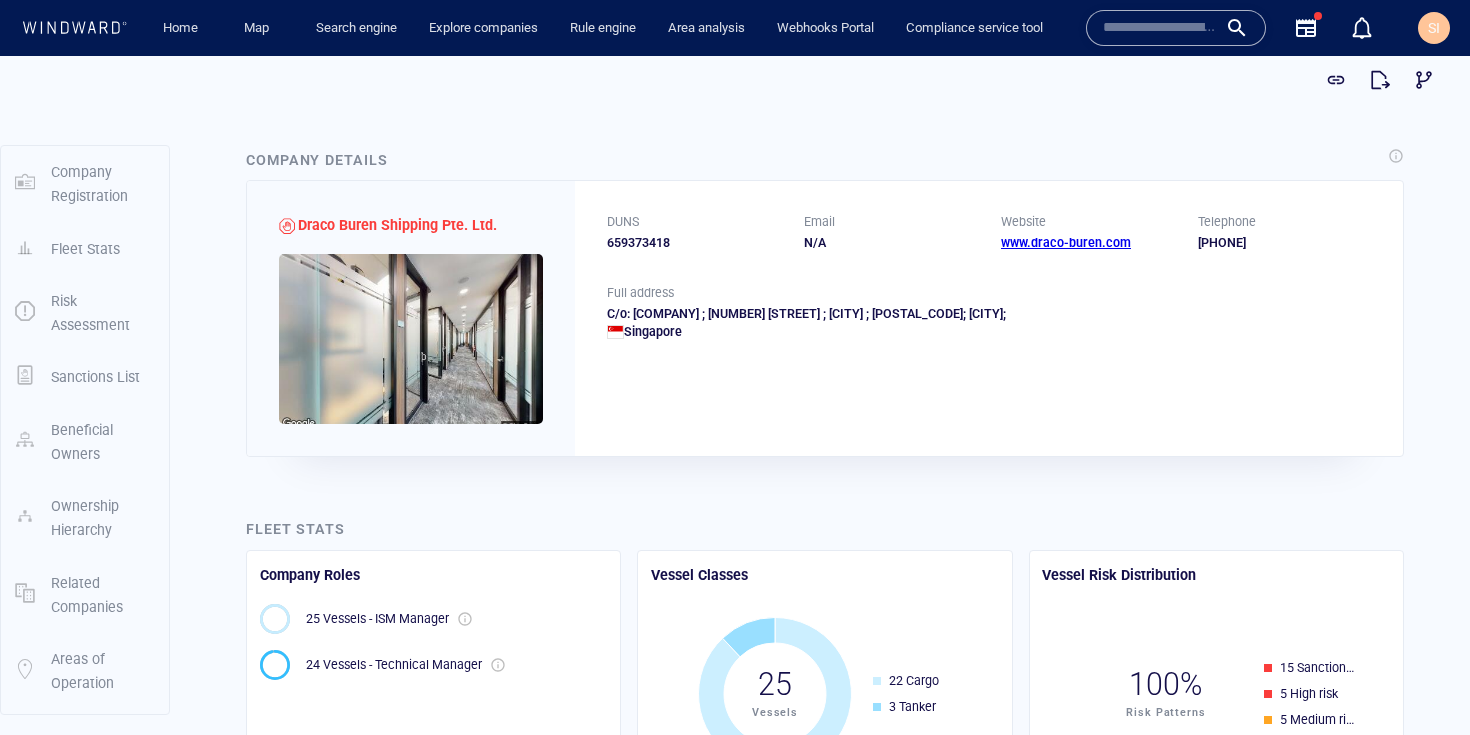 scroll, scrollTop: 0, scrollLeft: 0, axis: both 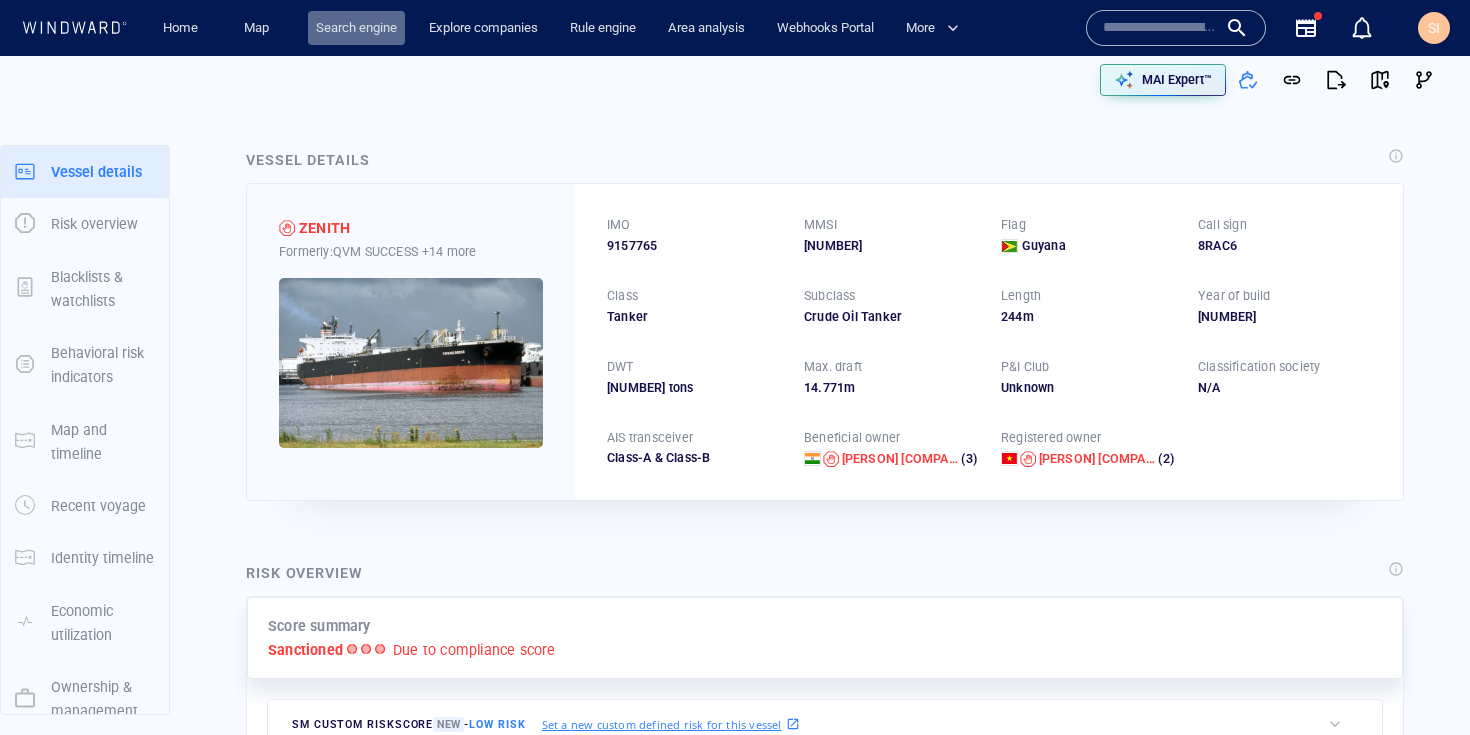drag, startPoint x: 320, startPoint y: 34, endPoint x: 356, endPoint y: 3, distance: 47.507893 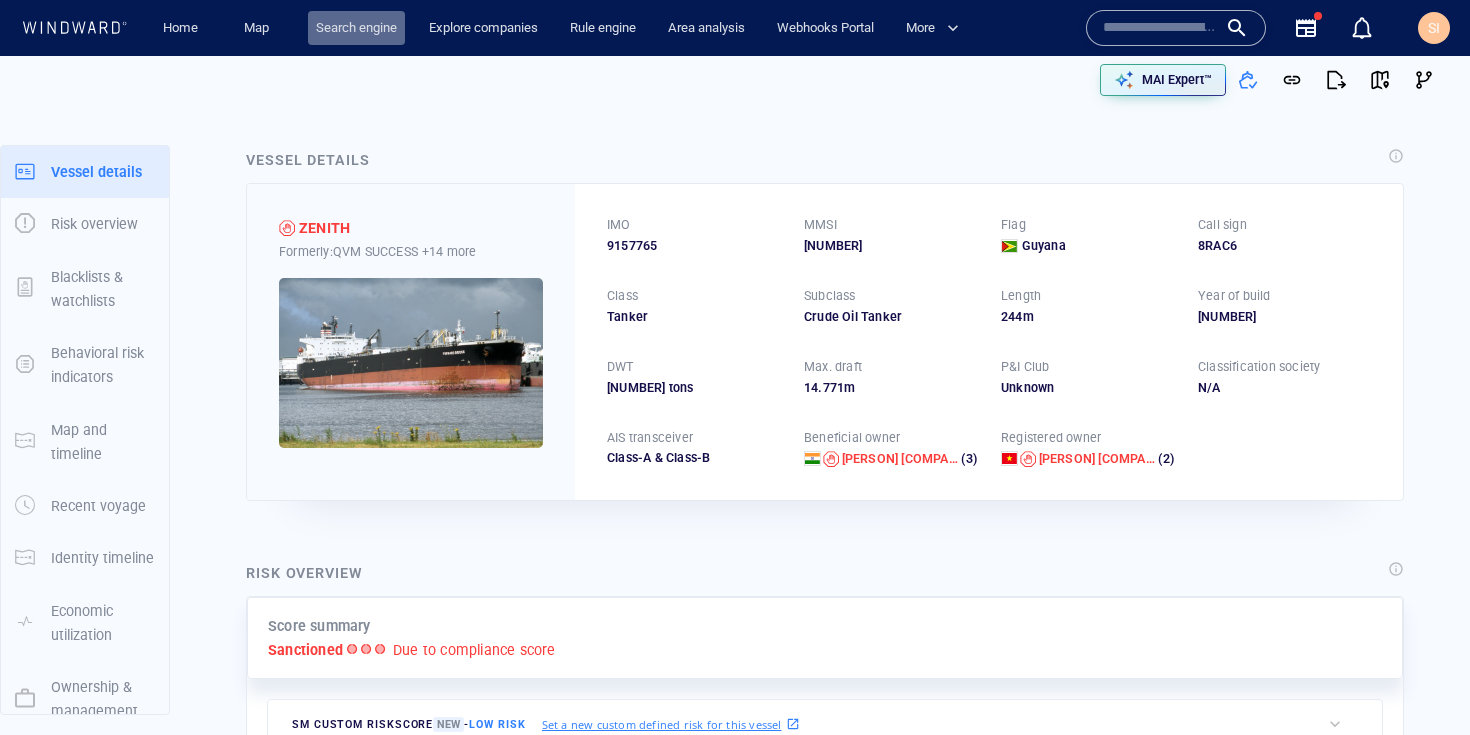 scroll, scrollTop: 0, scrollLeft: 0, axis: both 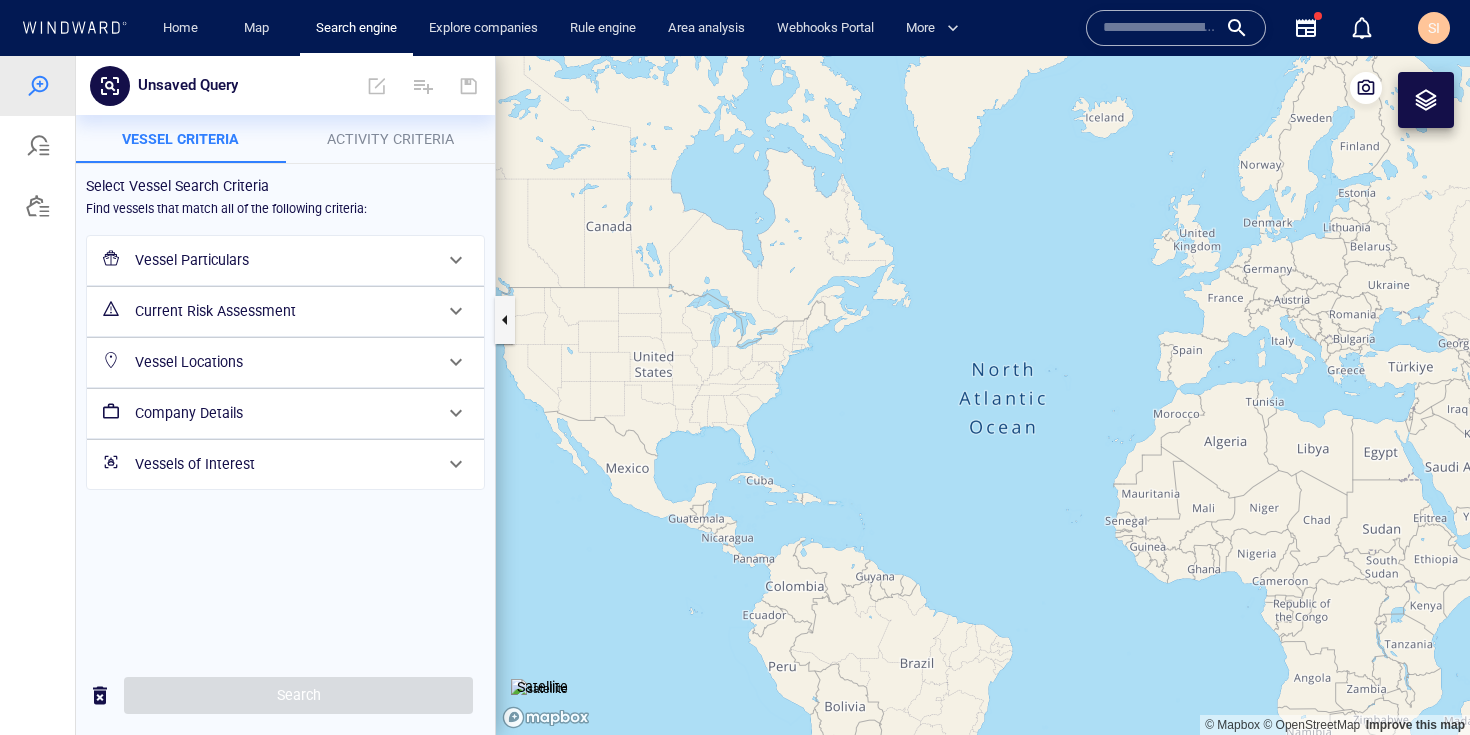 click on "Vessel Particulars" at bounding box center [283, 260] 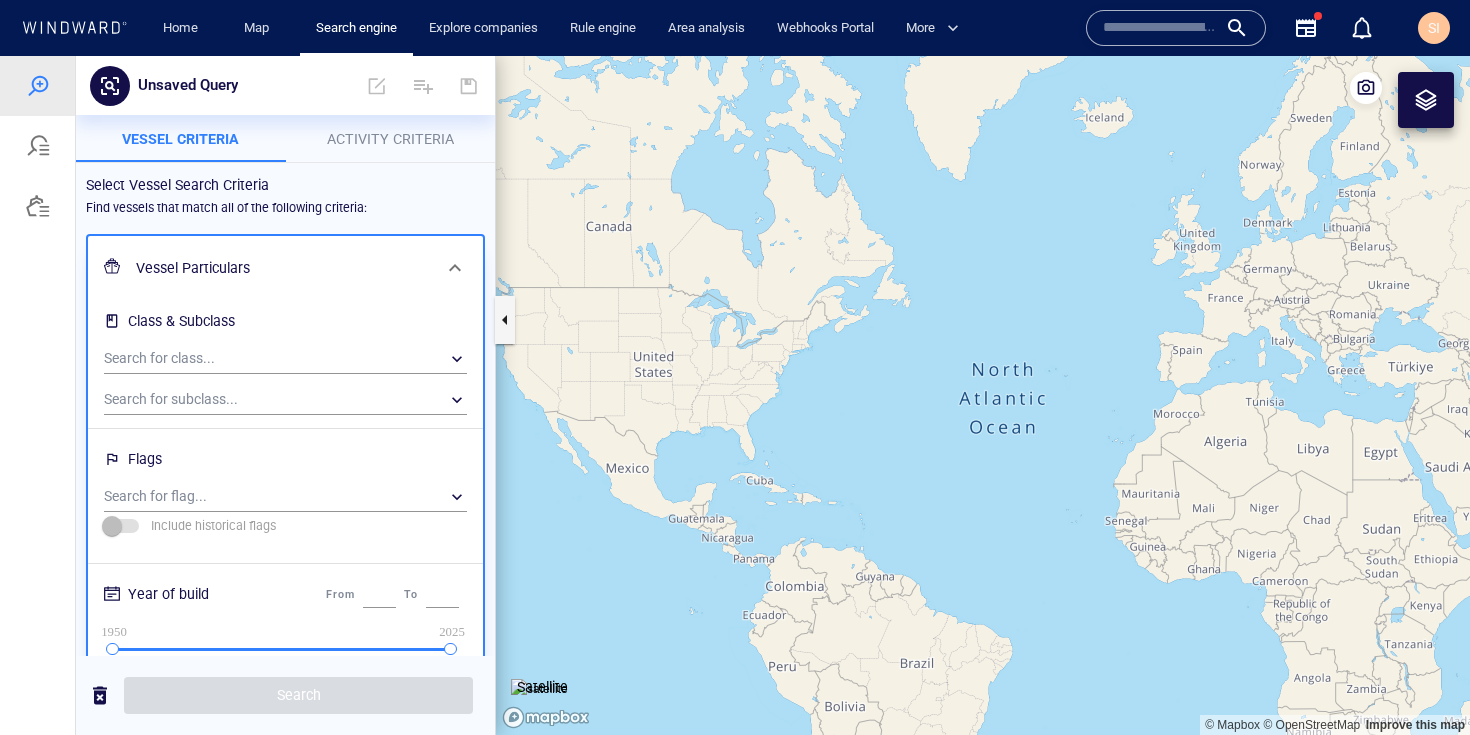 click on "Vessel Particulars" at bounding box center (283, 268) 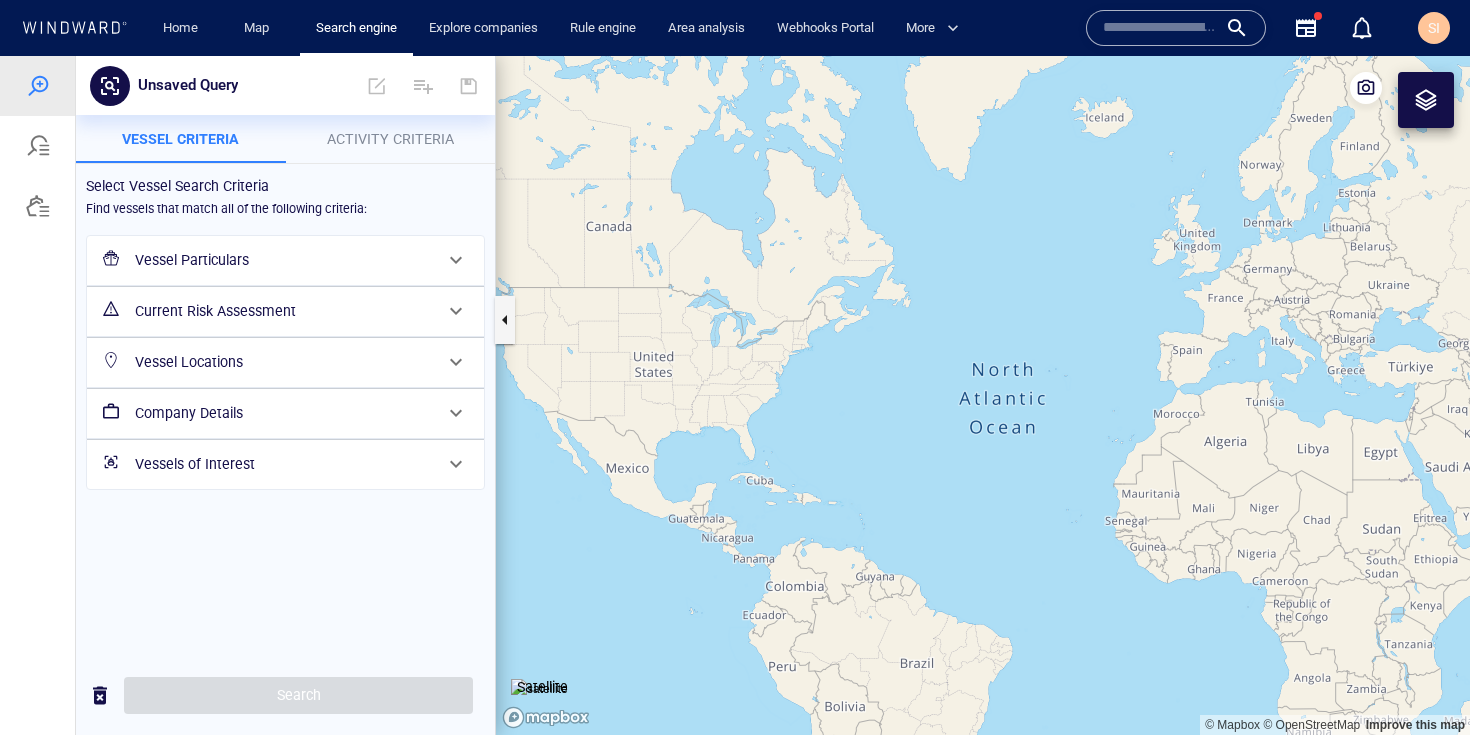 click on "Company Details" at bounding box center [283, 413] 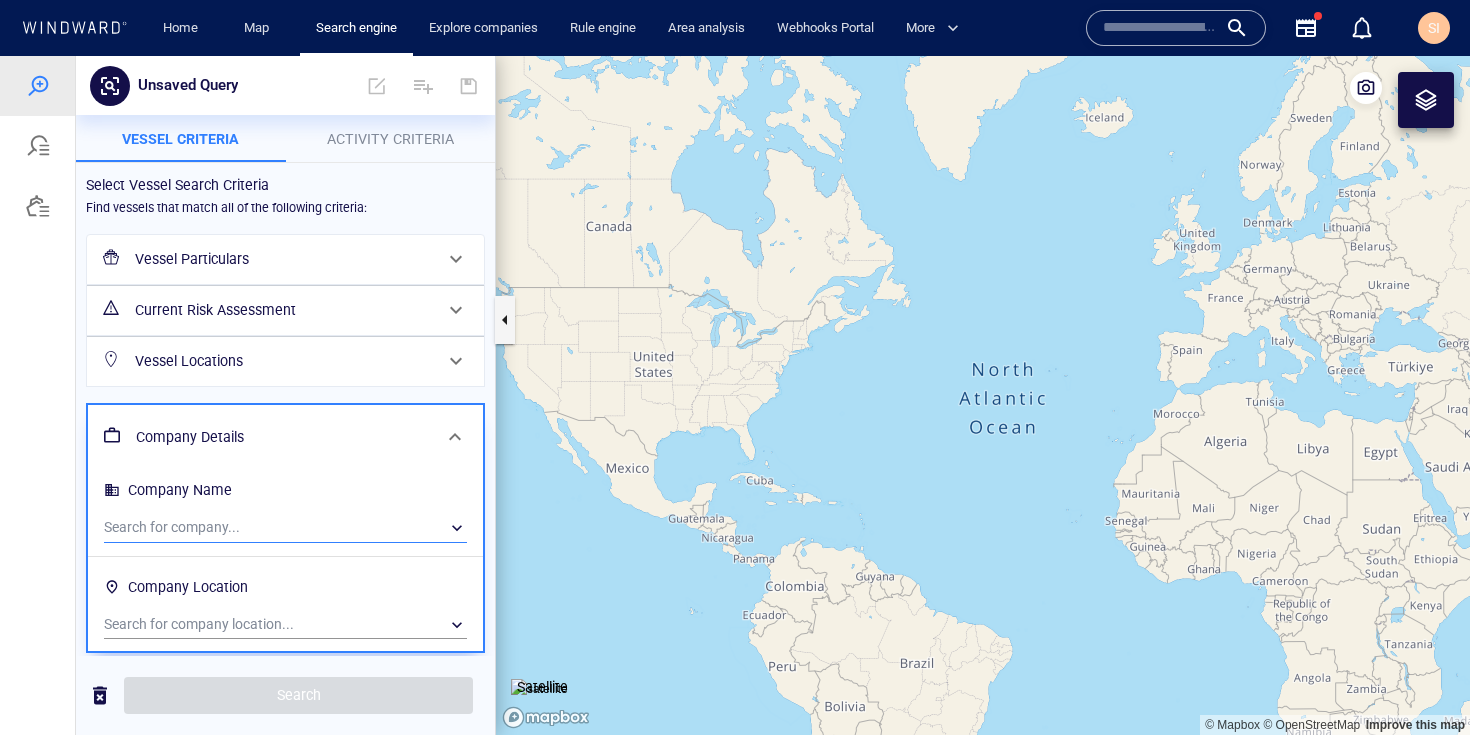 click on "​" at bounding box center [285, 528] 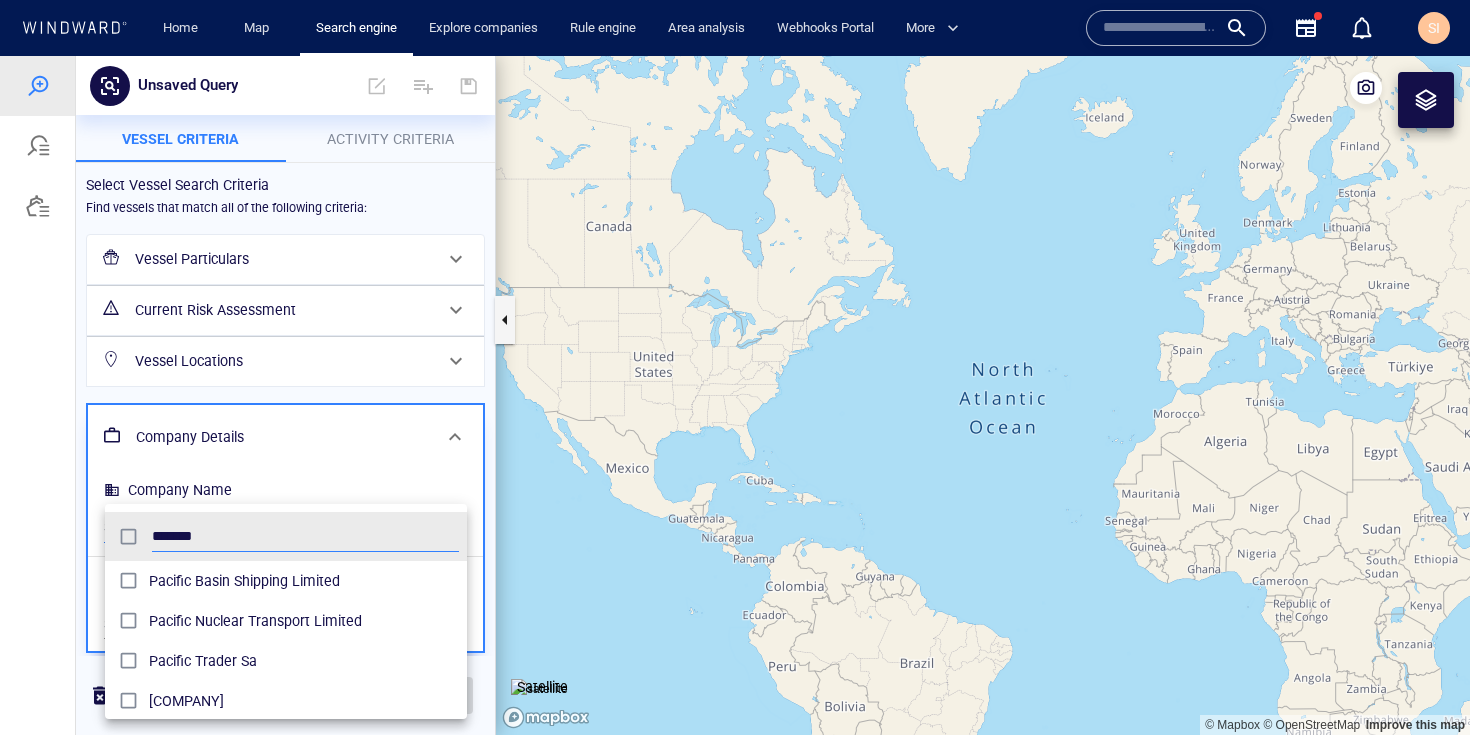 scroll, scrollTop: 15, scrollLeft: 16, axis: both 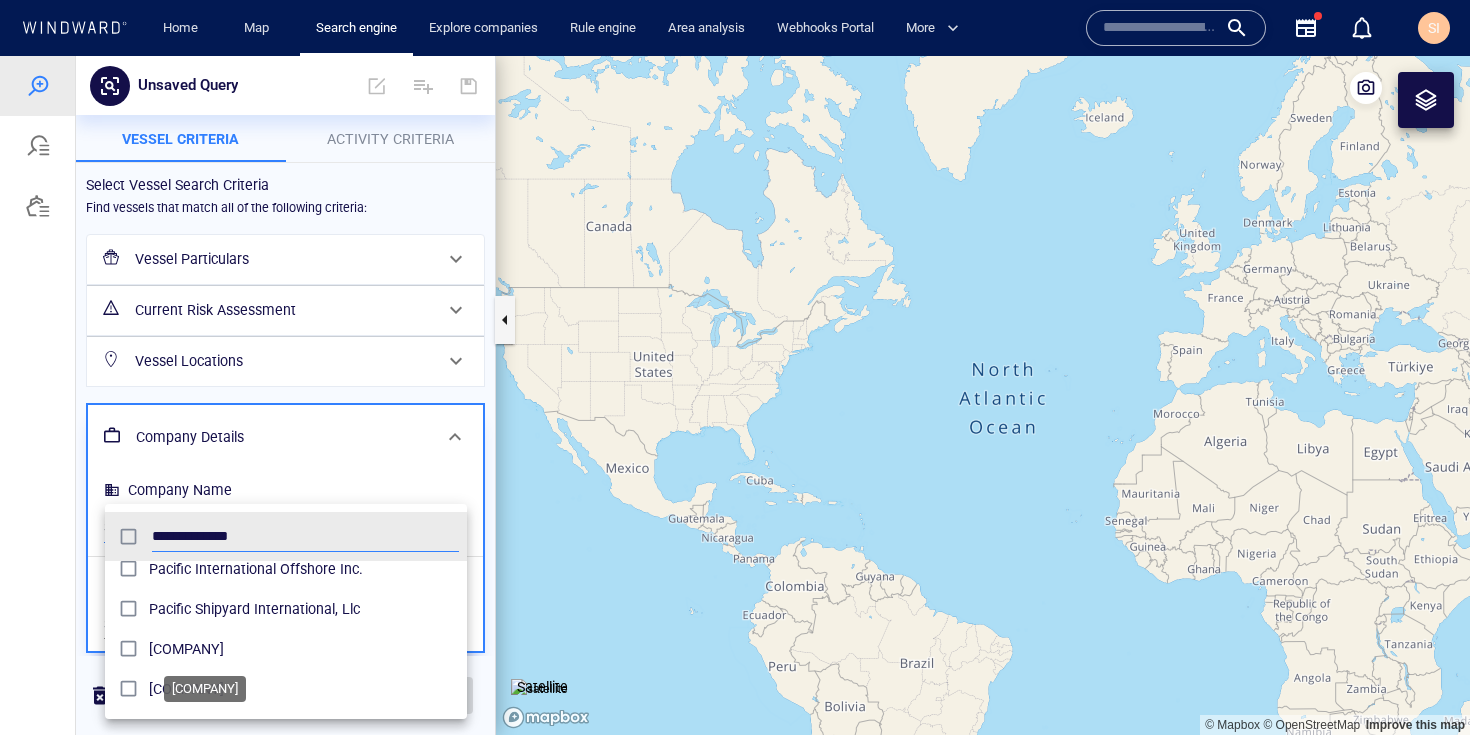 type on "**********" 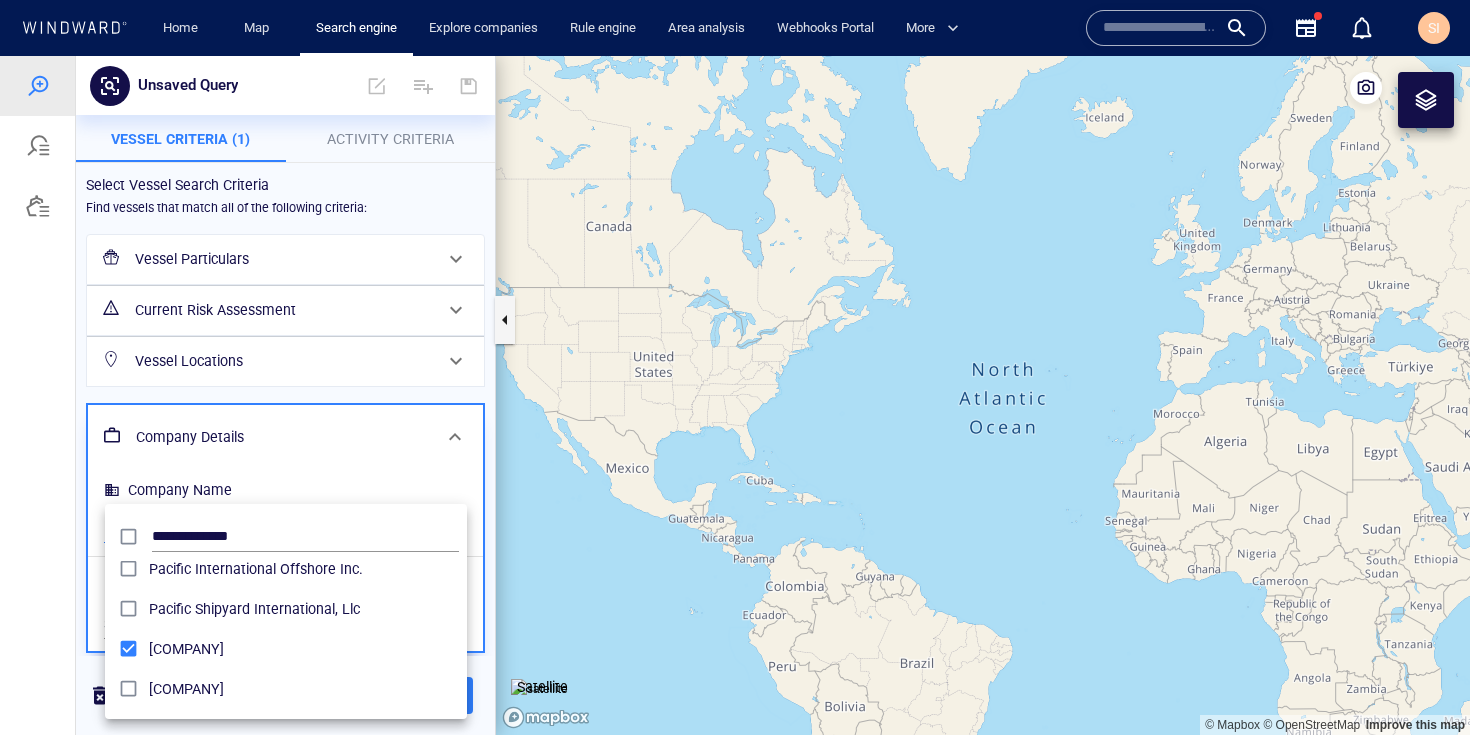 click at bounding box center (735, 395) 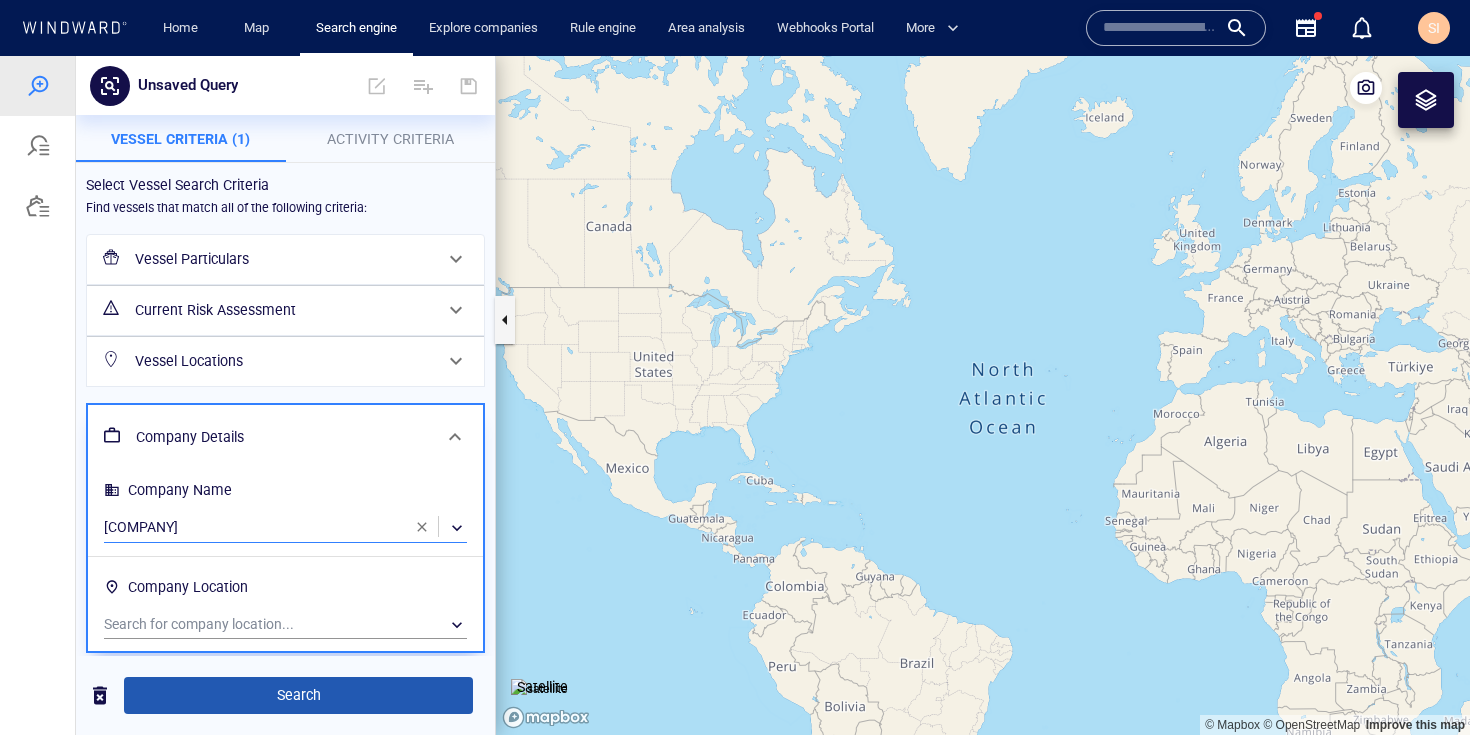 click on "Search" at bounding box center [298, 695] 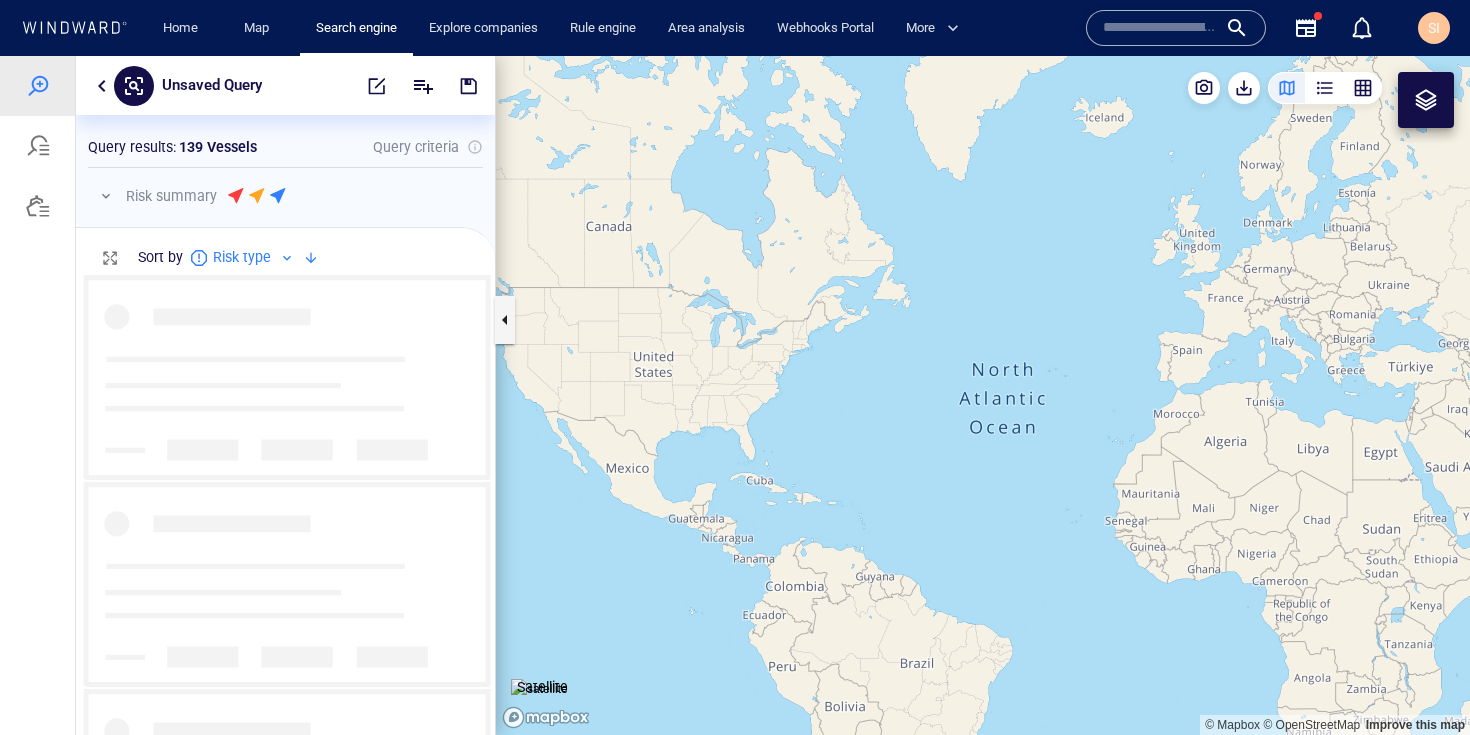 scroll, scrollTop: 15, scrollLeft: 16, axis: both 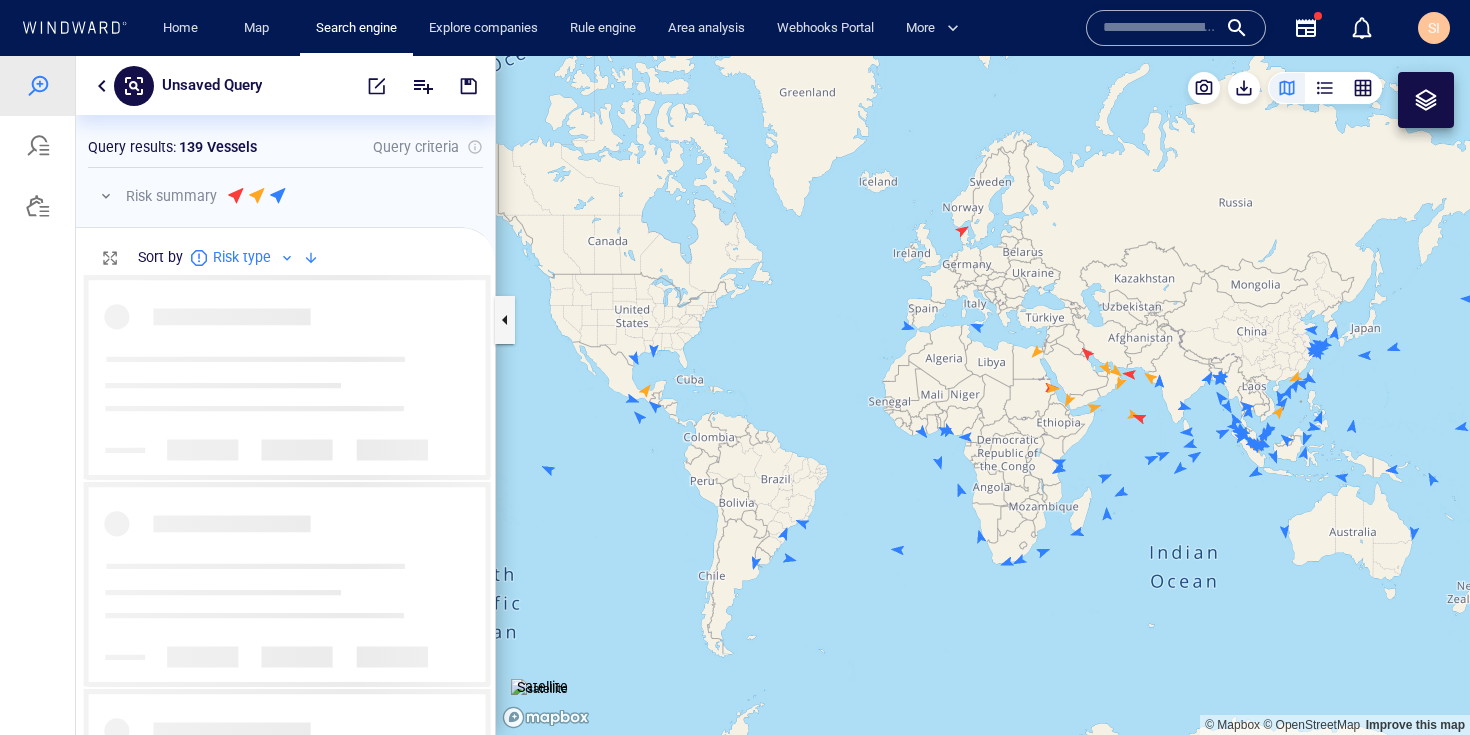 click at bounding box center [1160, 28] 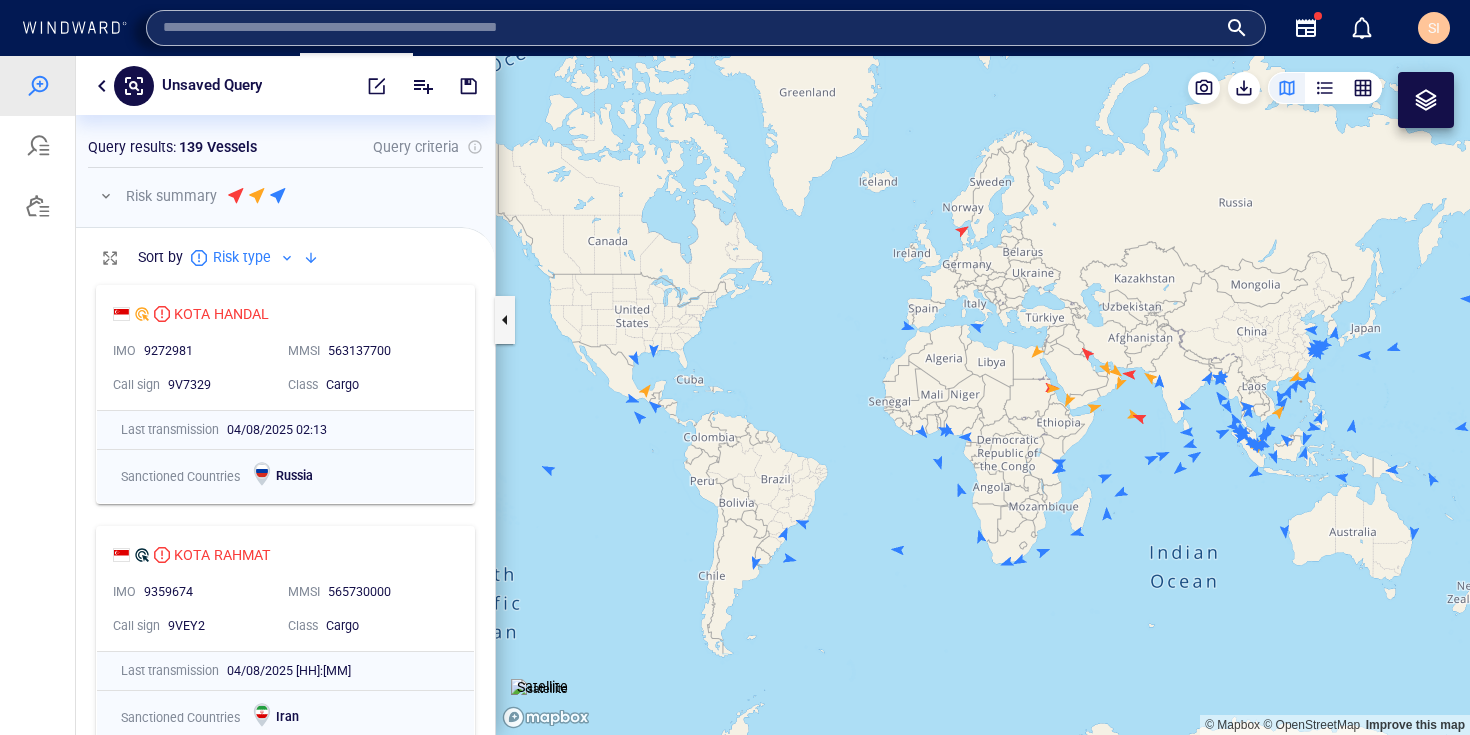 paste on "**********" 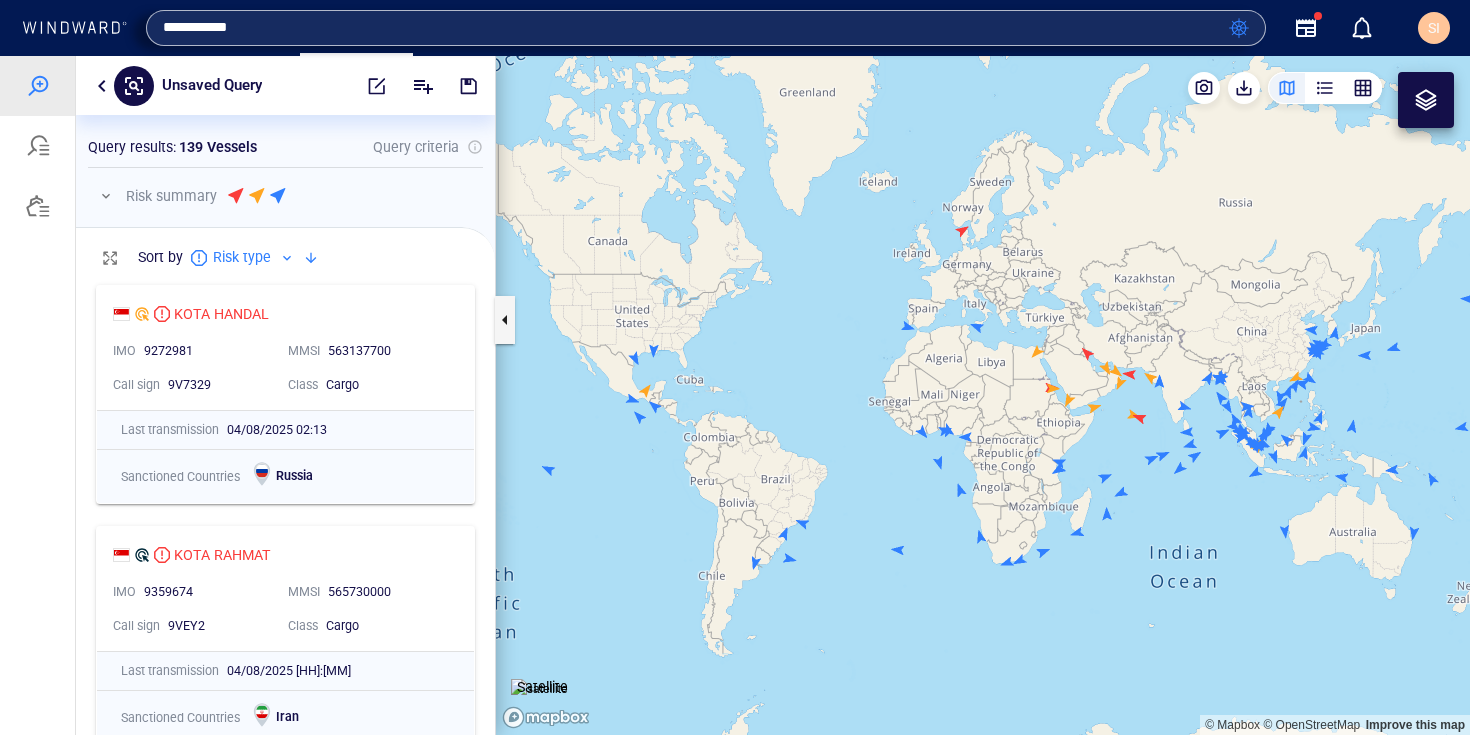 type on "**********" 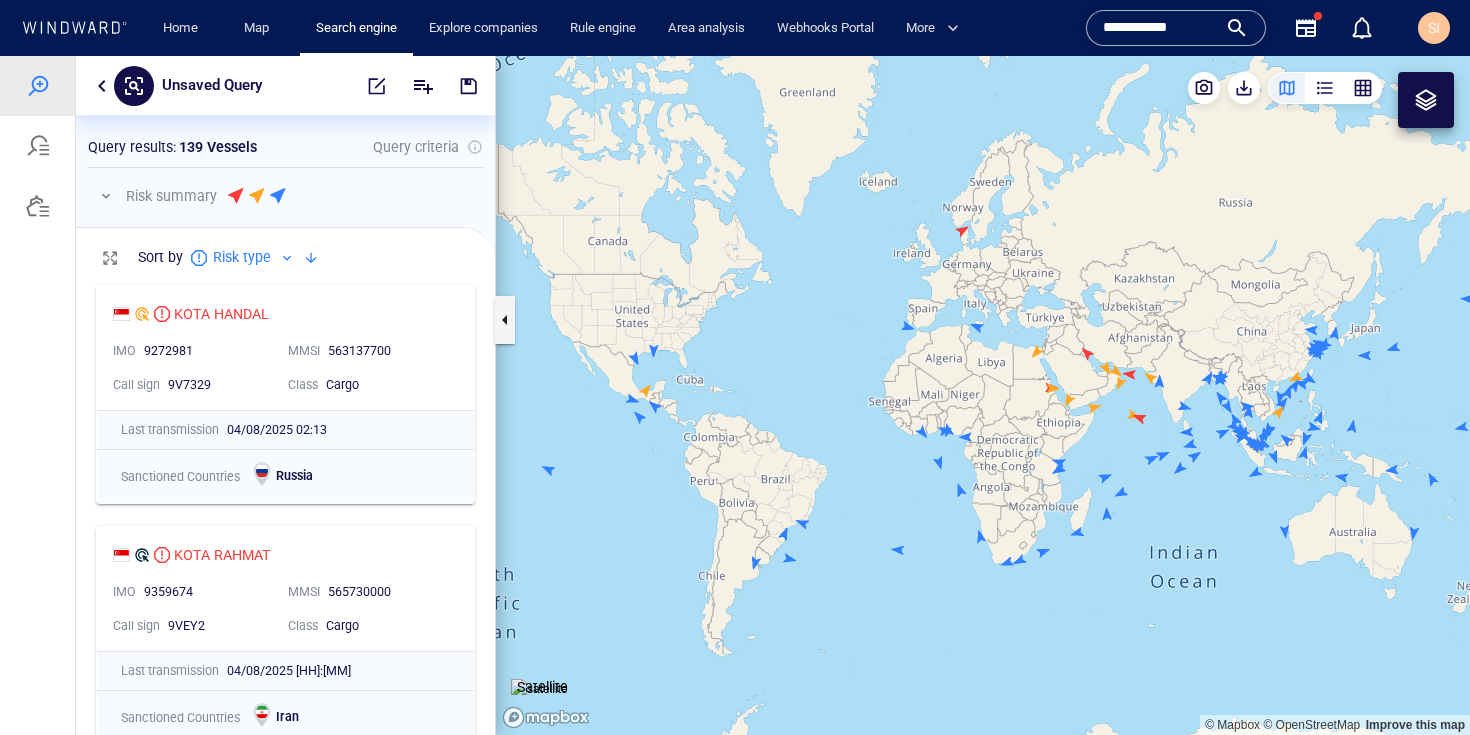 click on "**********" at bounding box center (1160, 28) 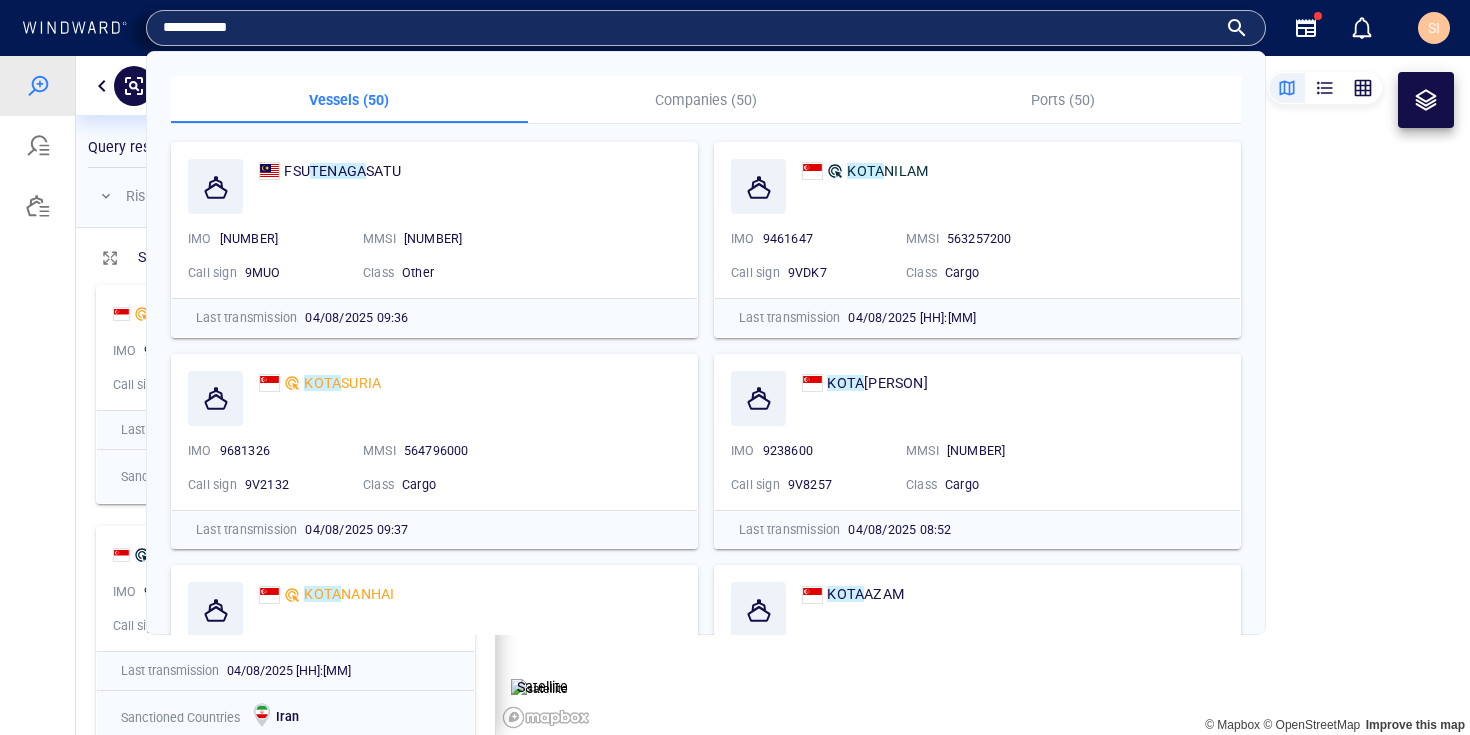 scroll, scrollTop: 236, scrollLeft: 0, axis: vertical 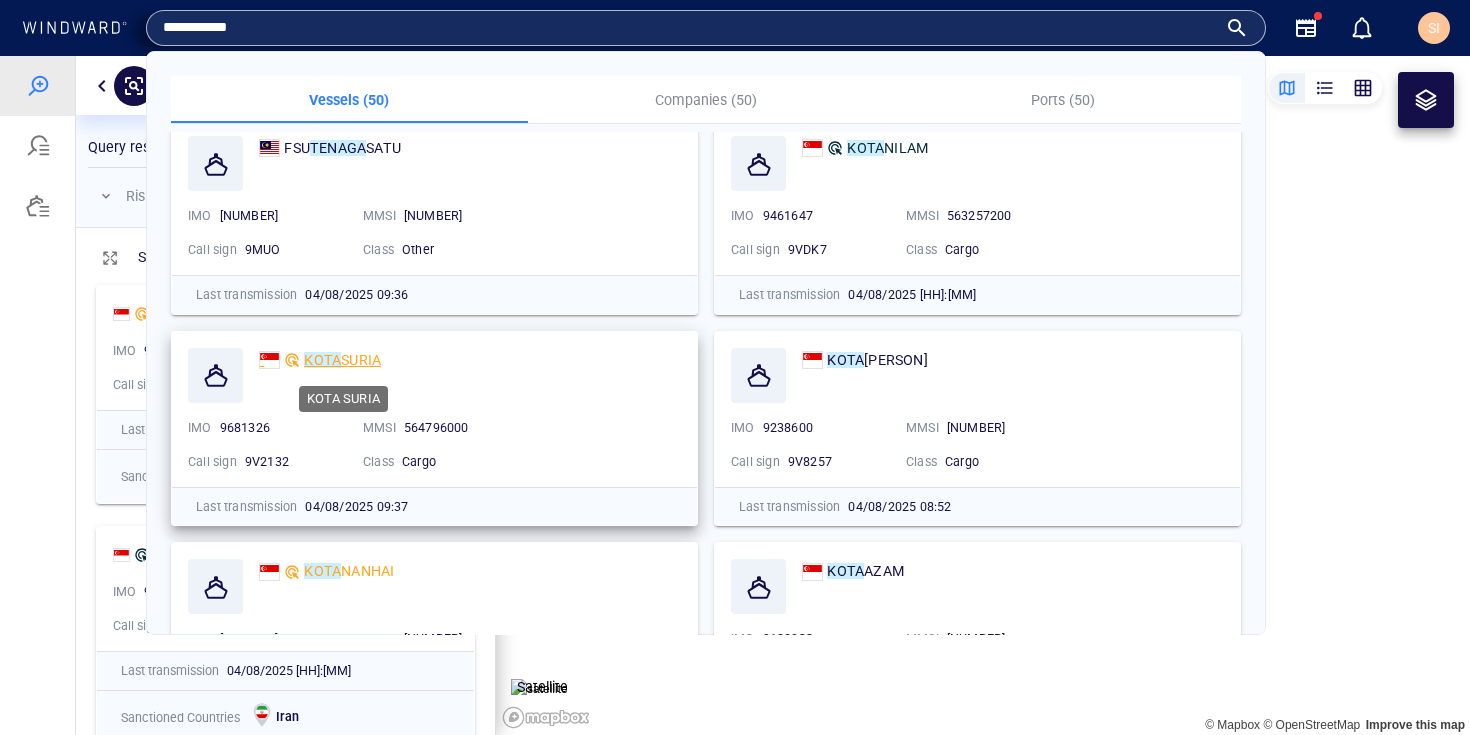 click on "SURIA" at bounding box center [361, 360] 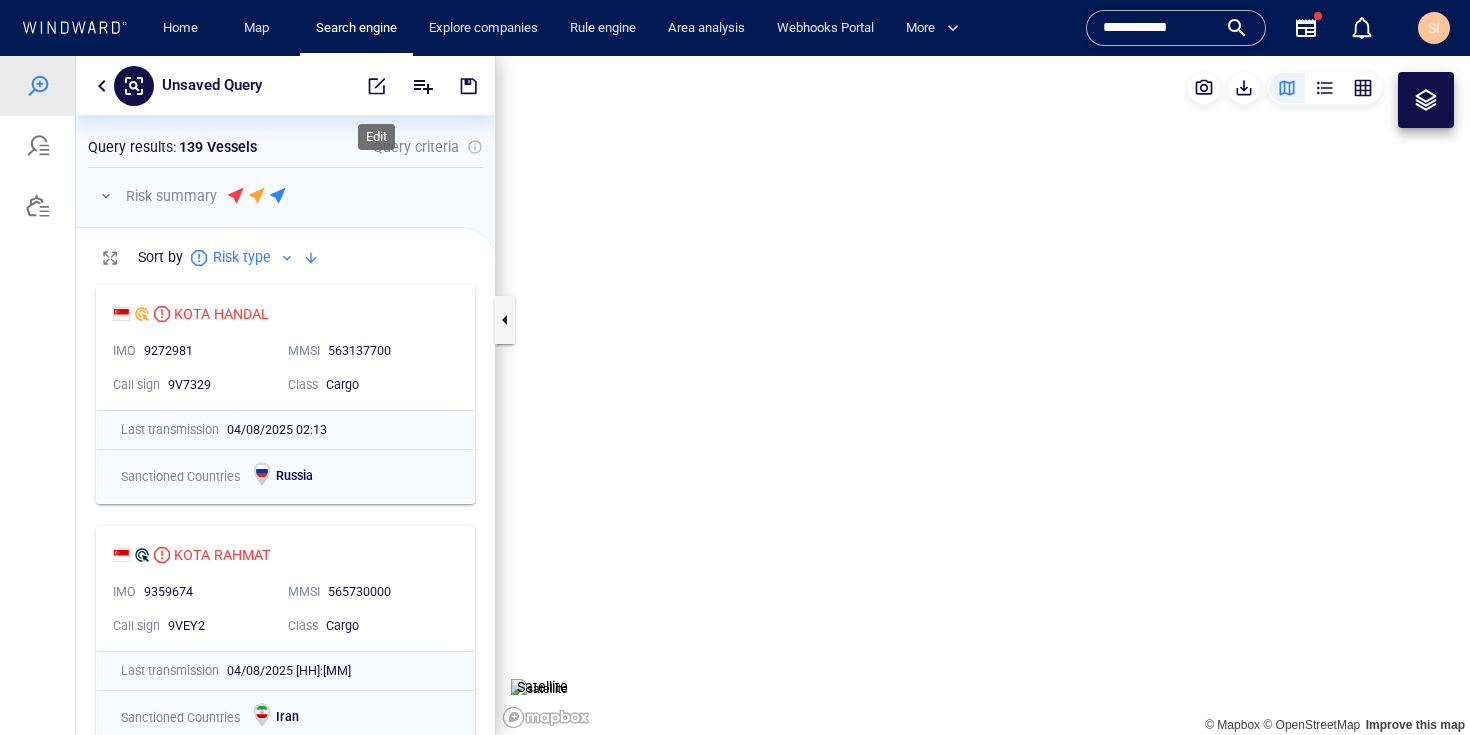 click at bounding box center [377, 86] 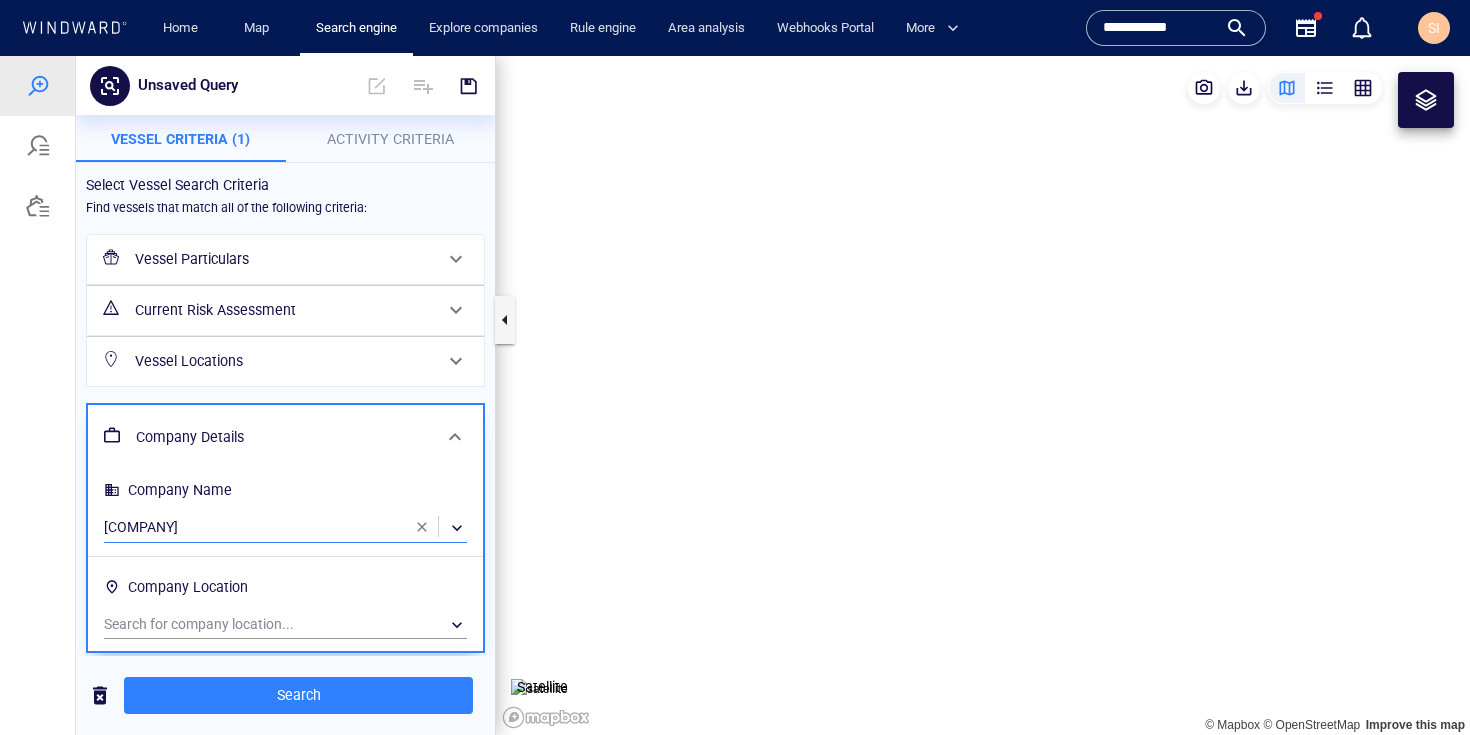 click on "​" at bounding box center [285, 528] 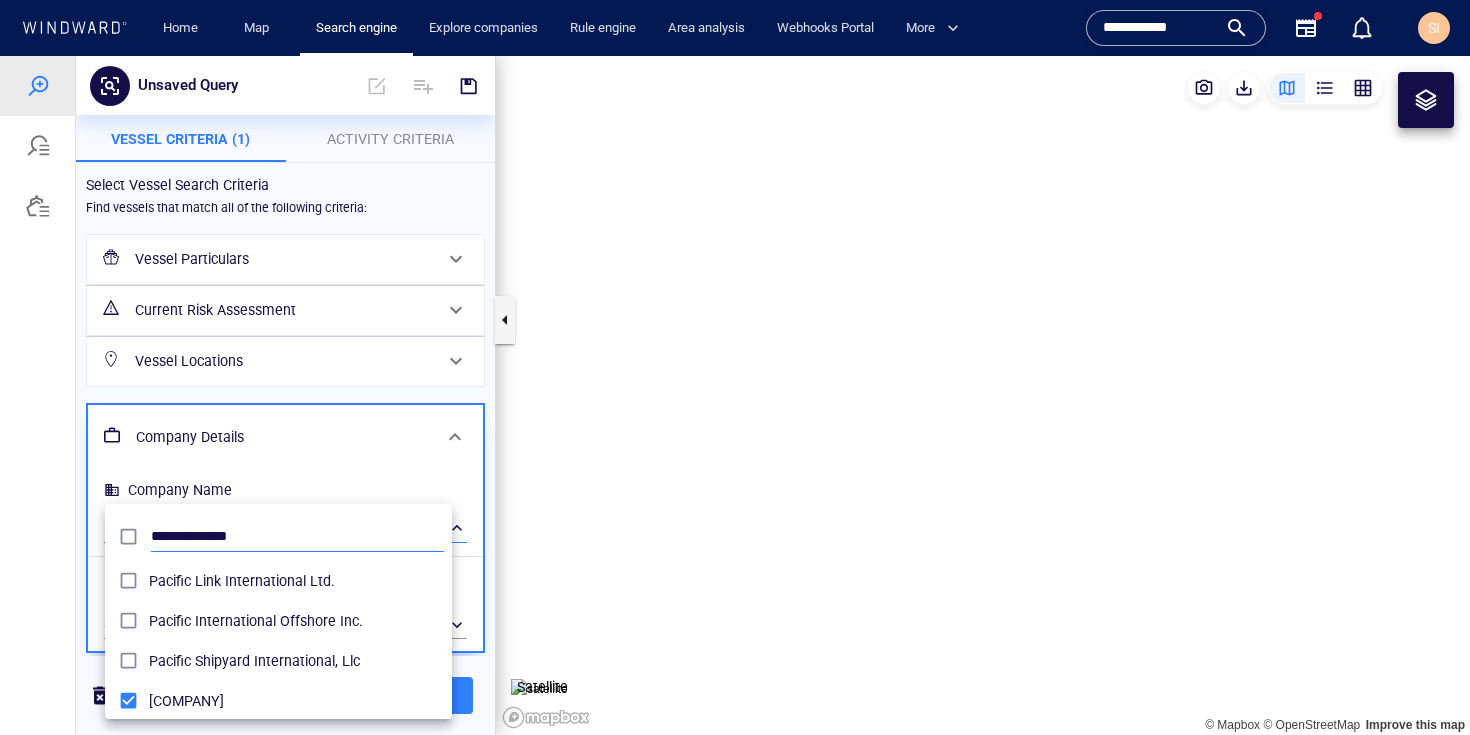 scroll, scrollTop: 15, scrollLeft: 16, axis: both 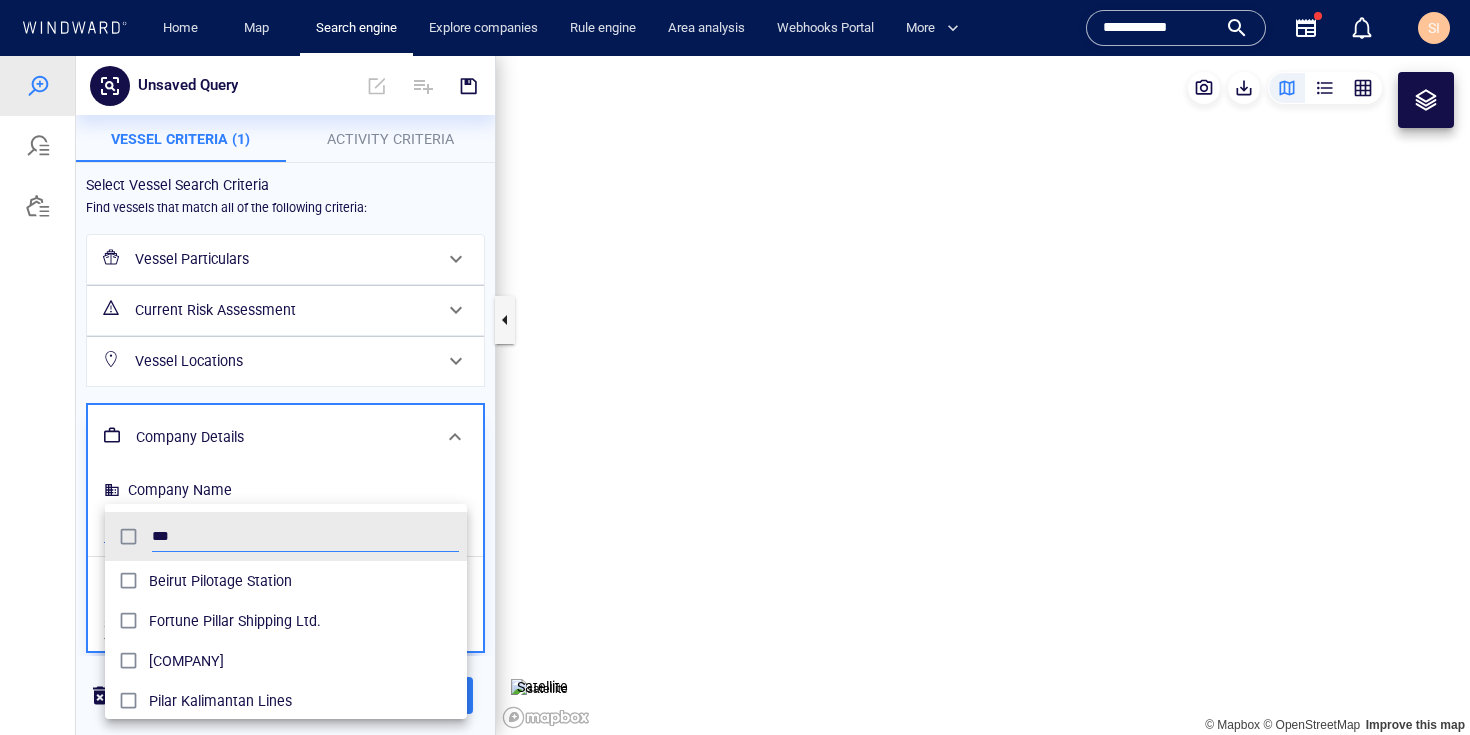 type on "***" 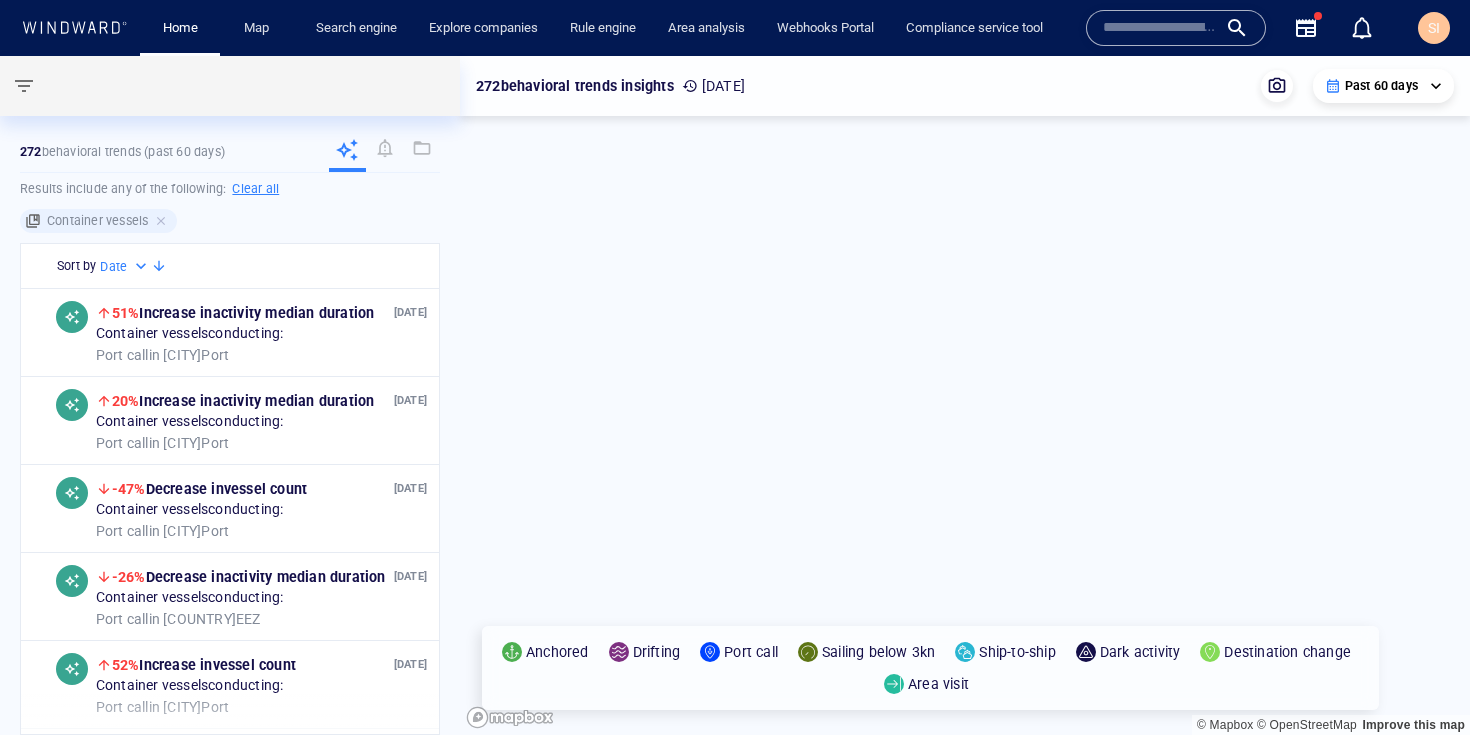 scroll, scrollTop: 0, scrollLeft: 0, axis: both 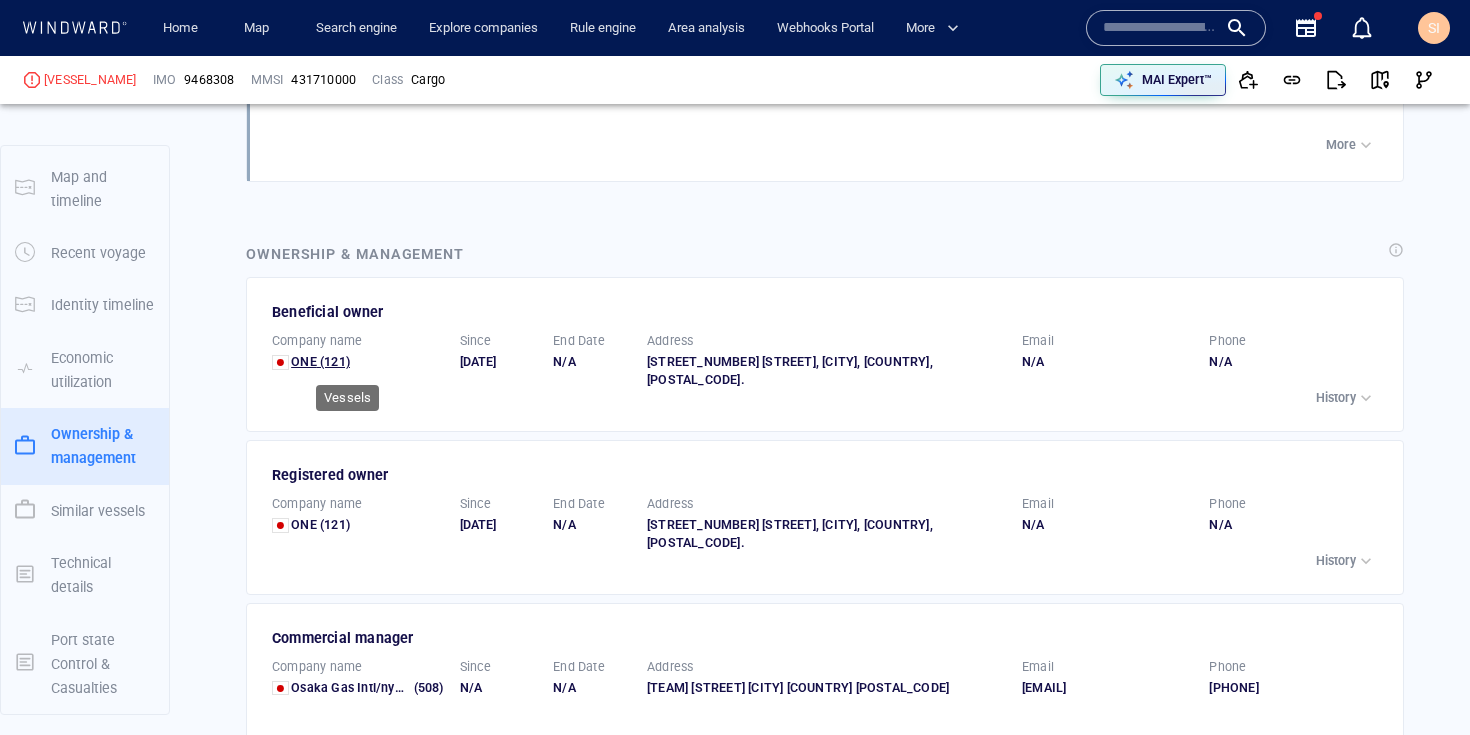click on "(121)" at bounding box center (333, 362) 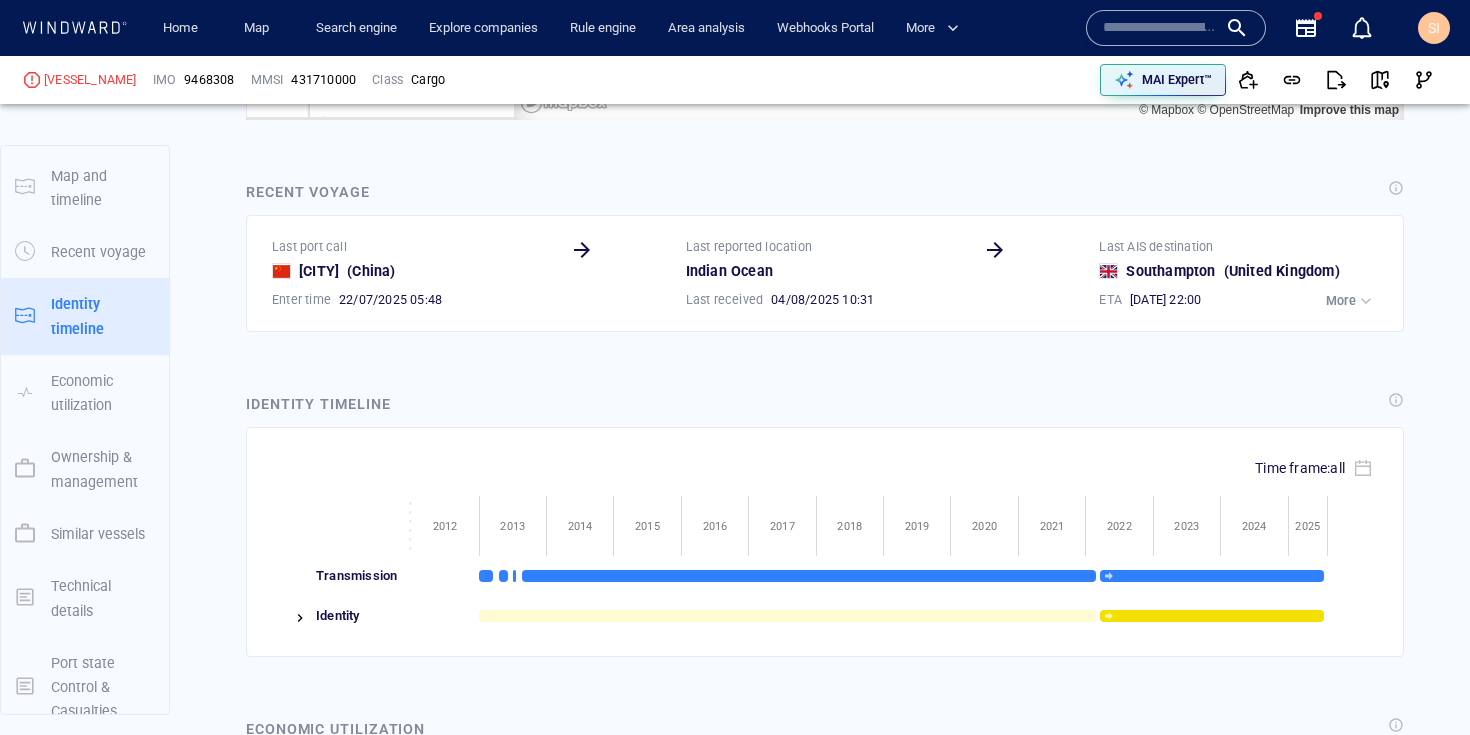 scroll, scrollTop: 2490, scrollLeft: 0, axis: vertical 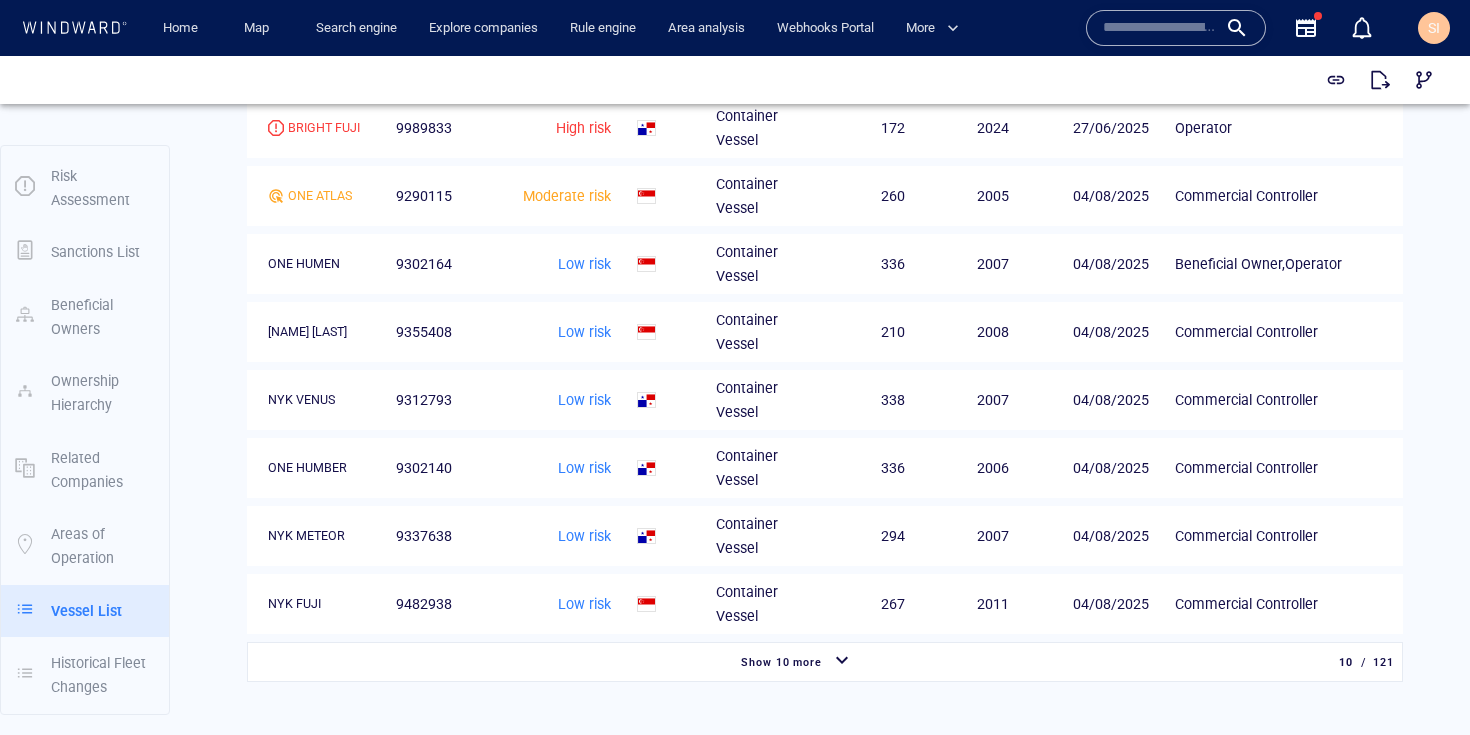 click on "Show 10 more" at bounding box center [782, 662] 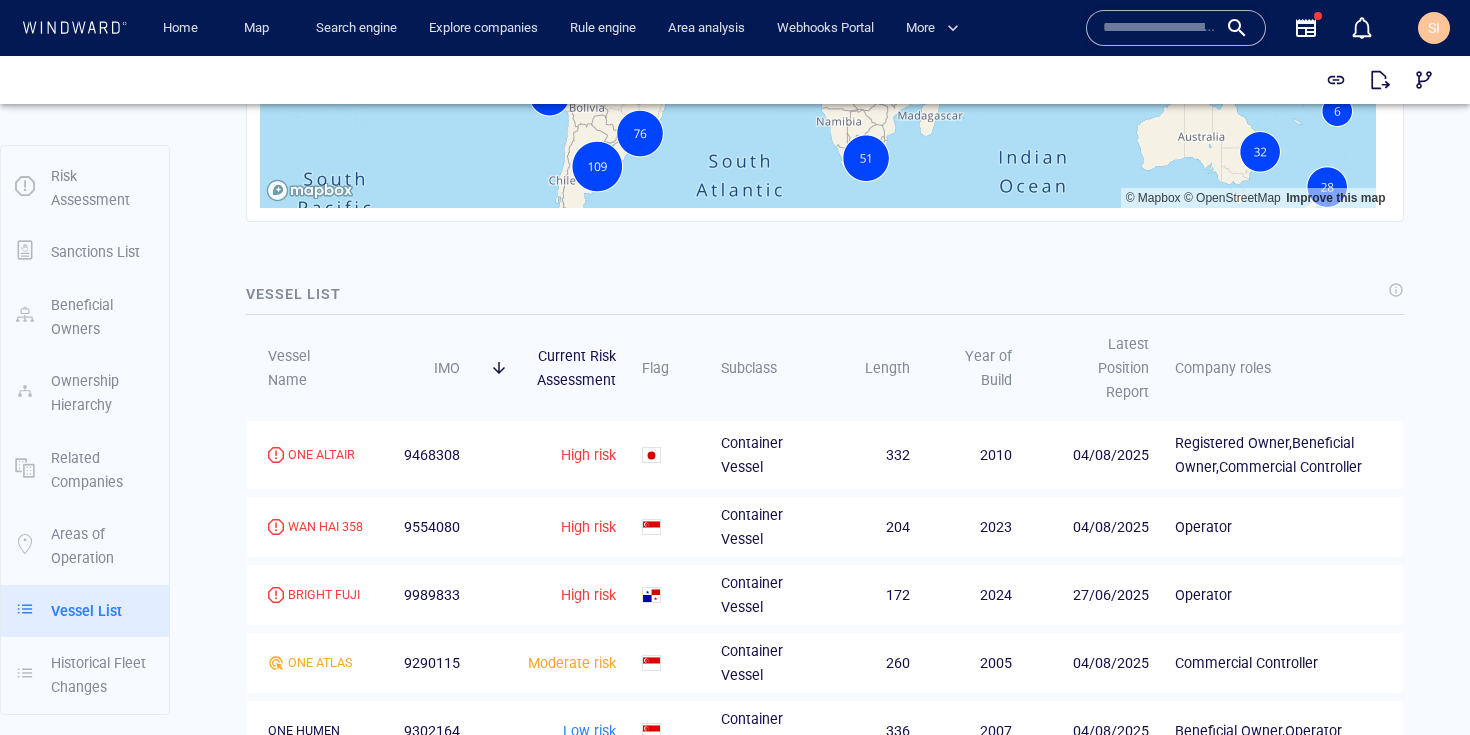 scroll, scrollTop: 2003, scrollLeft: 0, axis: vertical 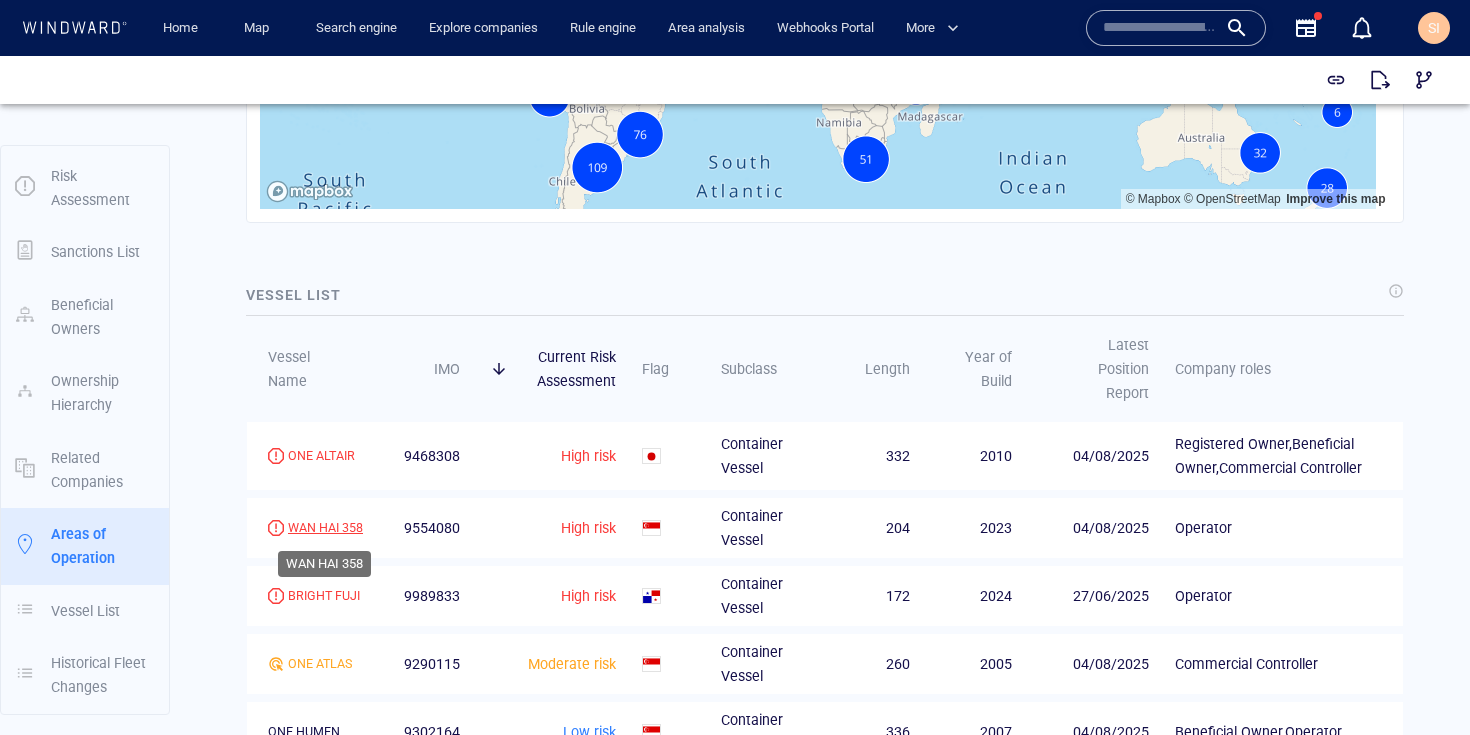 click on "[COMPANY] [NUMBER]" at bounding box center [325, 528] 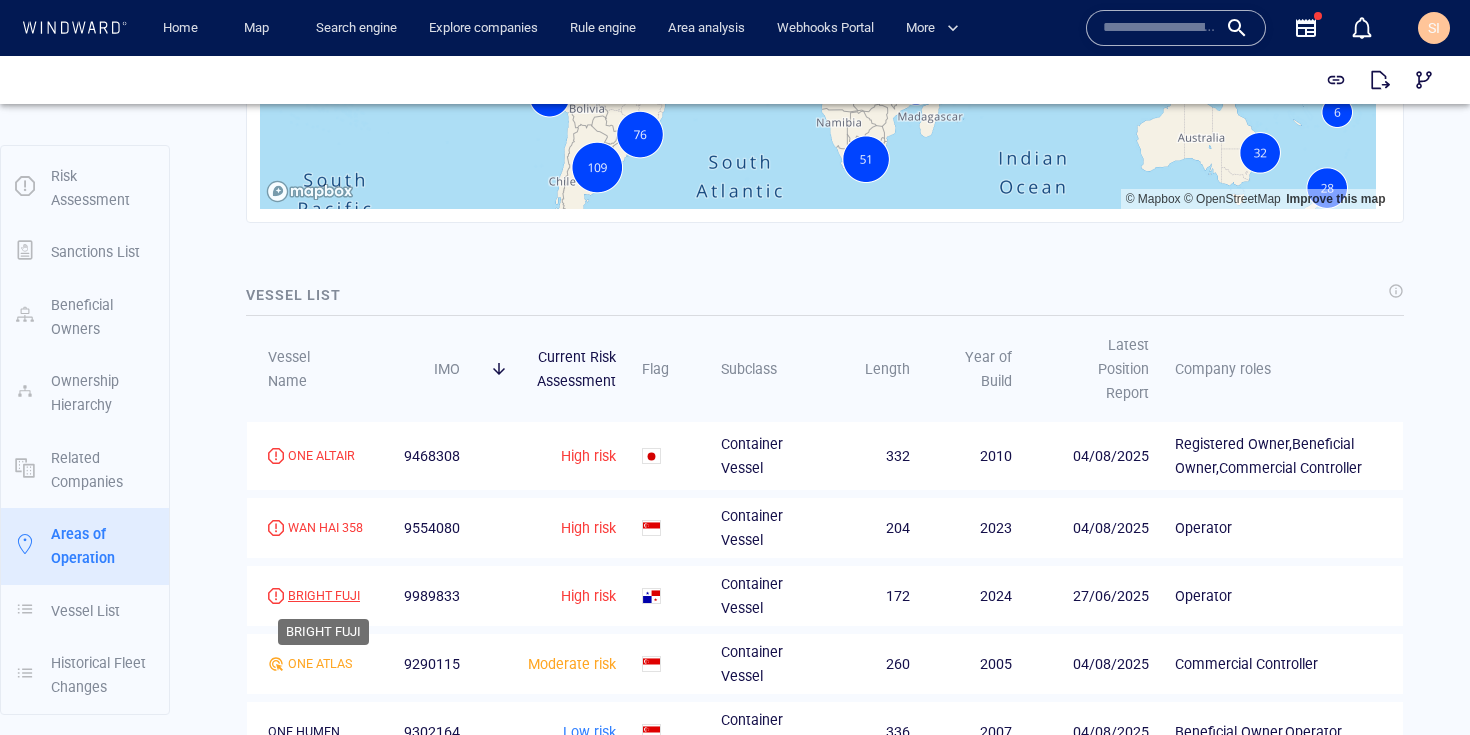click on "[COMPANY]" at bounding box center (324, 596) 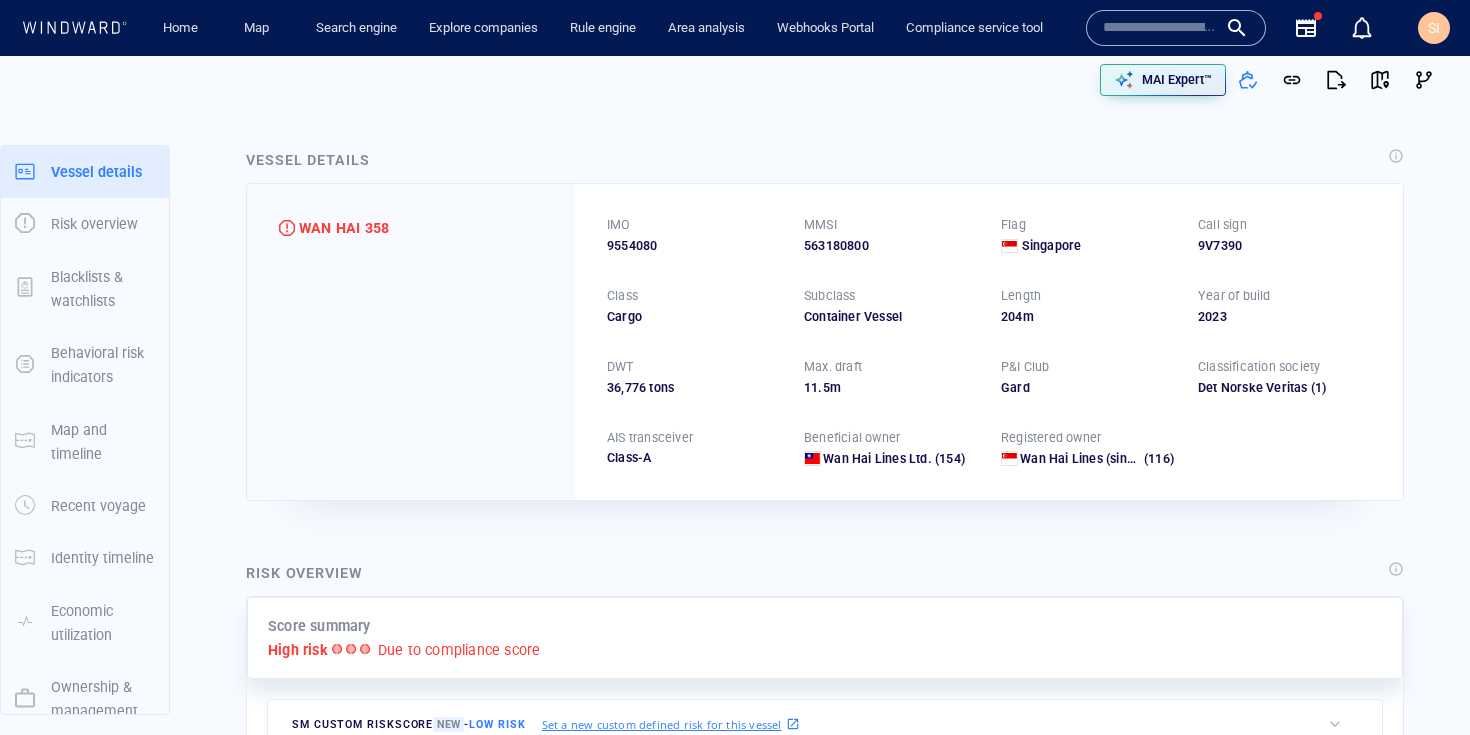 scroll, scrollTop: 0, scrollLeft: 0, axis: both 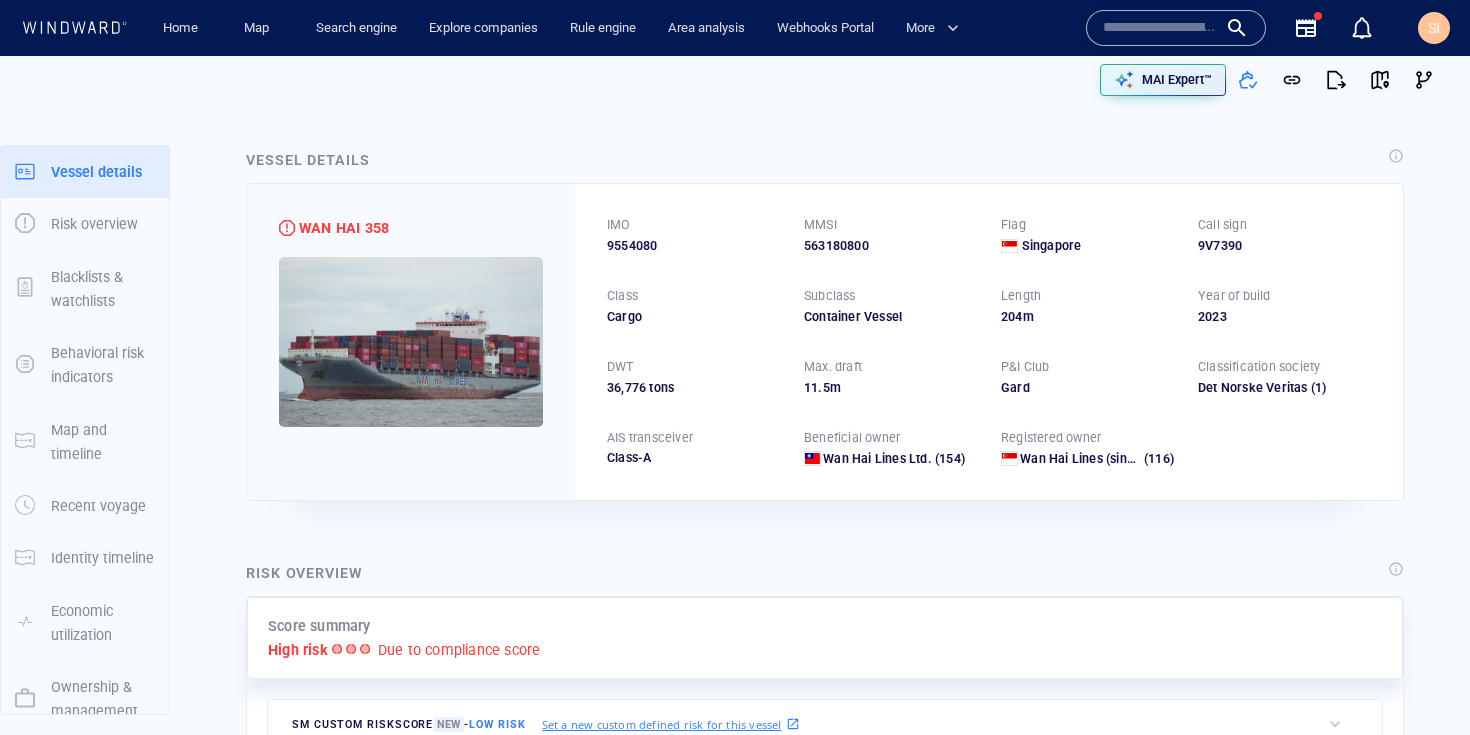 click on "9554080" at bounding box center (632, 246) 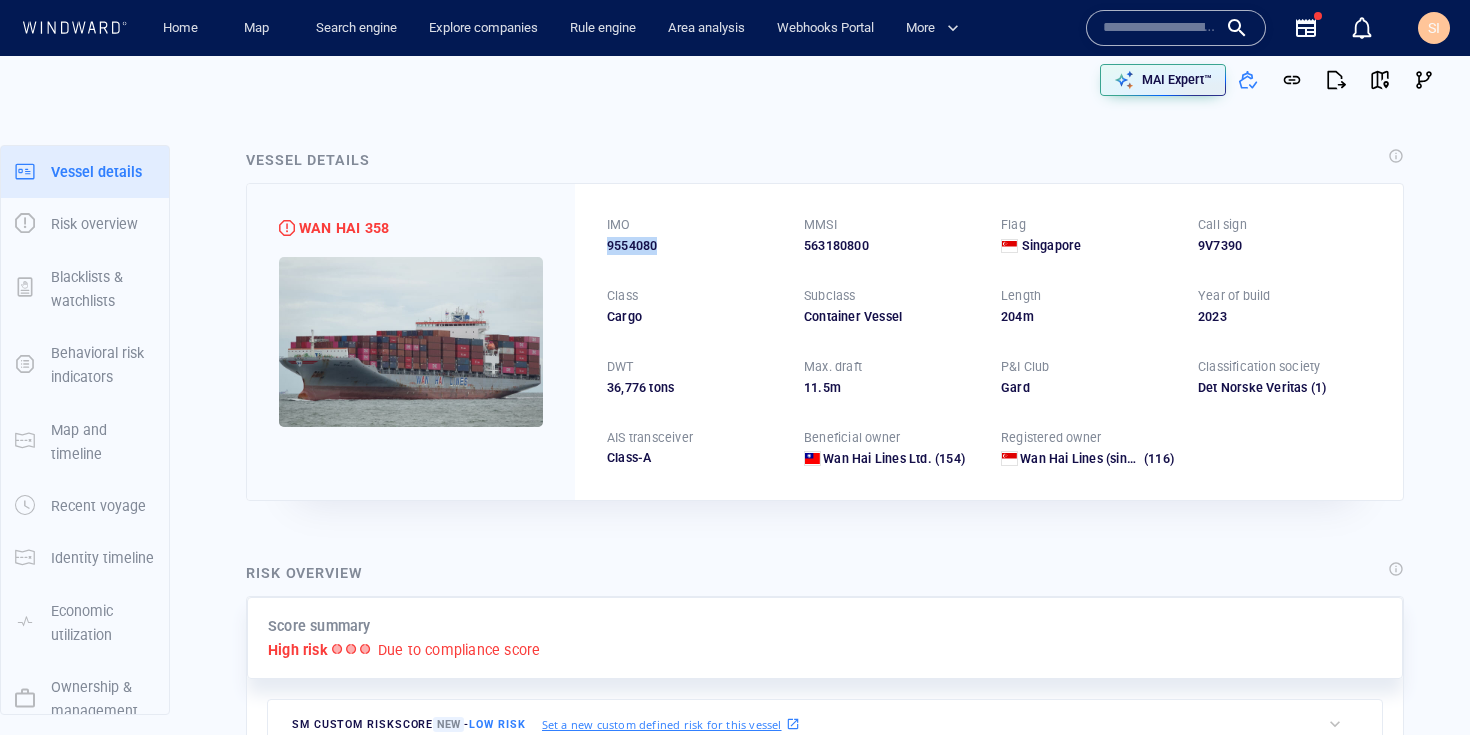 click on "9554080" at bounding box center (632, 246) 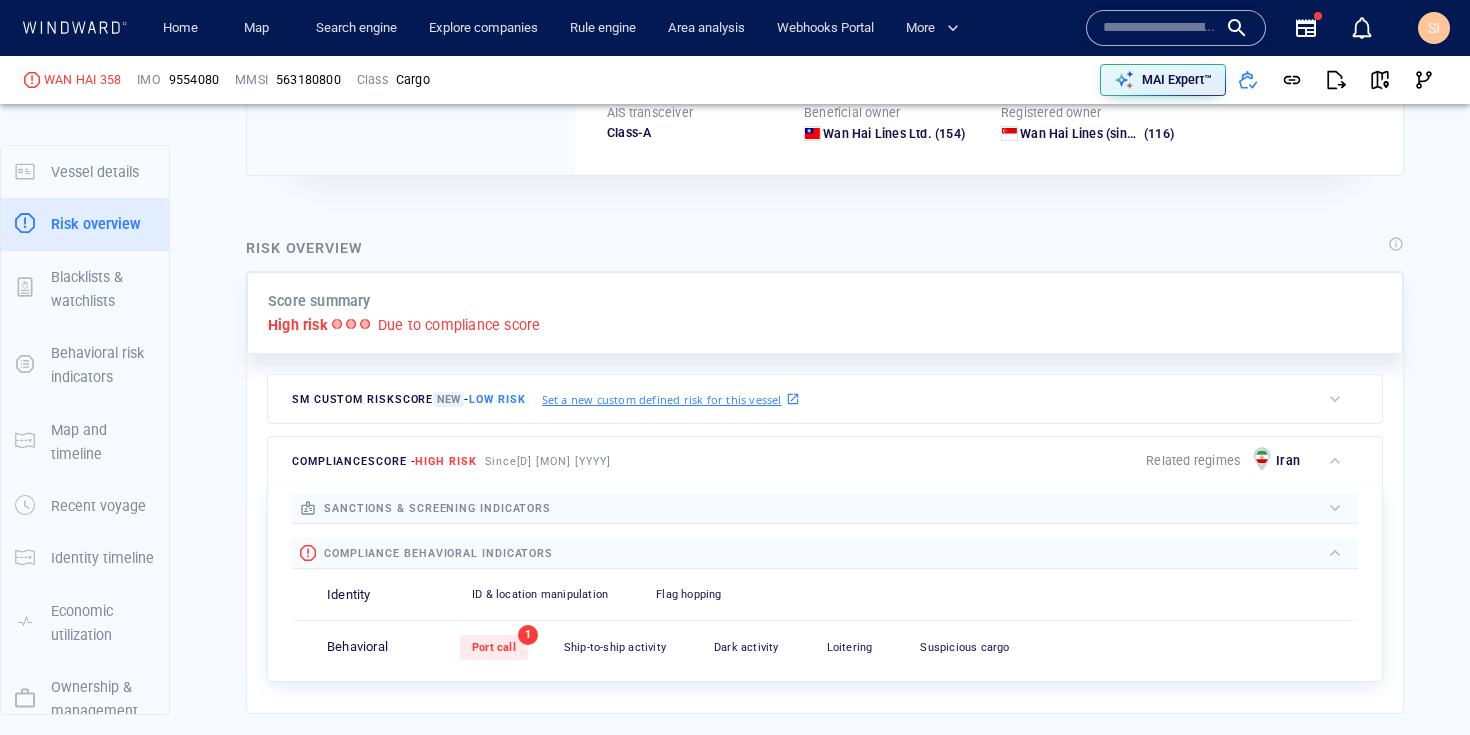 scroll, scrollTop: 181, scrollLeft: 0, axis: vertical 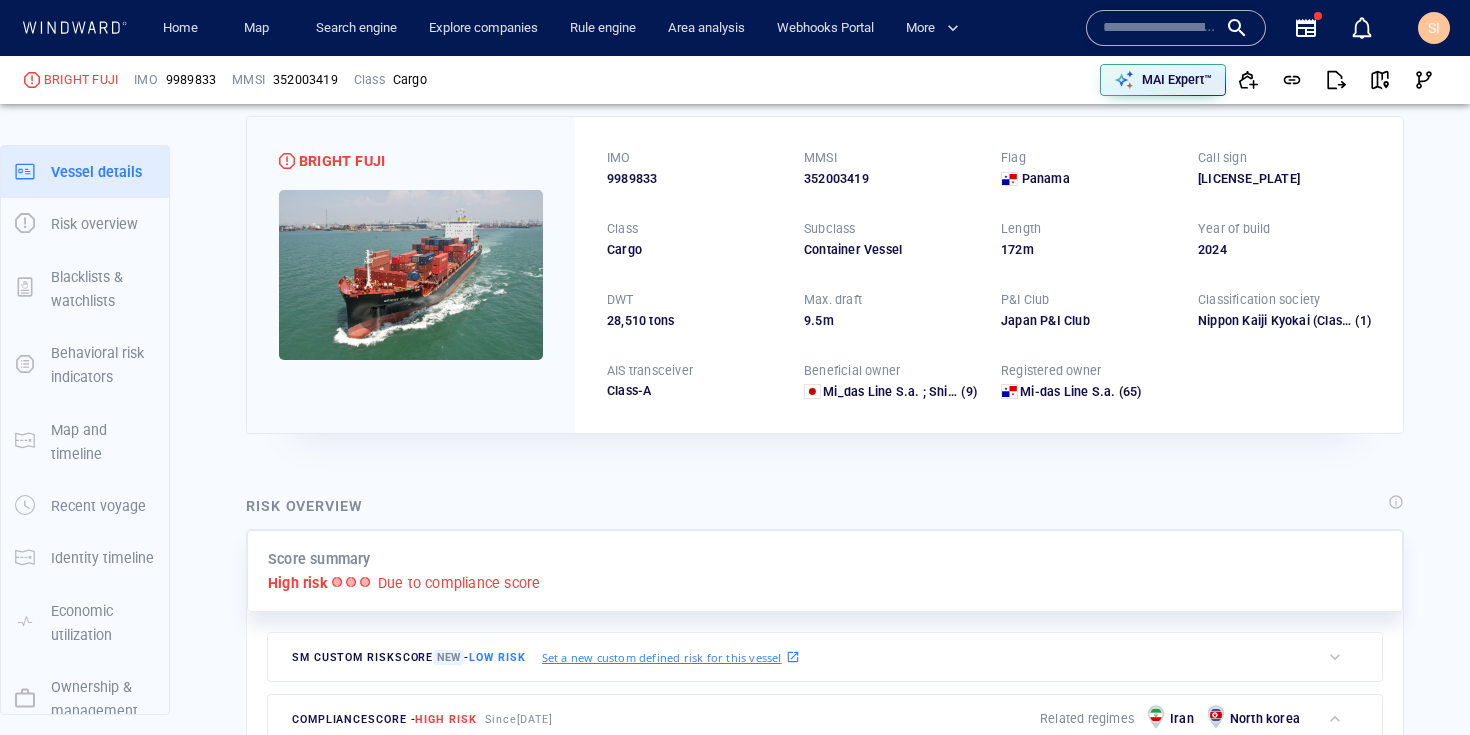 click on "9989833" at bounding box center (632, 179) 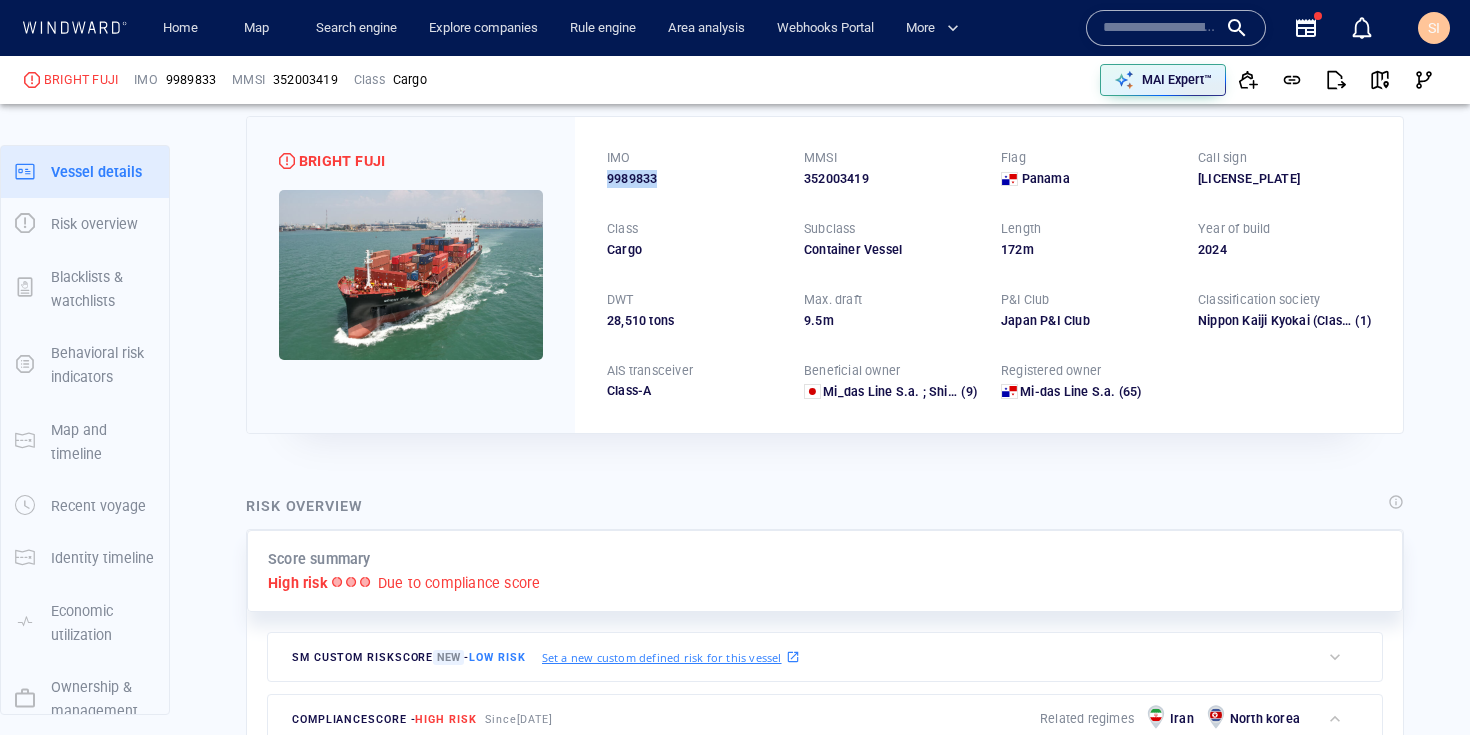 click on "9989833" at bounding box center [632, 179] 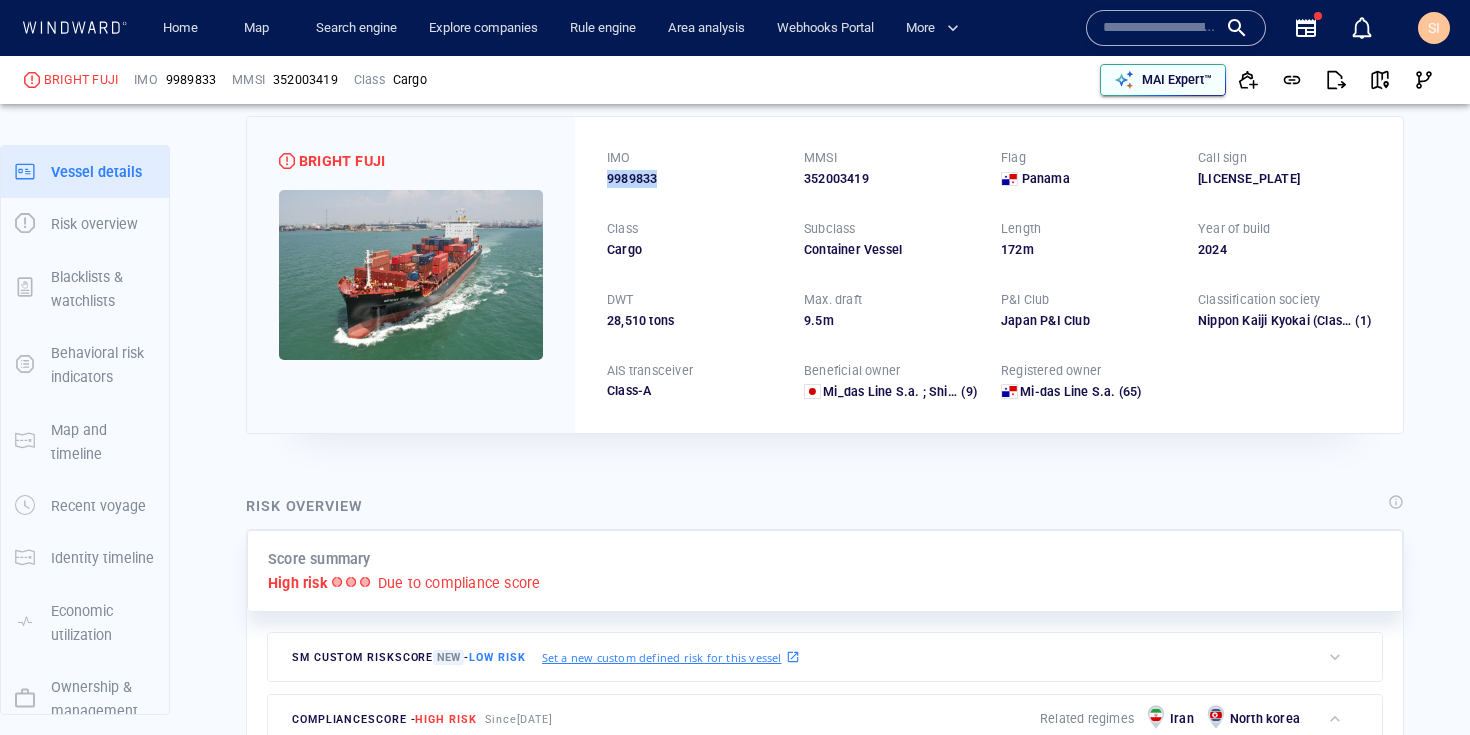 copy on "9989833" 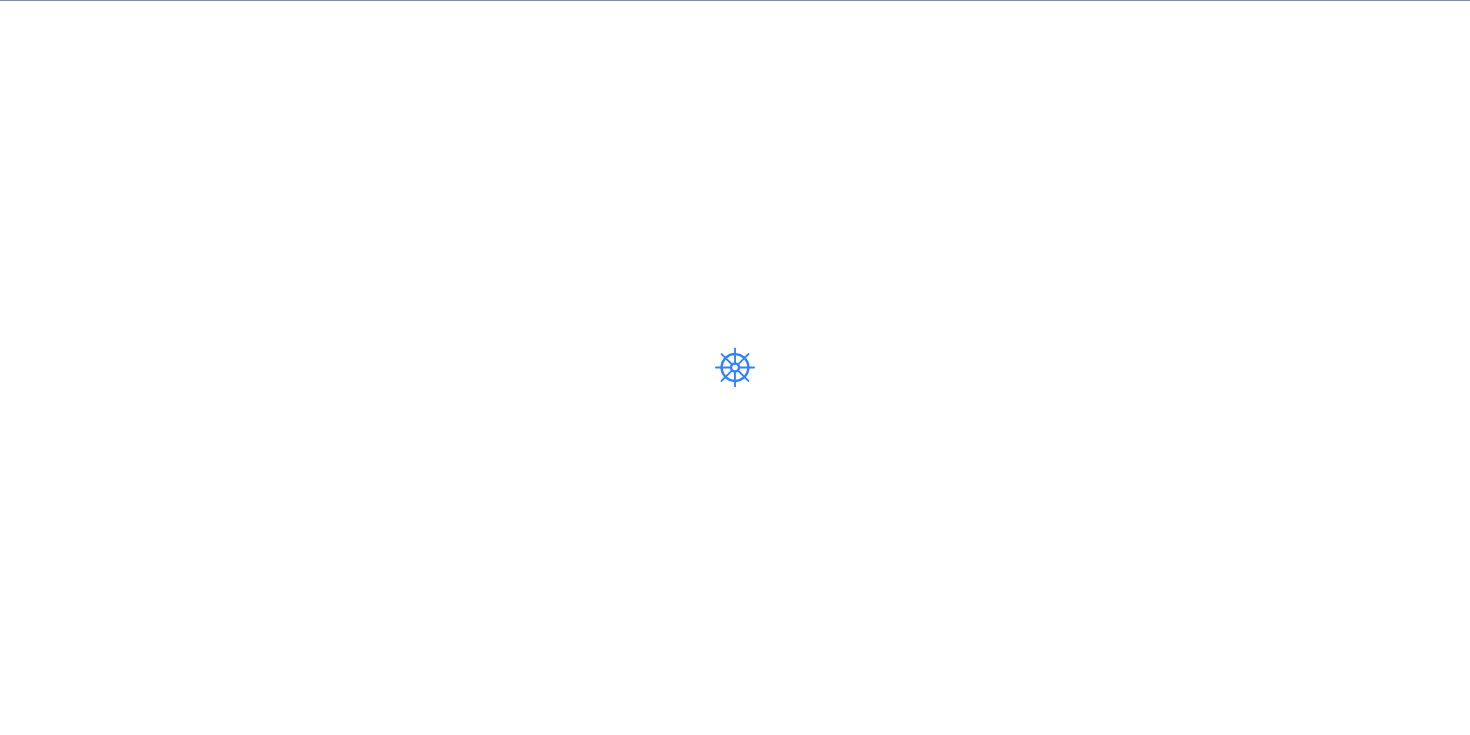 scroll, scrollTop: 0, scrollLeft: 0, axis: both 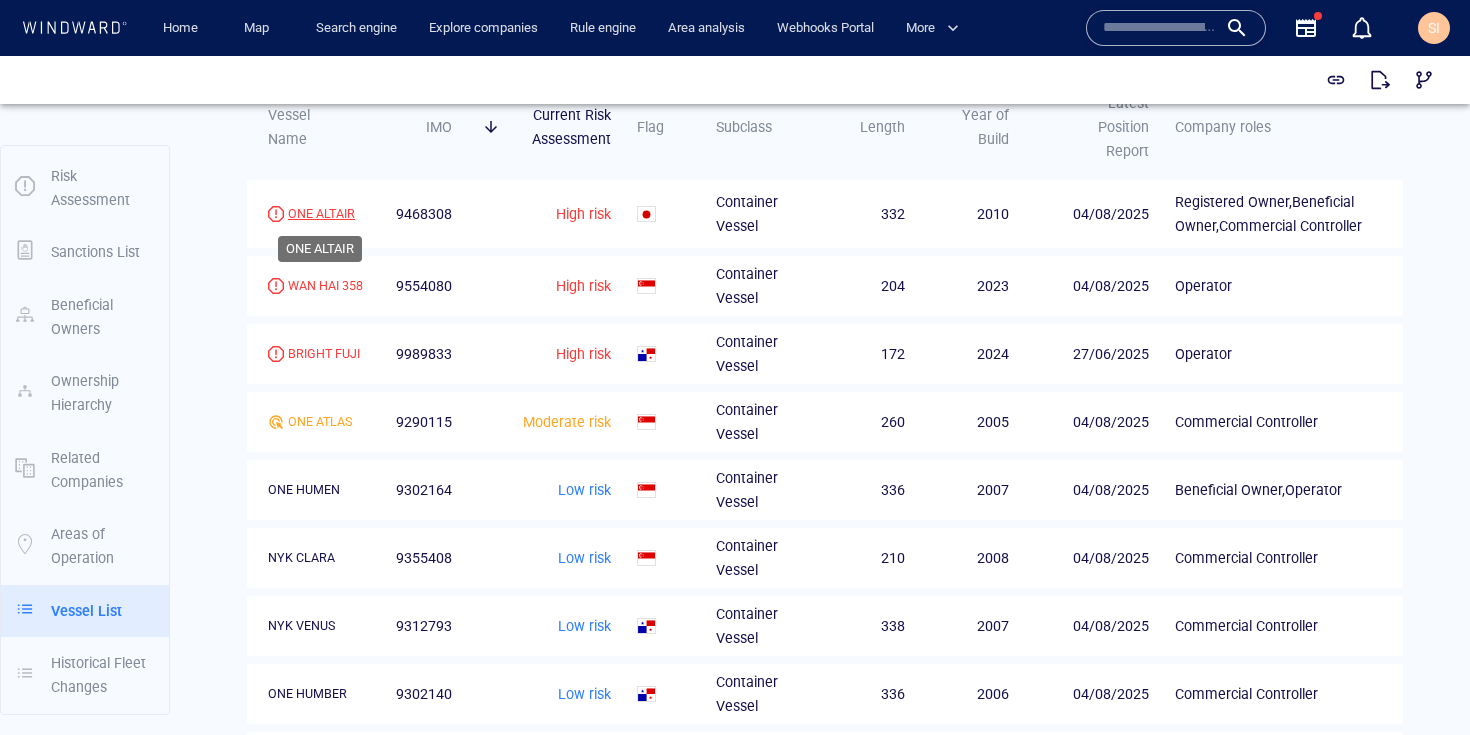 click on "ONE ALTAIR" at bounding box center [321, 214] 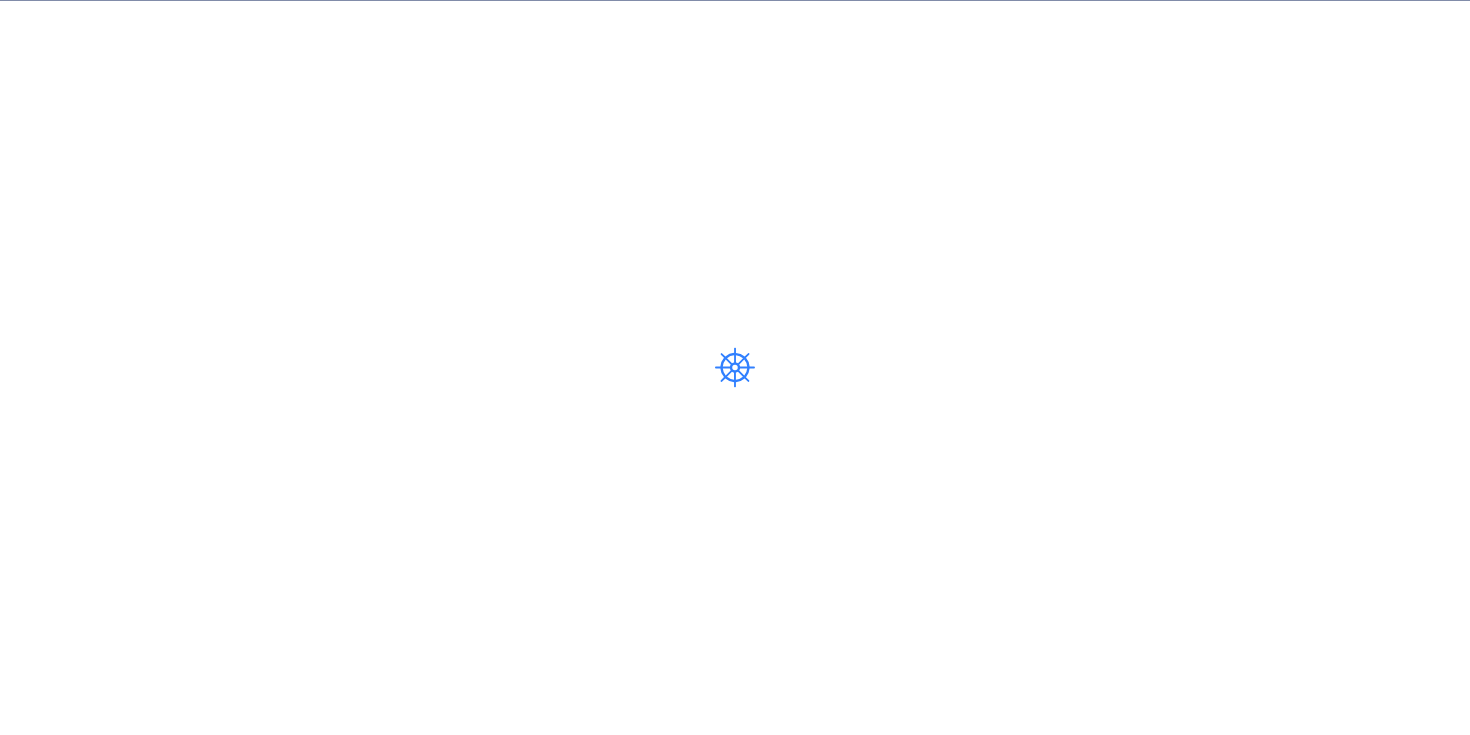 scroll, scrollTop: 0, scrollLeft: 0, axis: both 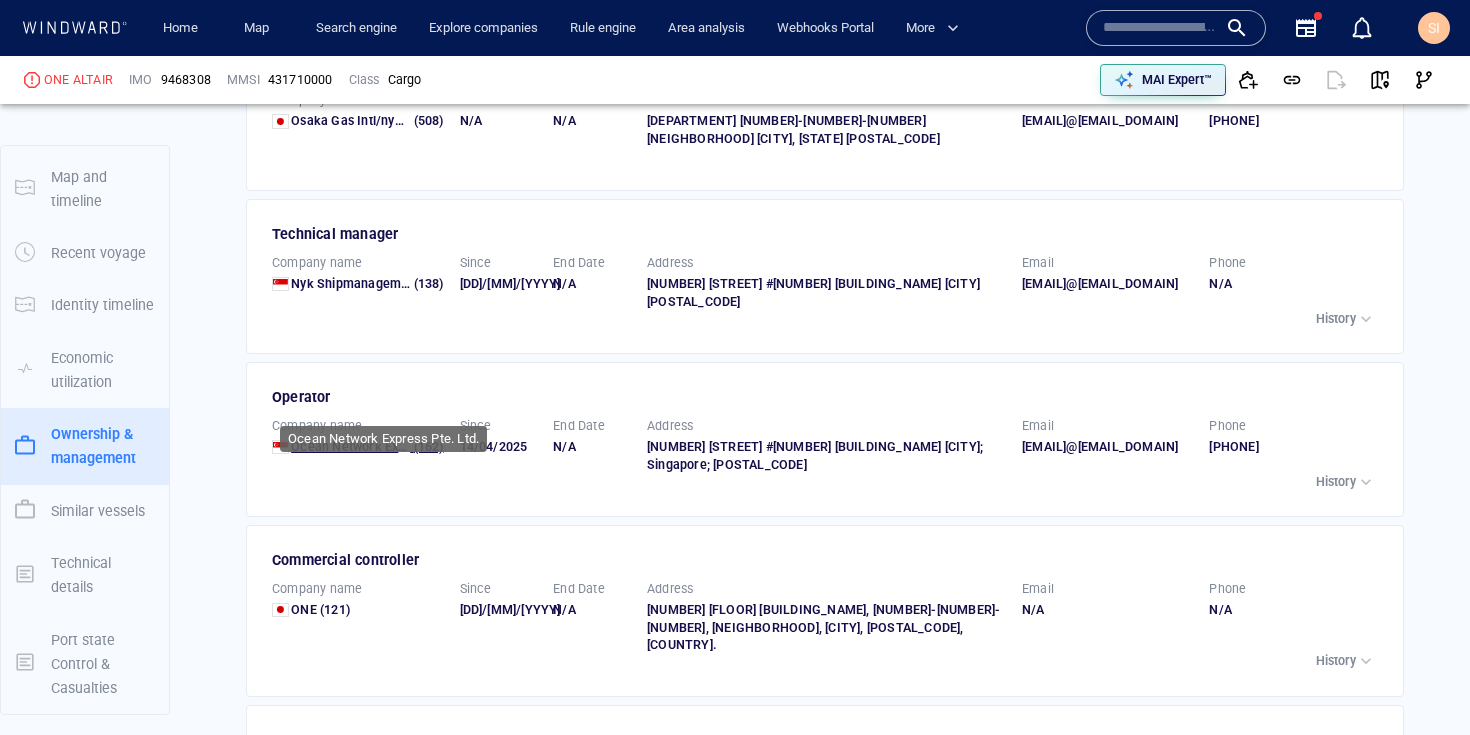 click on "Ocean Network Express Pte. Ltd." at bounding box center [387, 446] 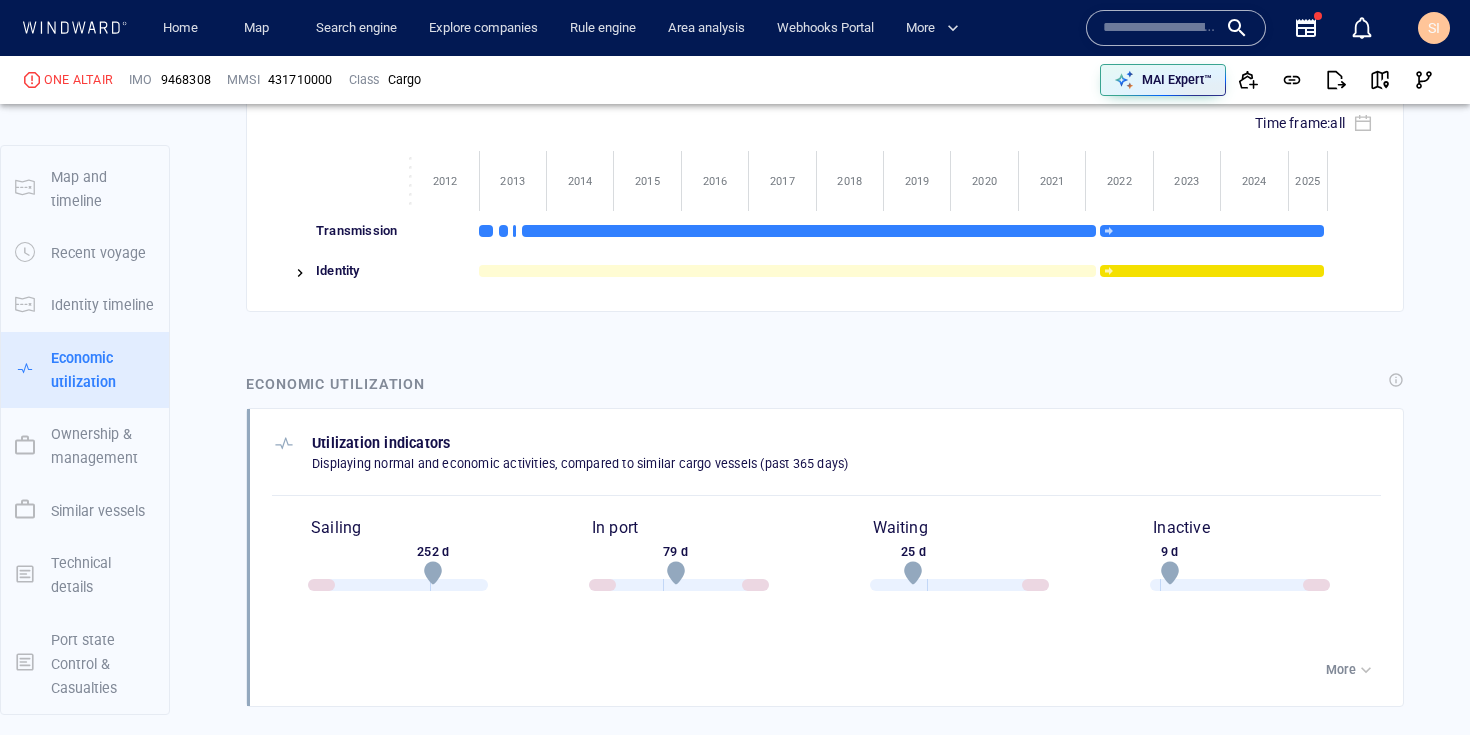 scroll, scrollTop: 2113, scrollLeft: 0, axis: vertical 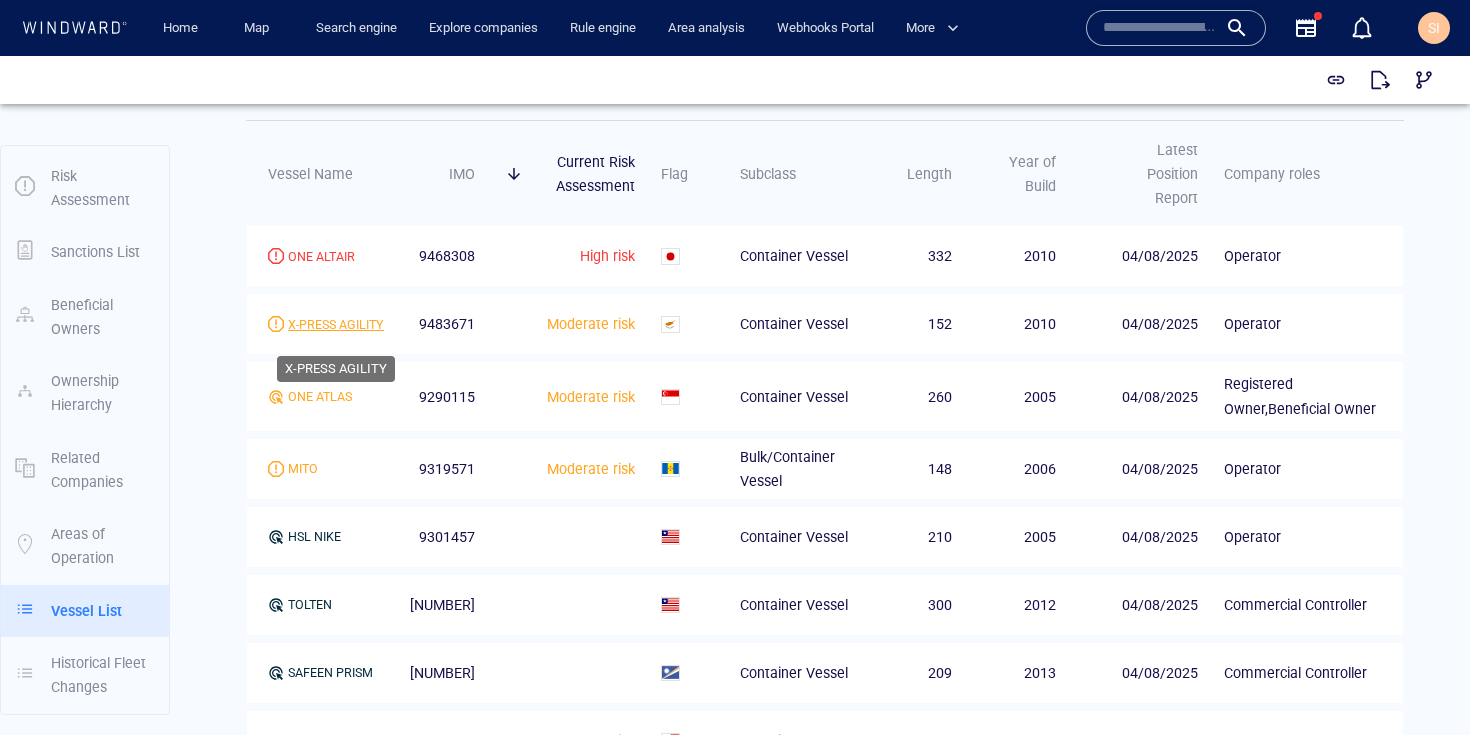 click on "X-PRESS AGILITY" at bounding box center [336, 325] 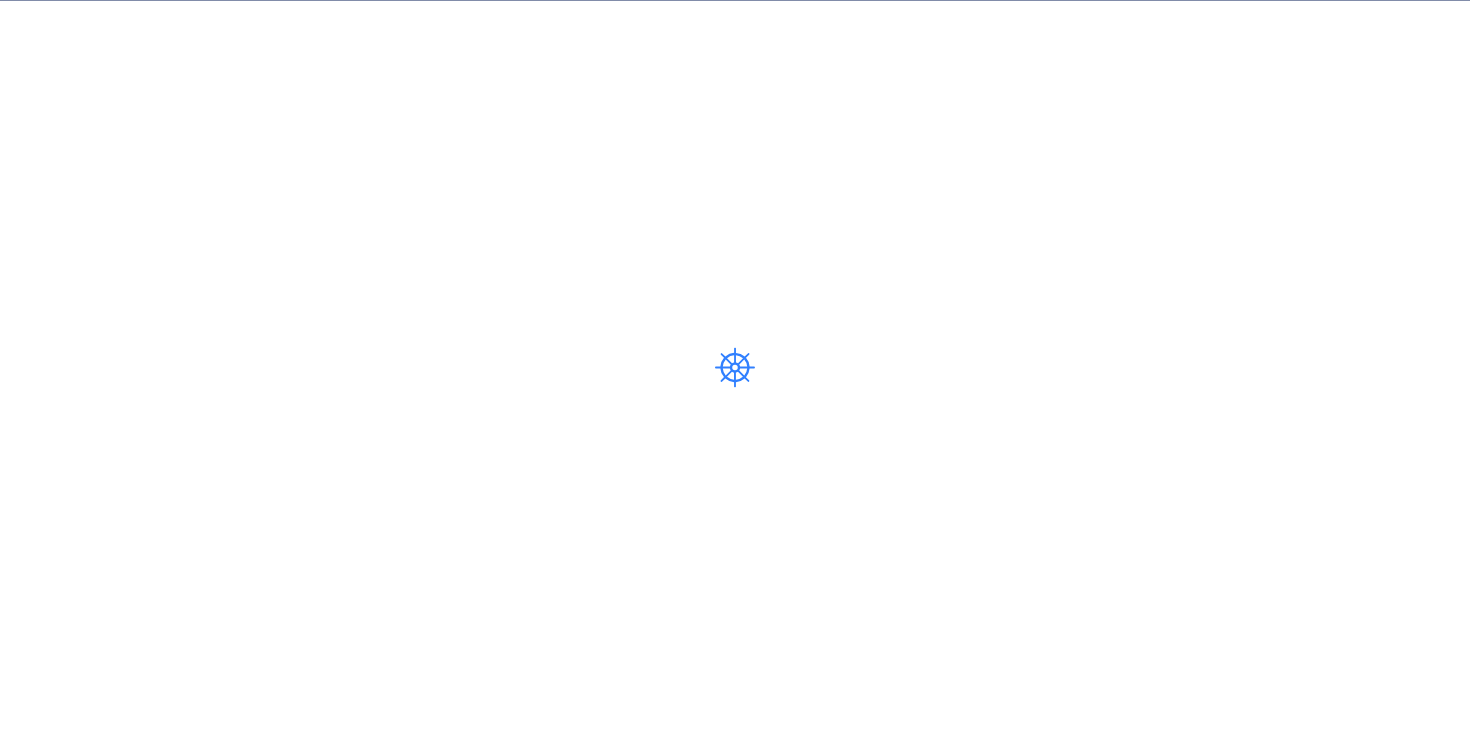 scroll, scrollTop: 0, scrollLeft: 0, axis: both 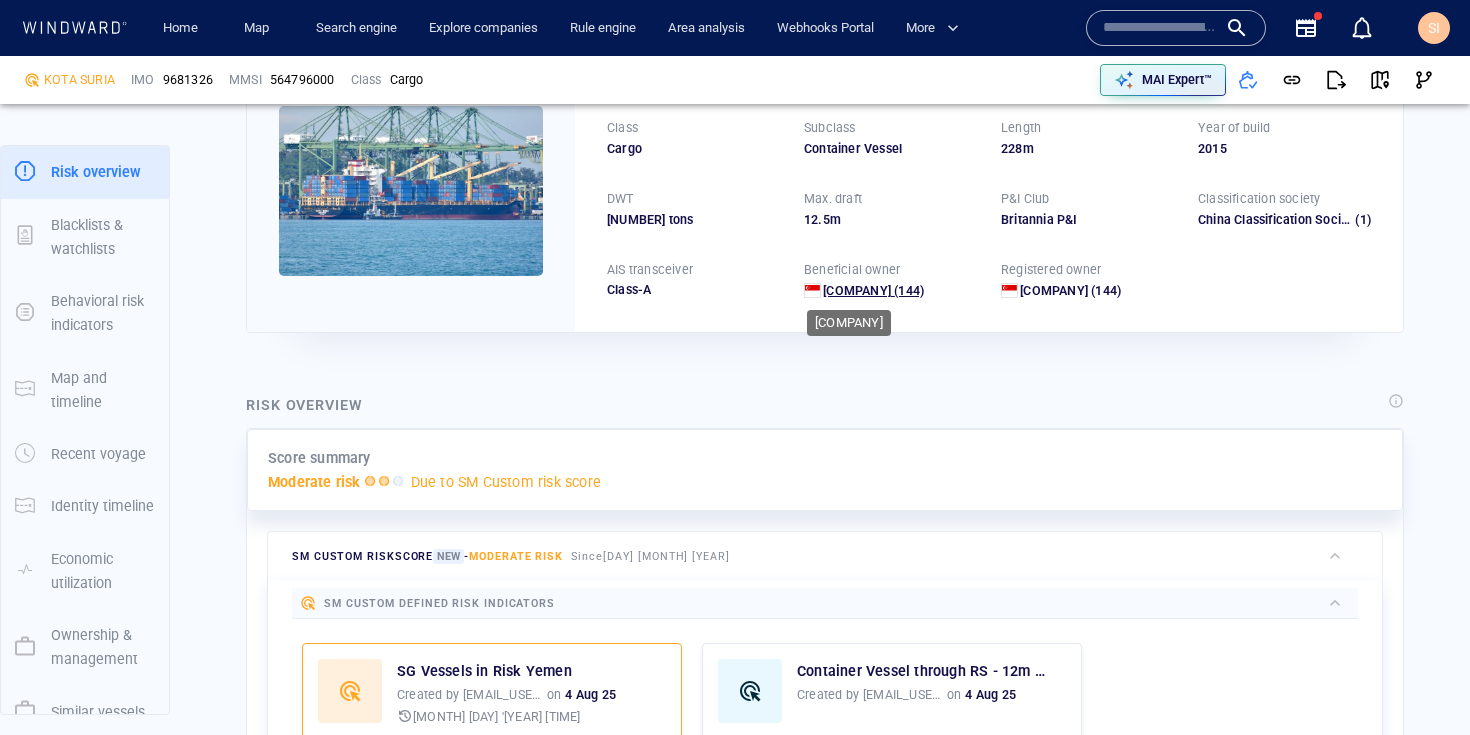 click on "[COMPANY] [COMPANY]" at bounding box center [857, 290] 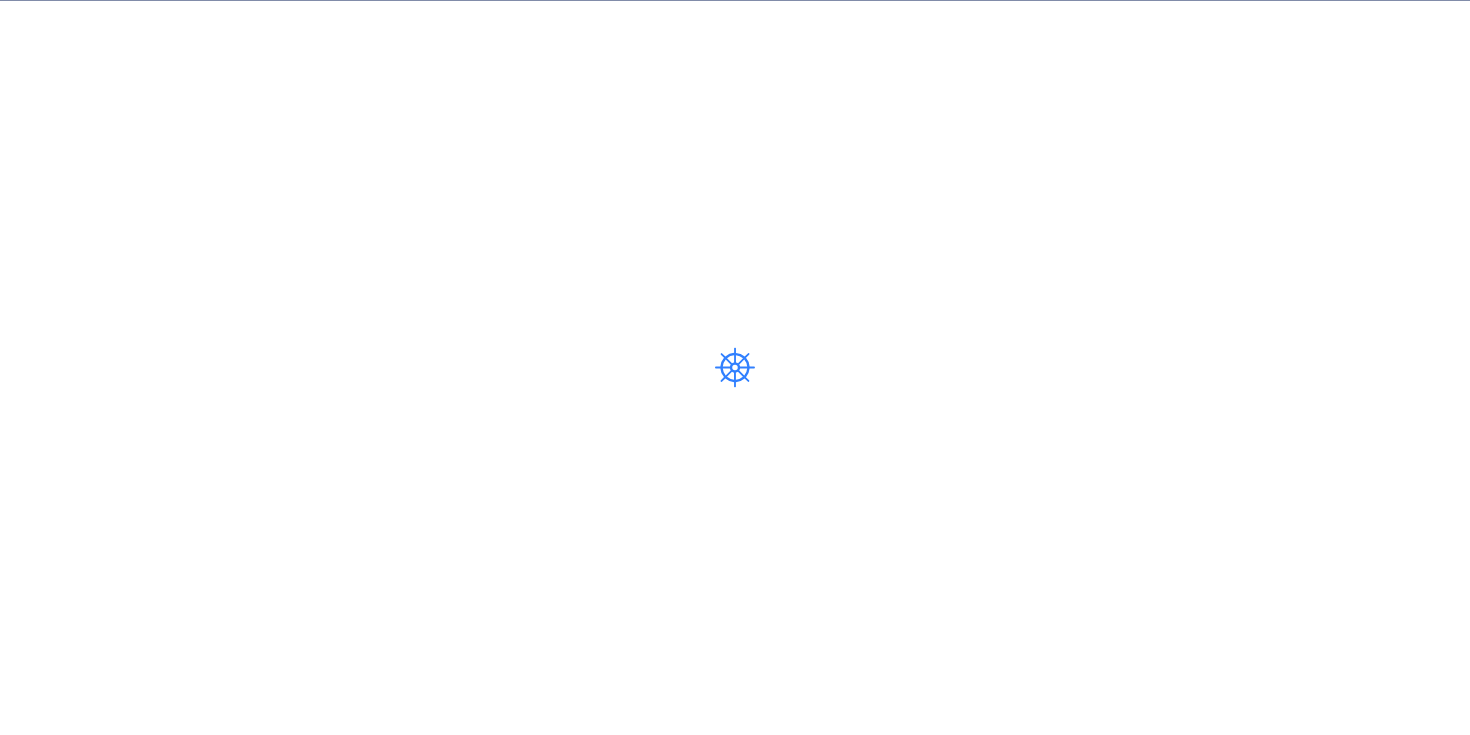 scroll, scrollTop: 0, scrollLeft: 0, axis: both 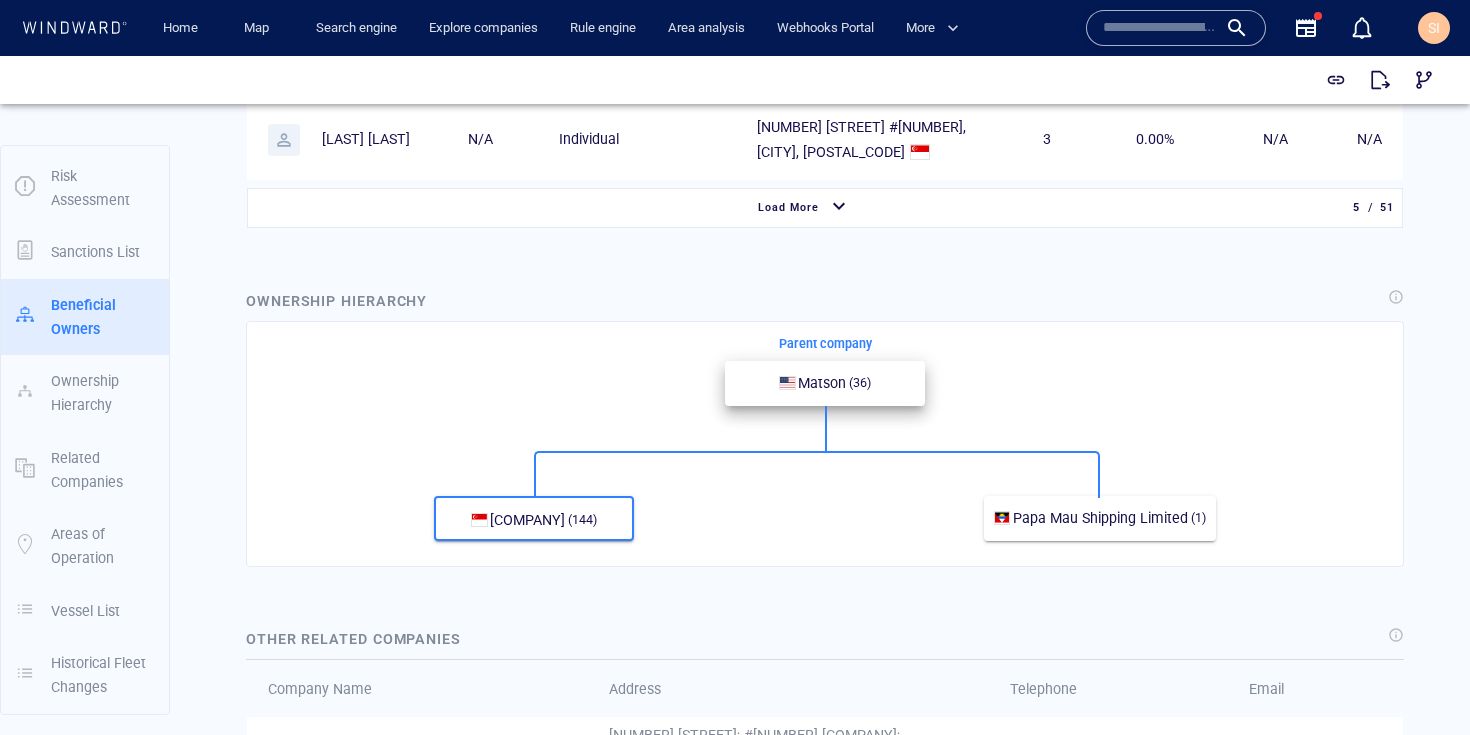 click on "Matson   (36)" at bounding box center (825, 383) 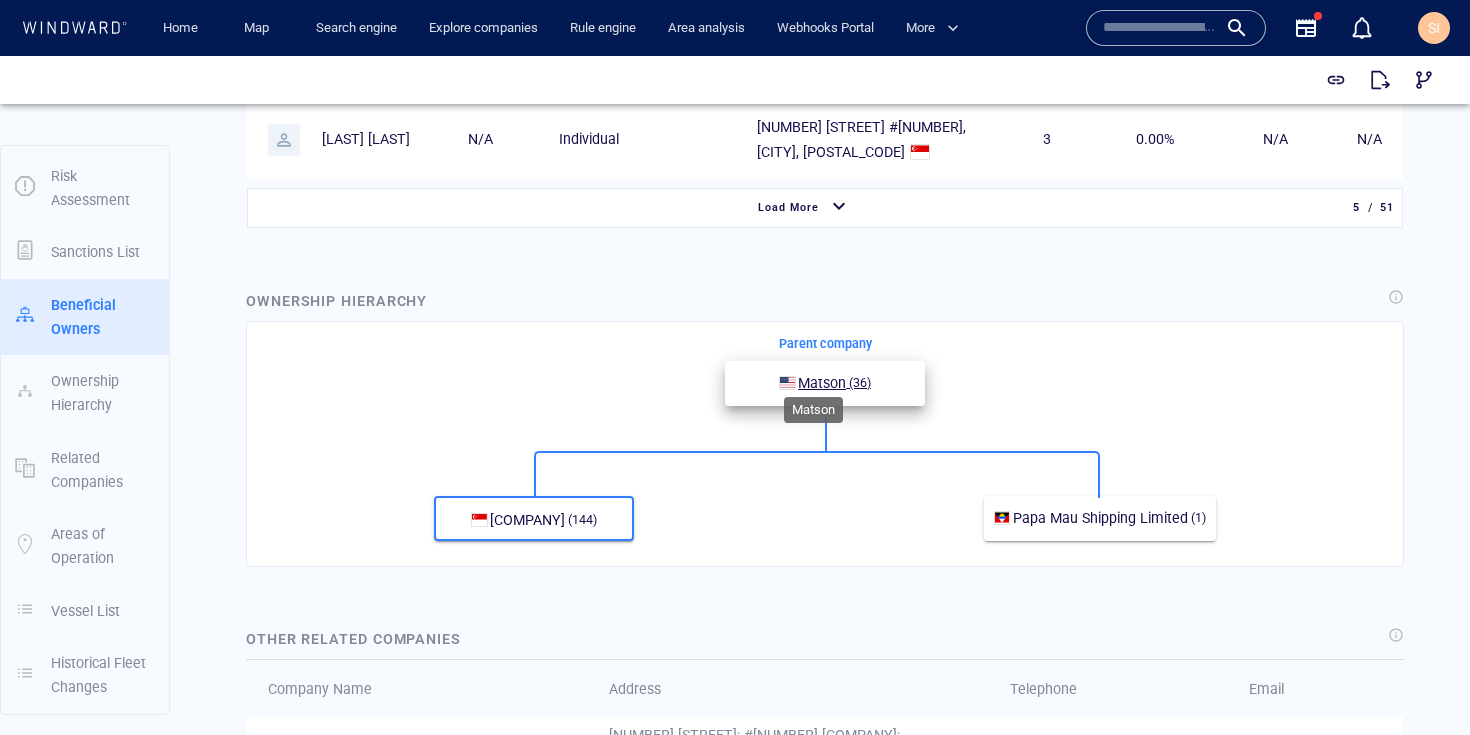 click on "Matson" at bounding box center (822, 383) 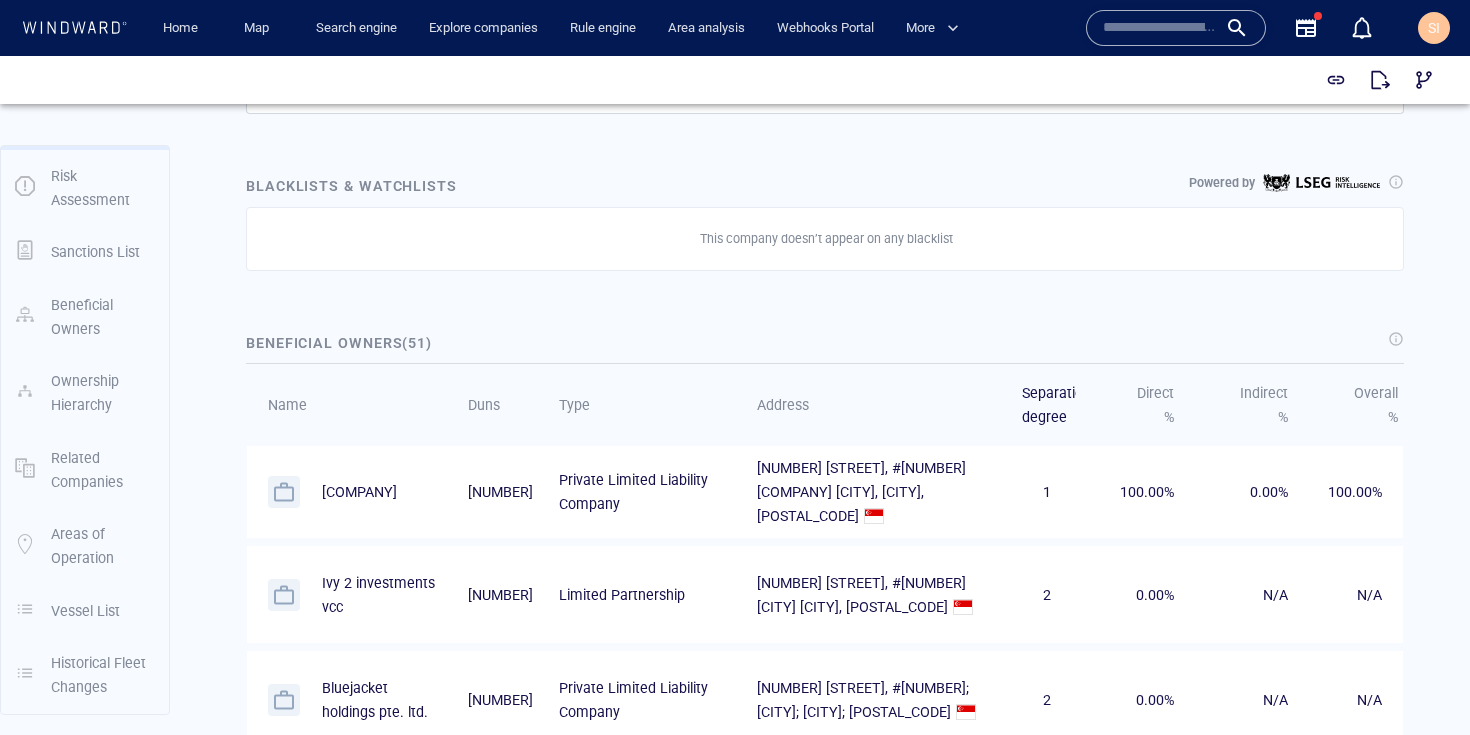 scroll, scrollTop: 649, scrollLeft: 0, axis: vertical 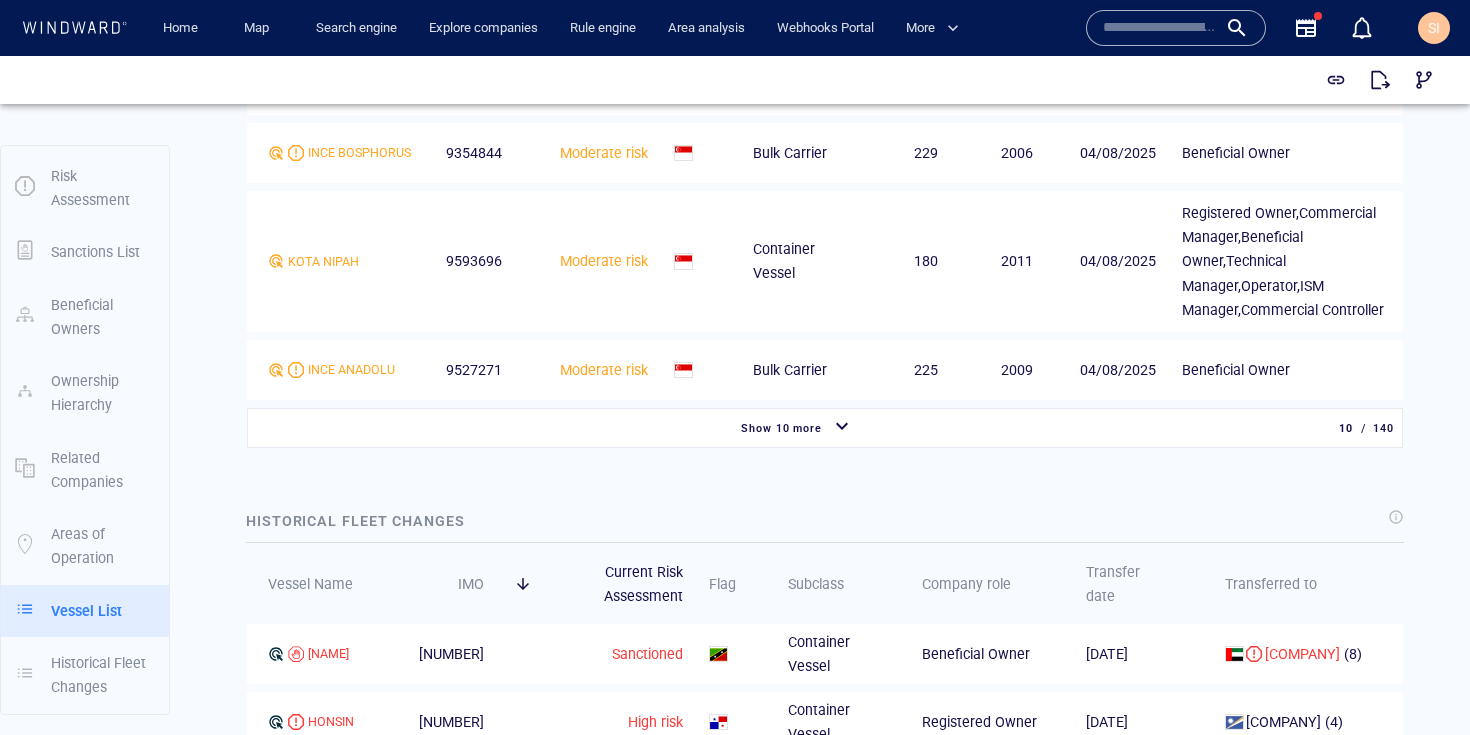 click at bounding box center [1160, 28] 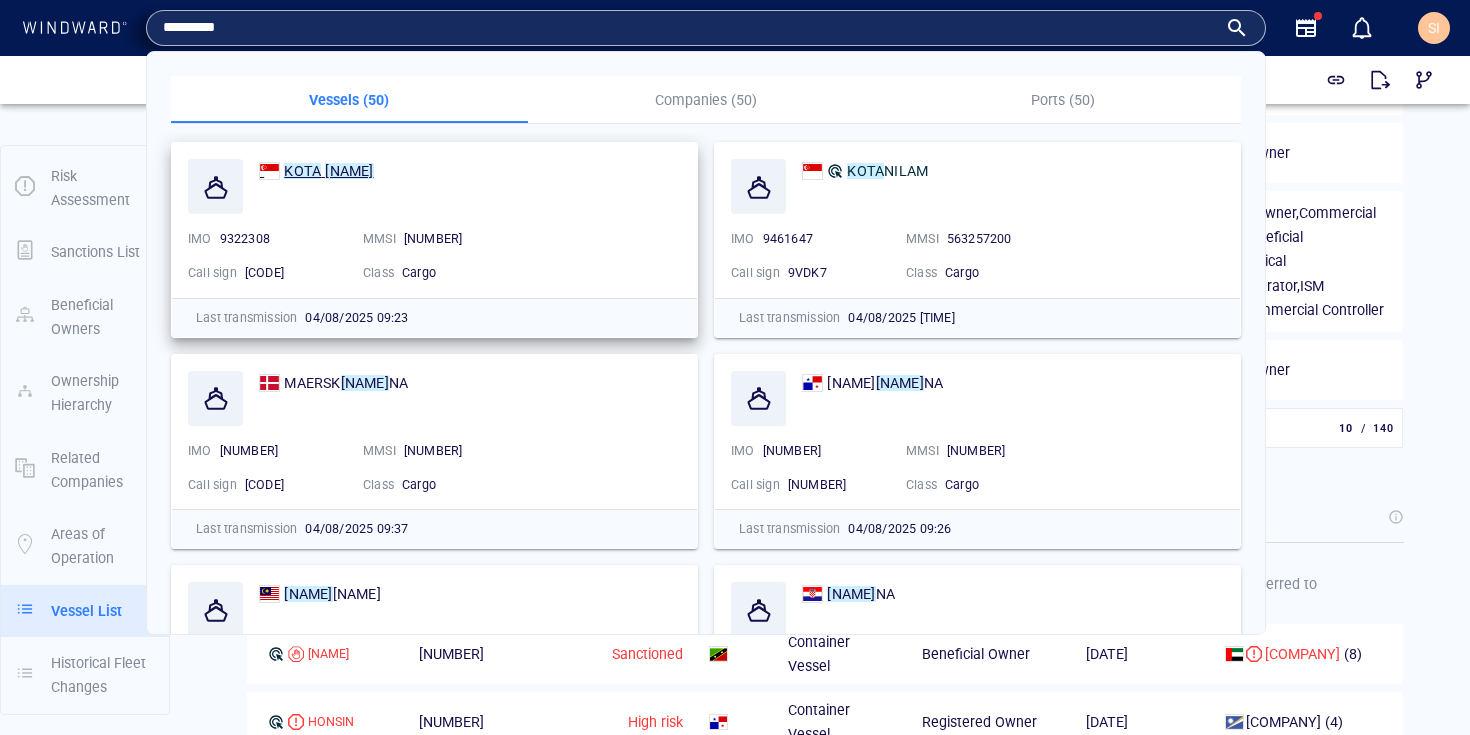 type on "*********" 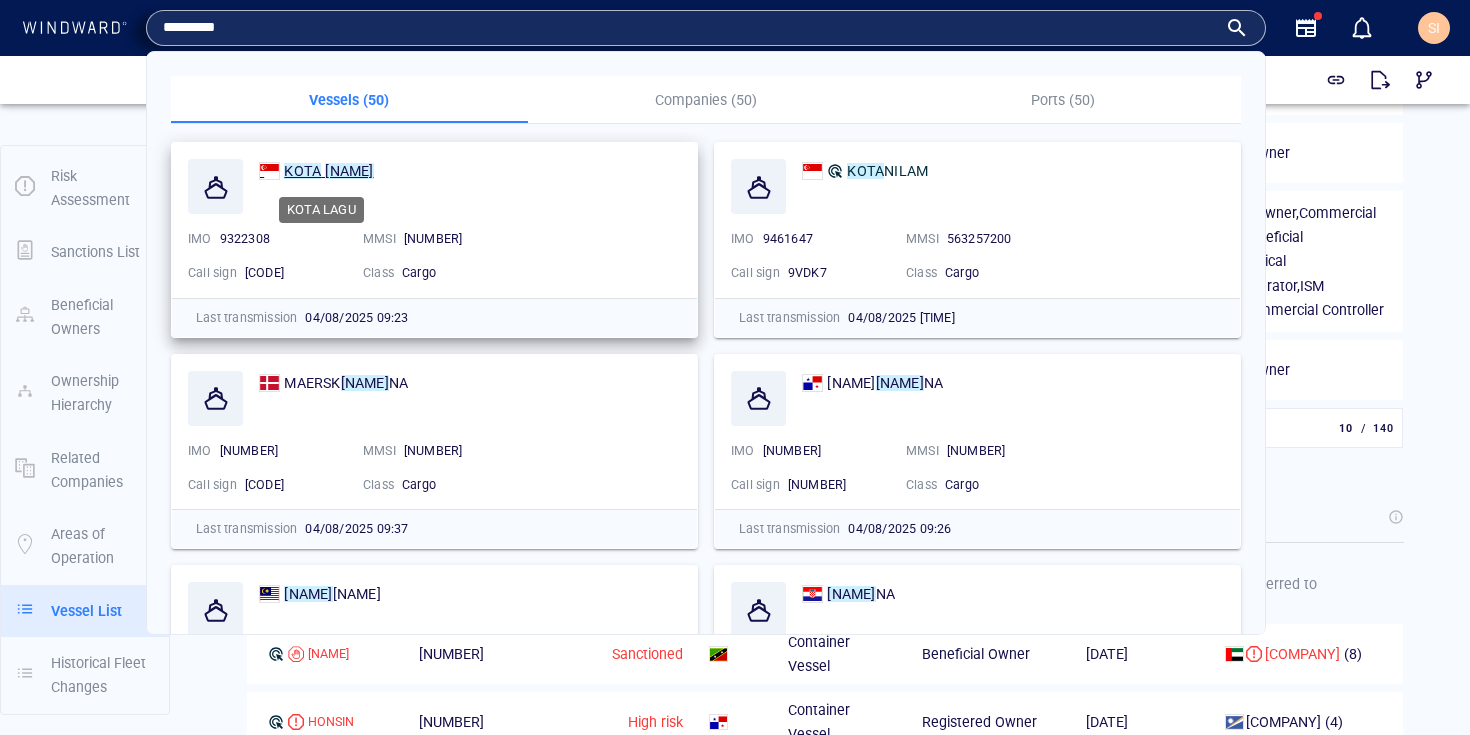 click on "LAGU" at bounding box center (349, 171) 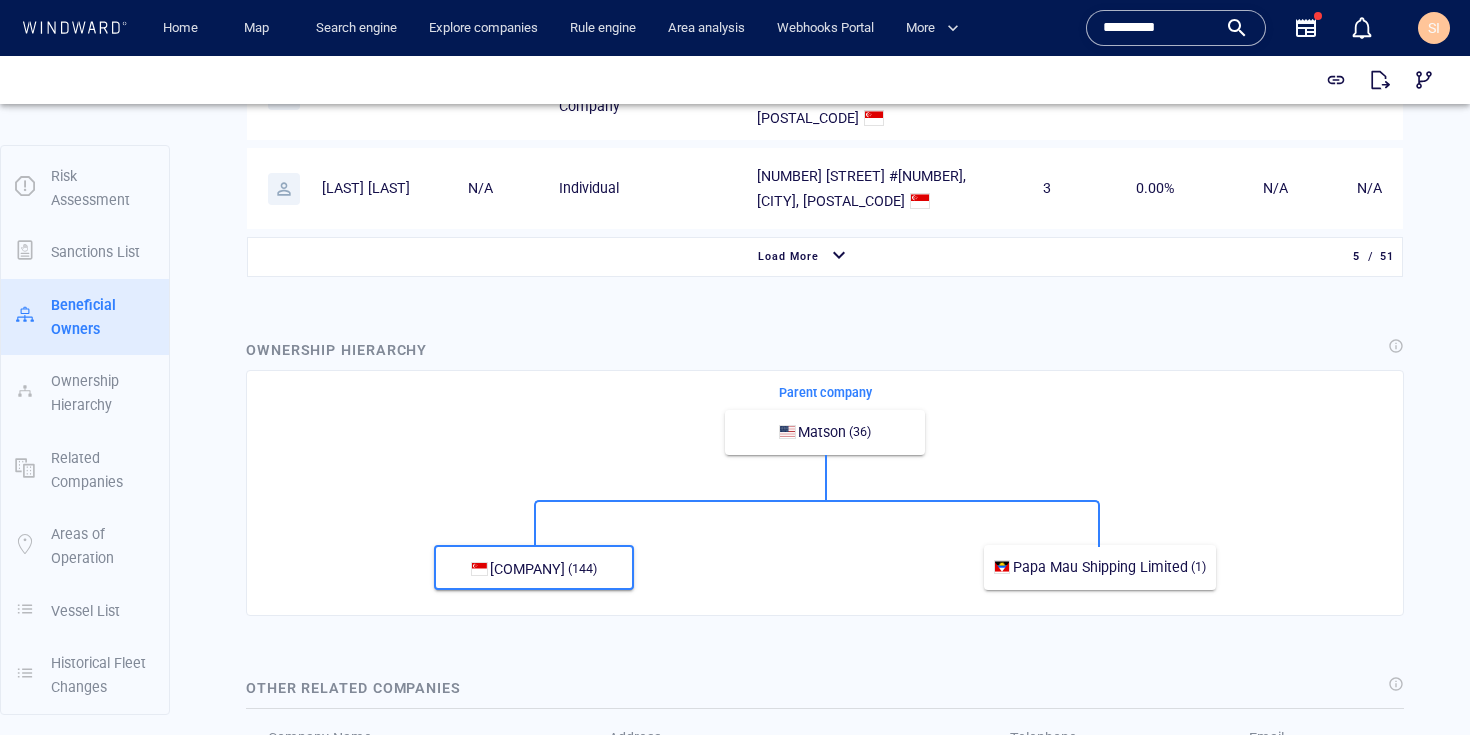 scroll, scrollTop: 1790, scrollLeft: 0, axis: vertical 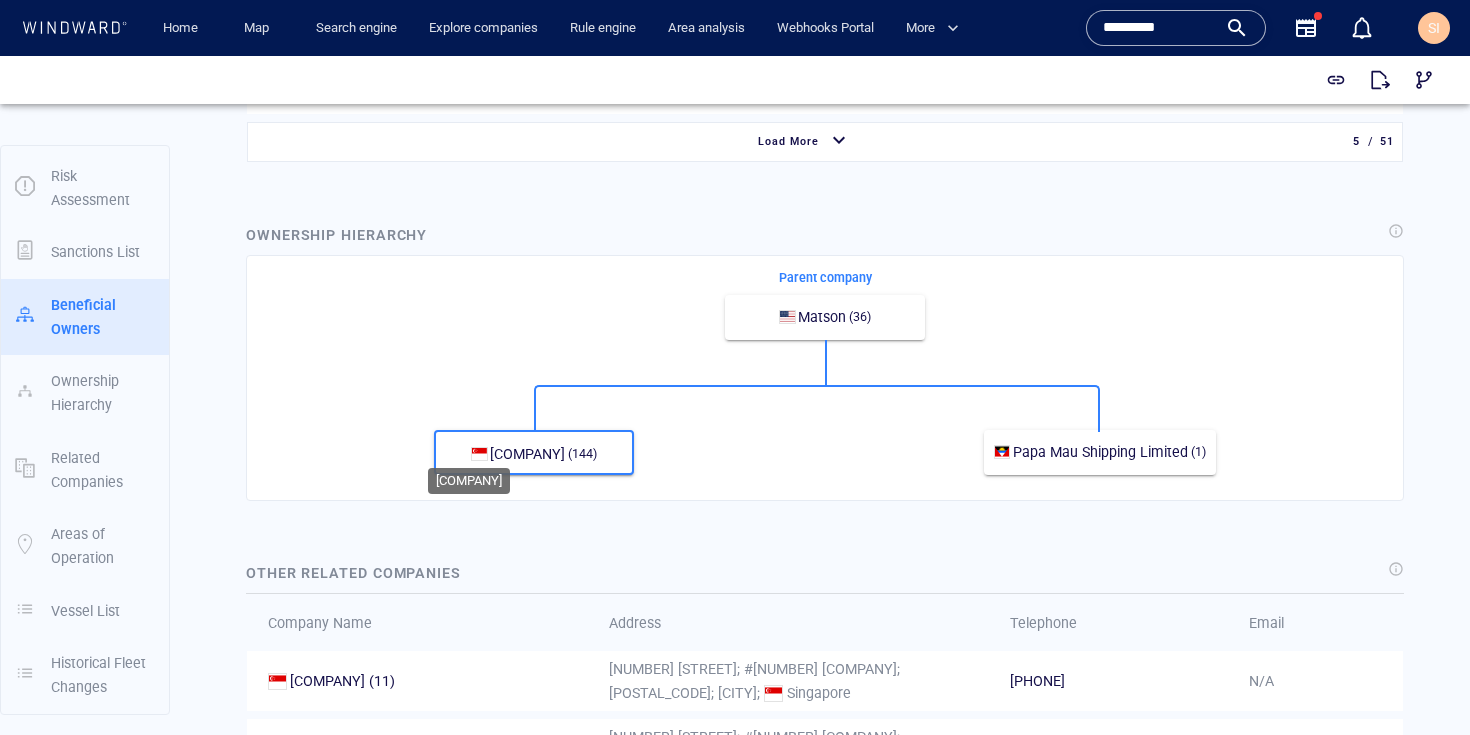 click on "Pacific International Lines (private) Limited" at bounding box center [527, 454] 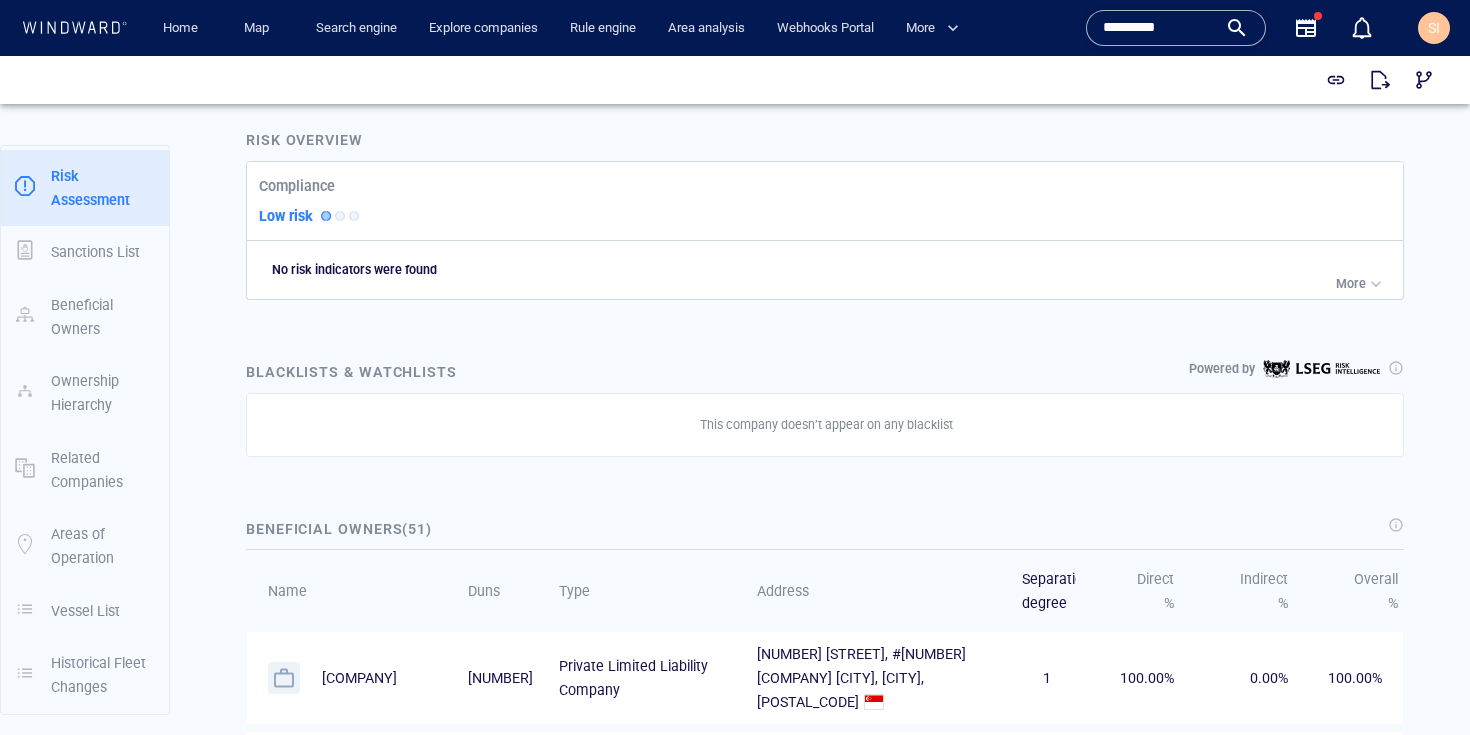 scroll, scrollTop: 429, scrollLeft: 0, axis: vertical 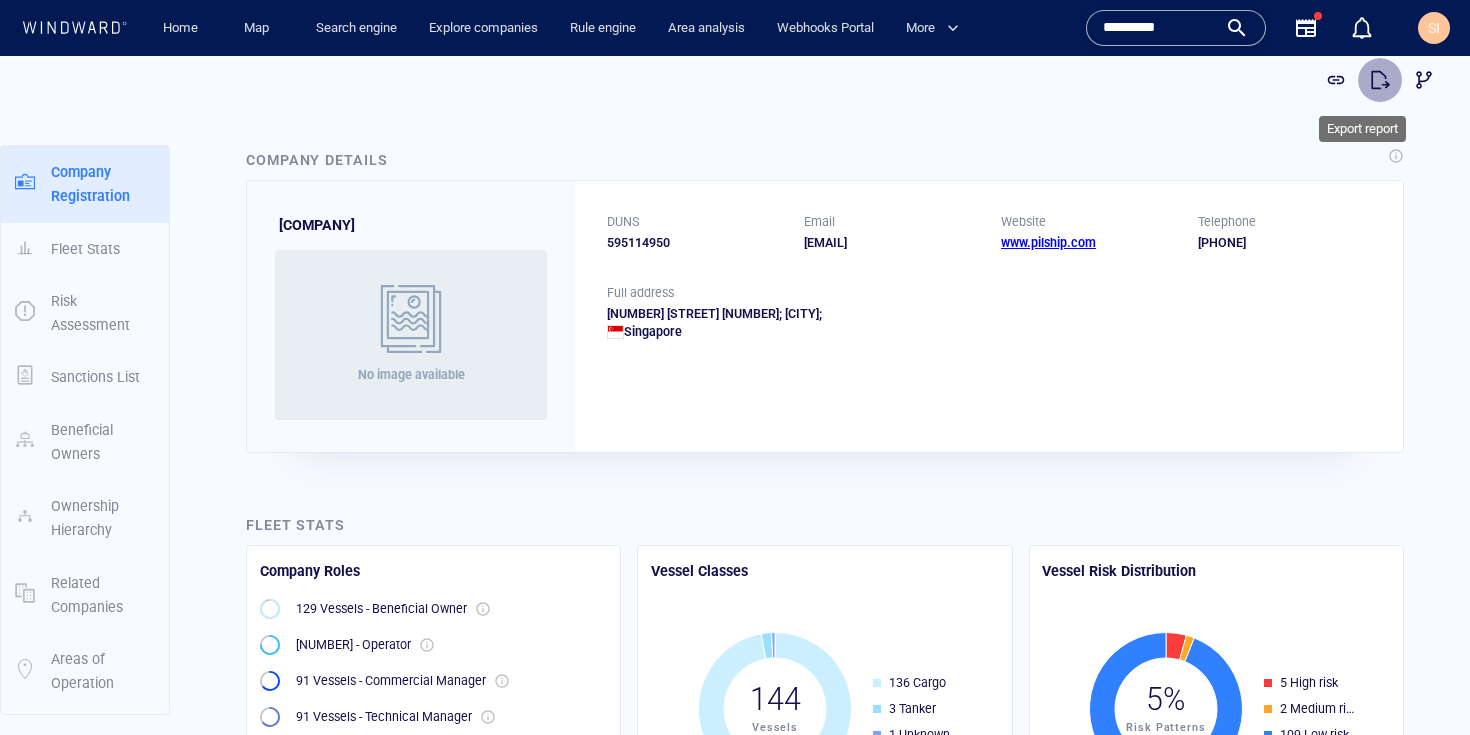 click at bounding box center (1380, 80) 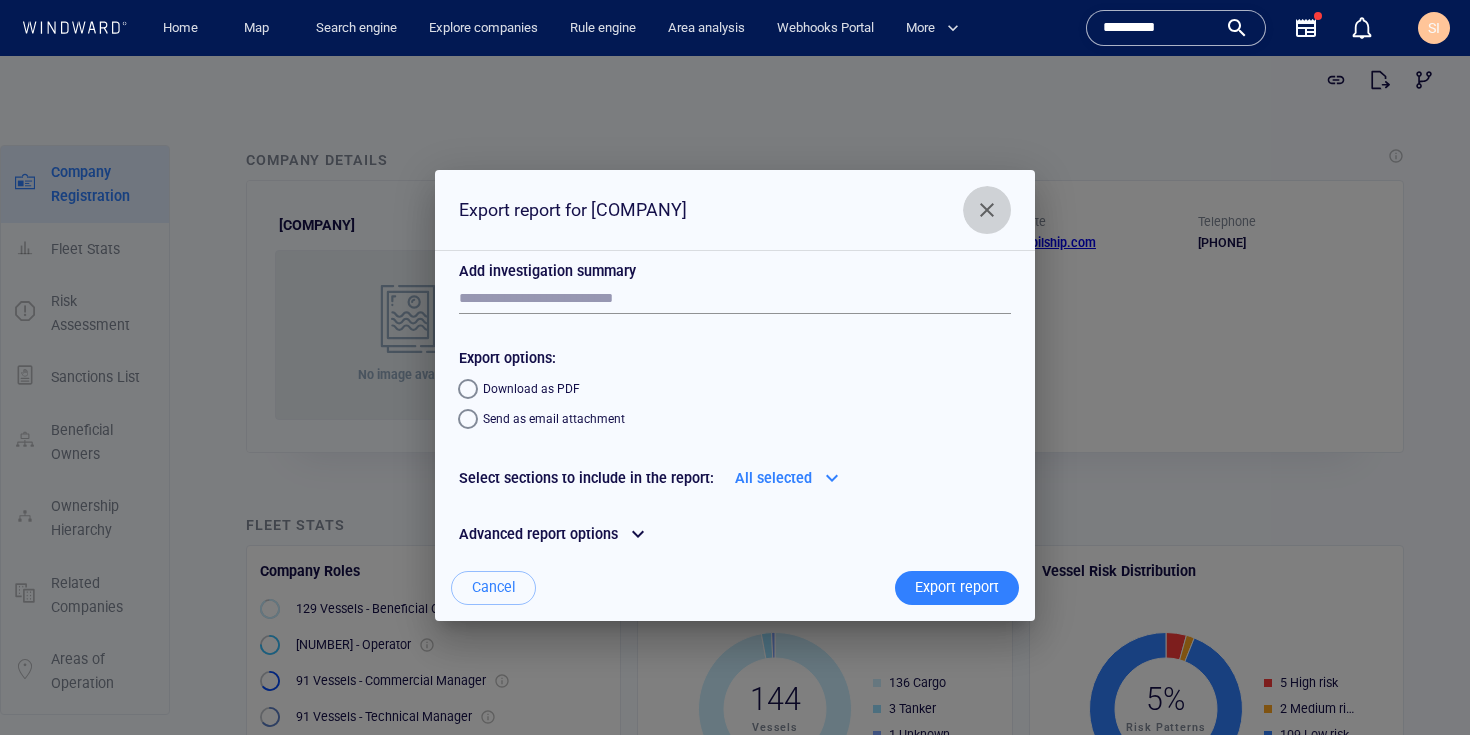 click at bounding box center (987, 210) 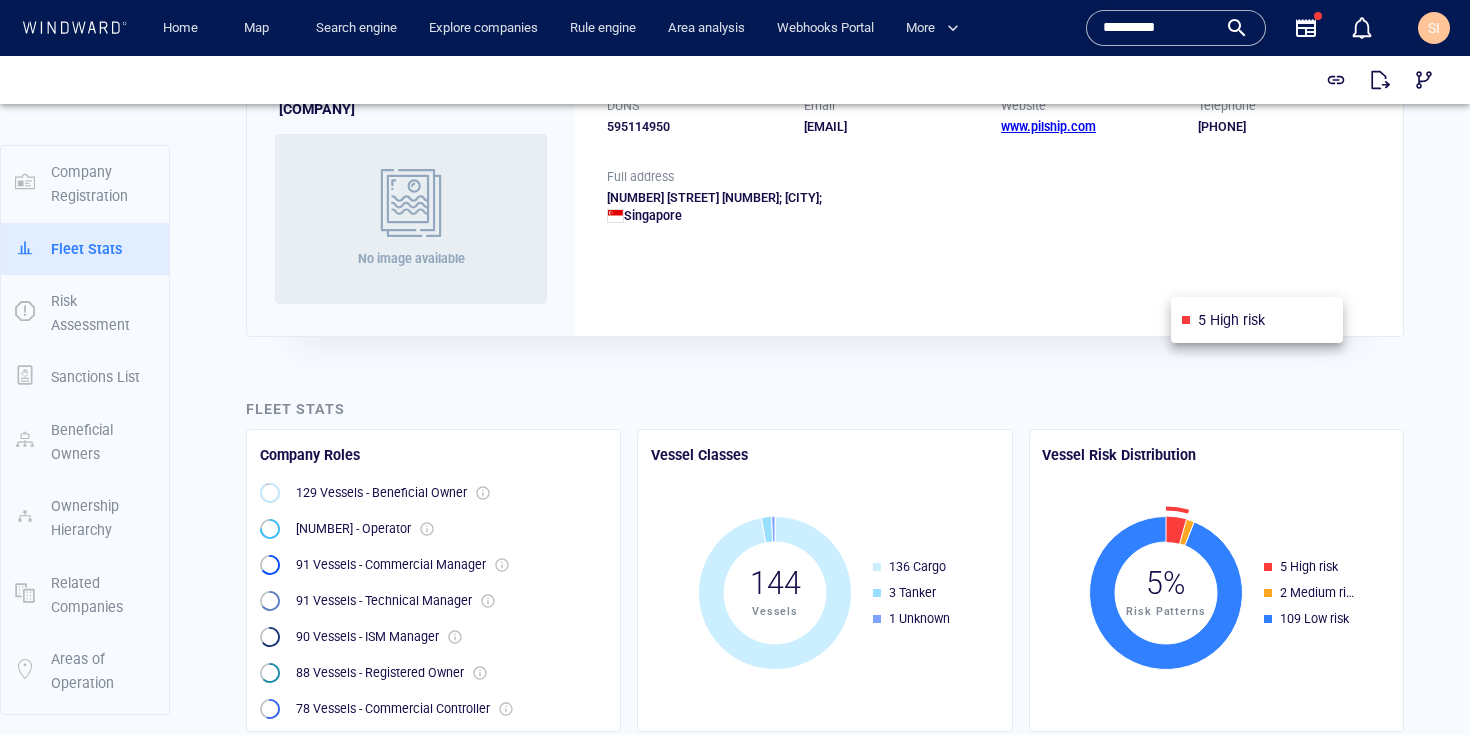 scroll, scrollTop: 357, scrollLeft: 0, axis: vertical 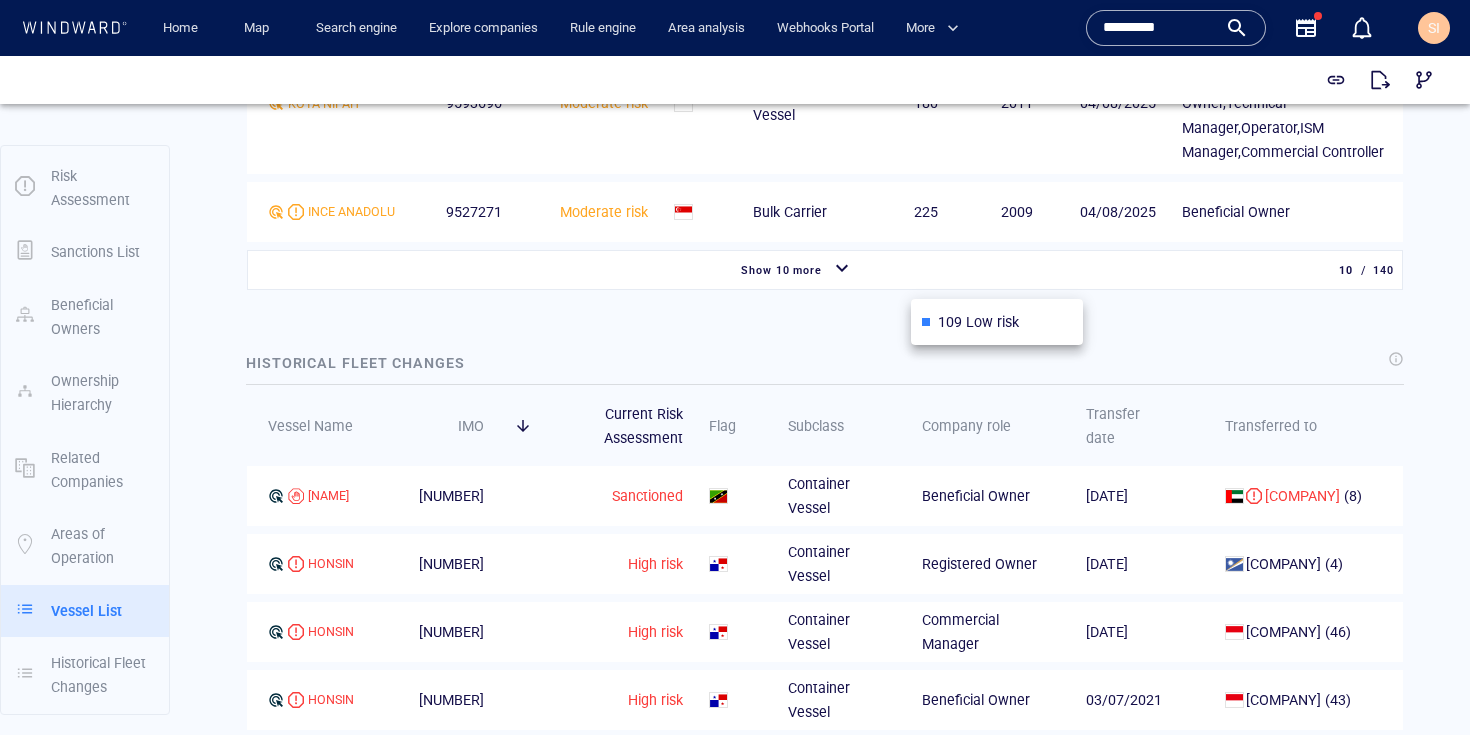 click on "Show 10 more" at bounding box center (782, 270) 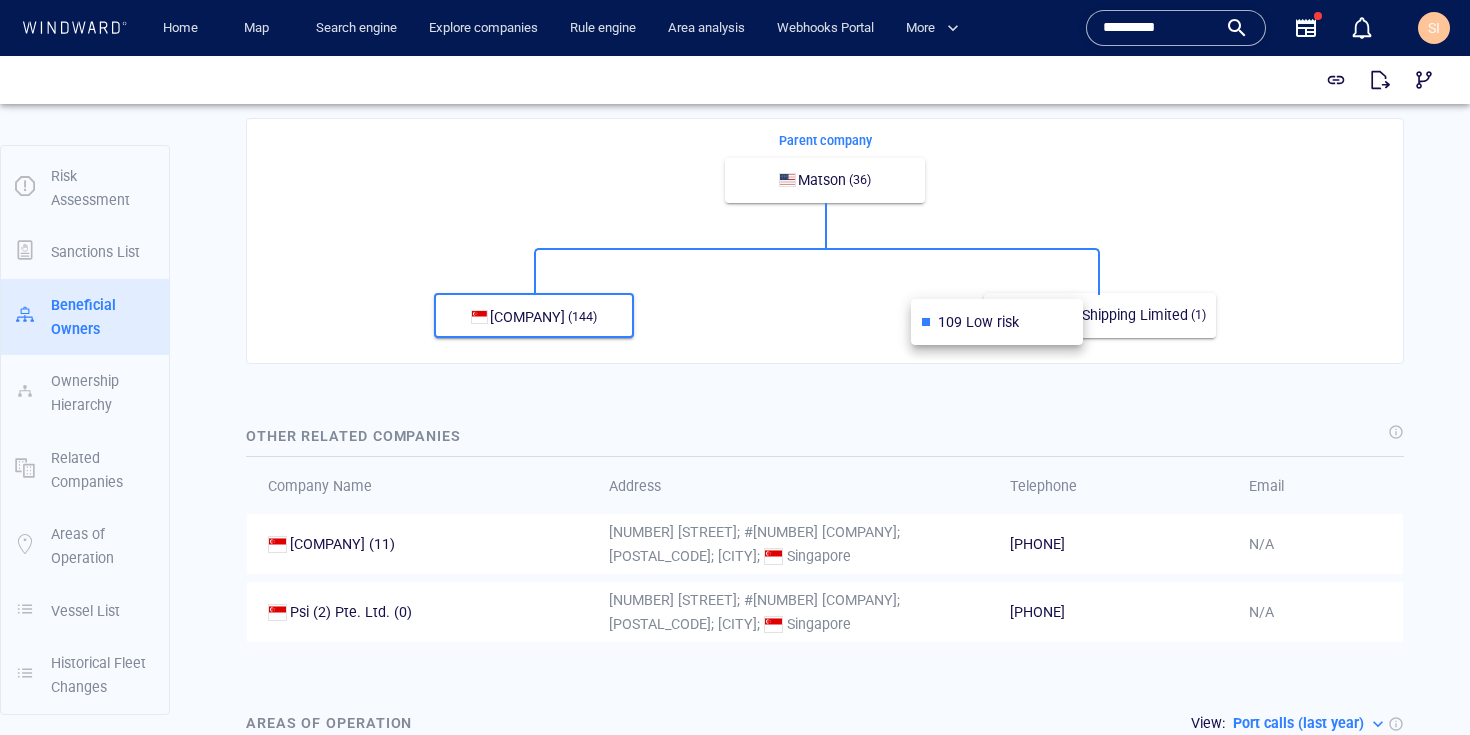 scroll, scrollTop: 1677, scrollLeft: 0, axis: vertical 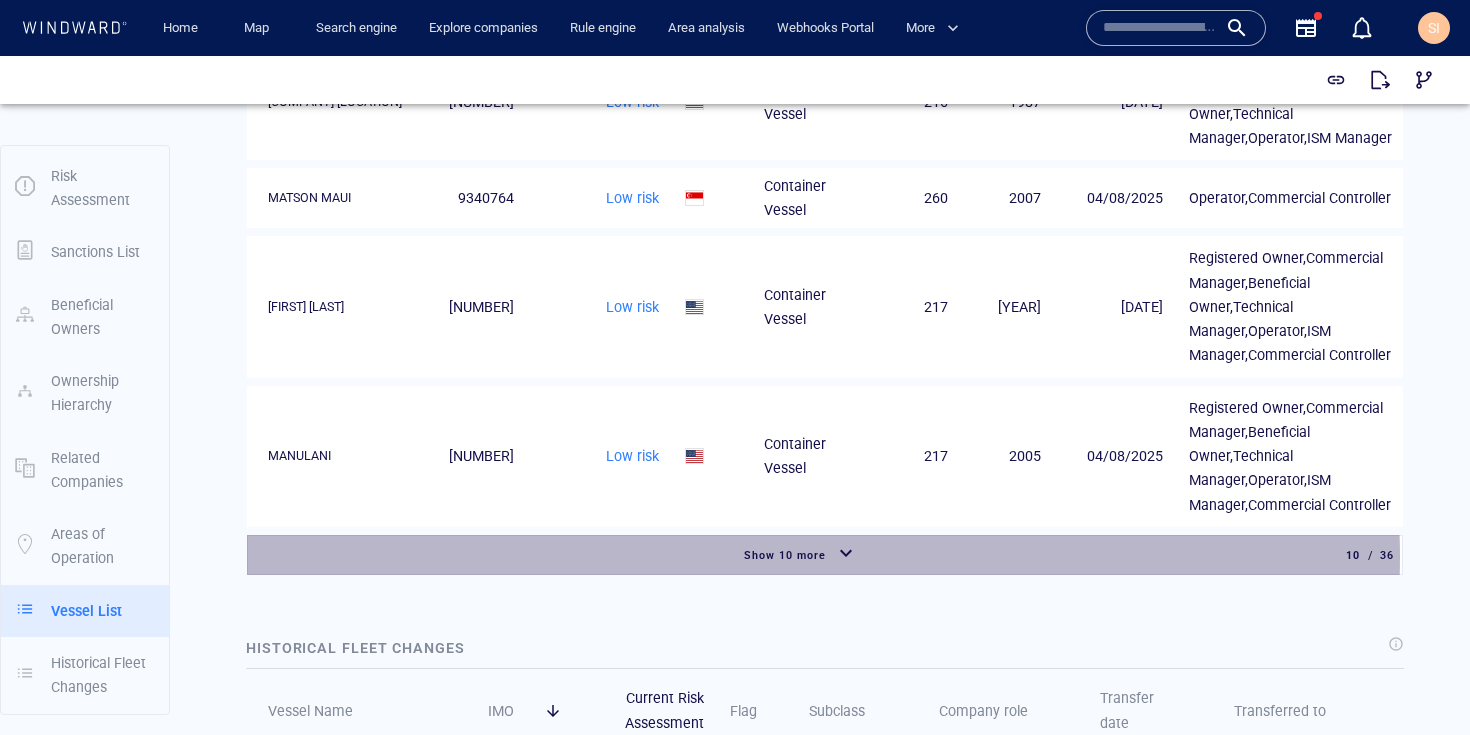 click at bounding box center [846, 555] 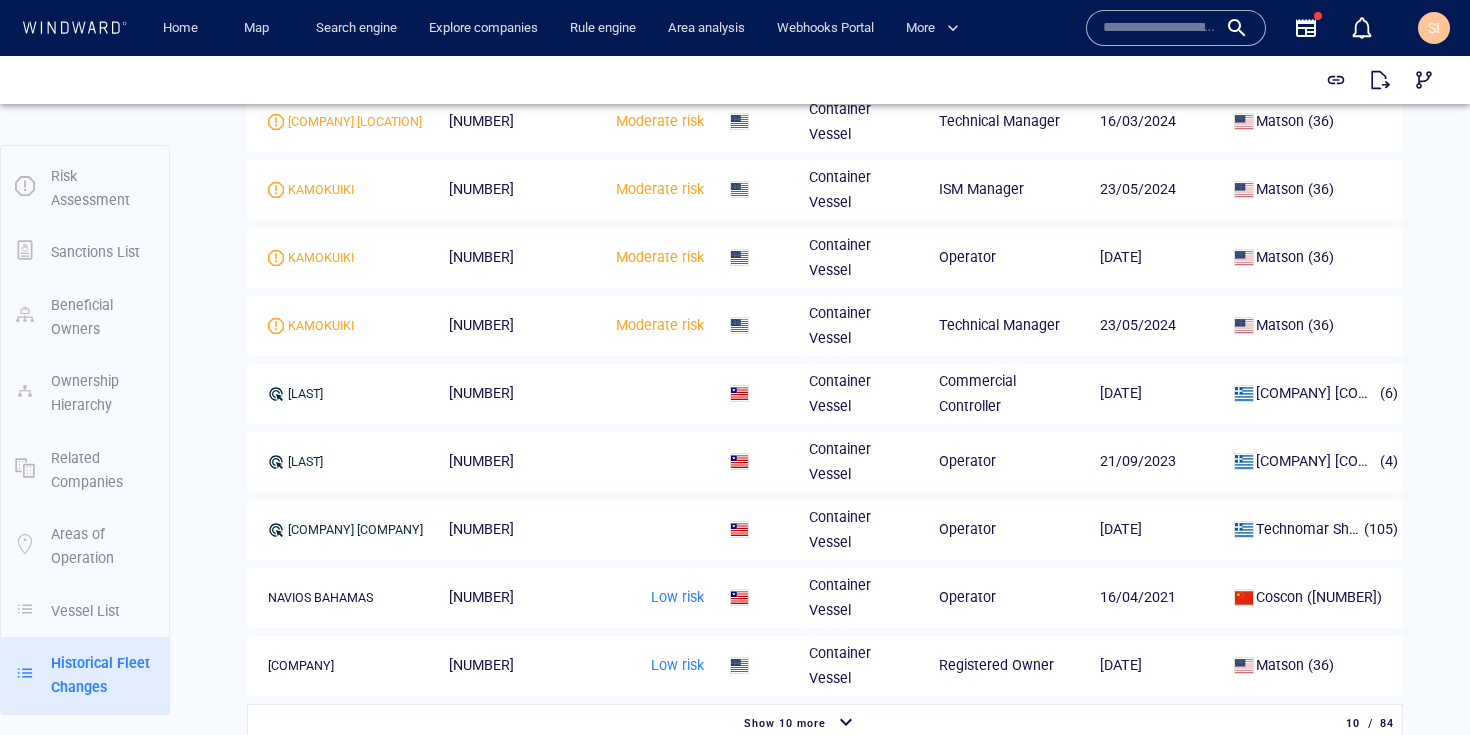scroll, scrollTop: 5298, scrollLeft: 0, axis: vertical 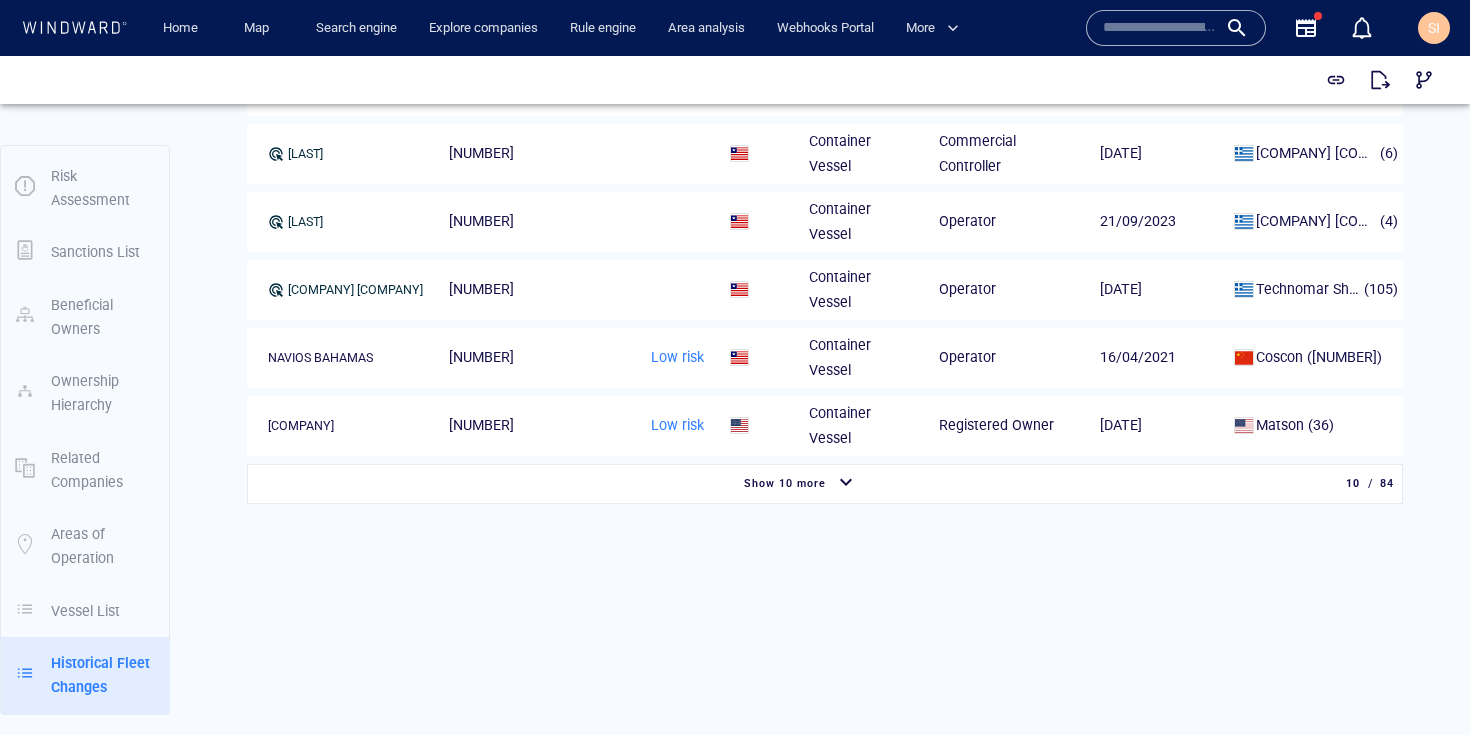 type 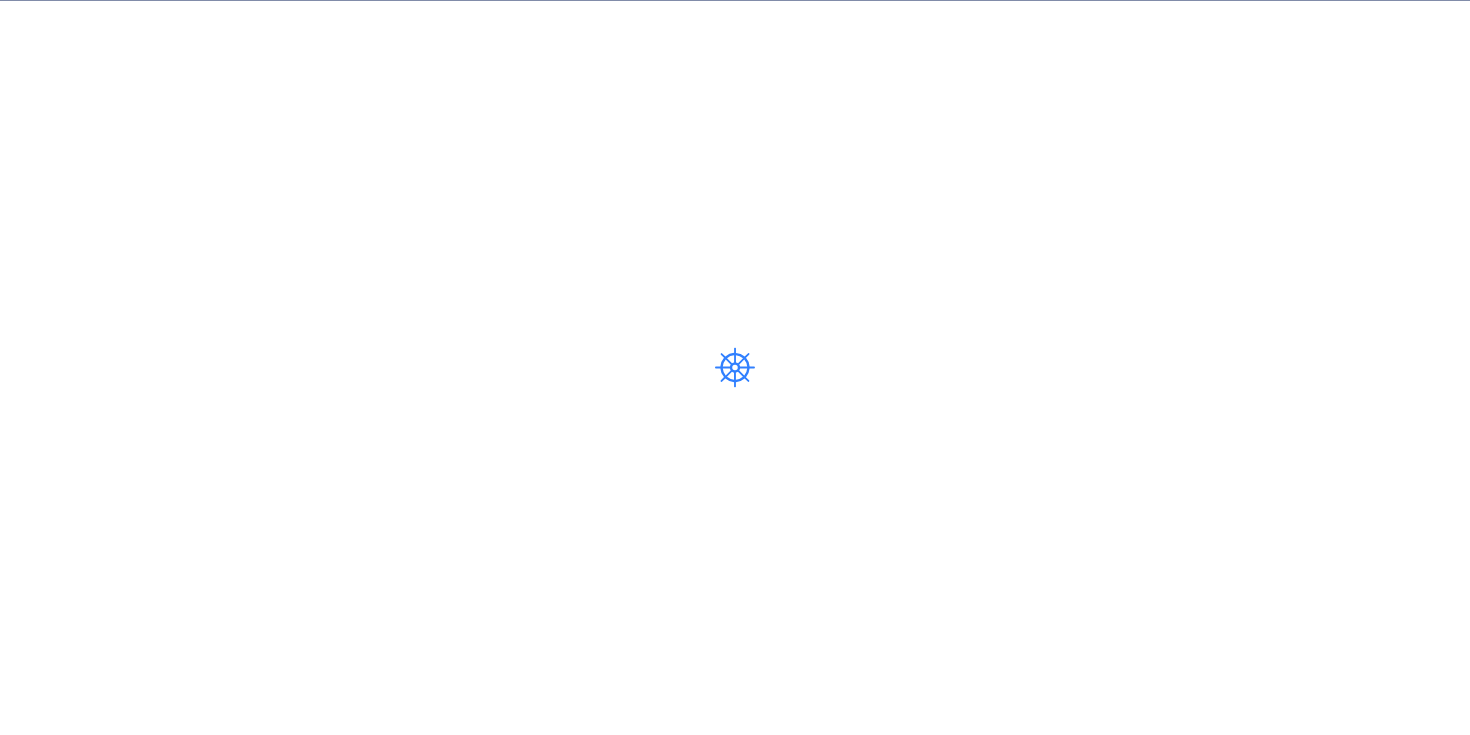 scroll, scrollTop: 0, scrollLeft: 0, axis: both 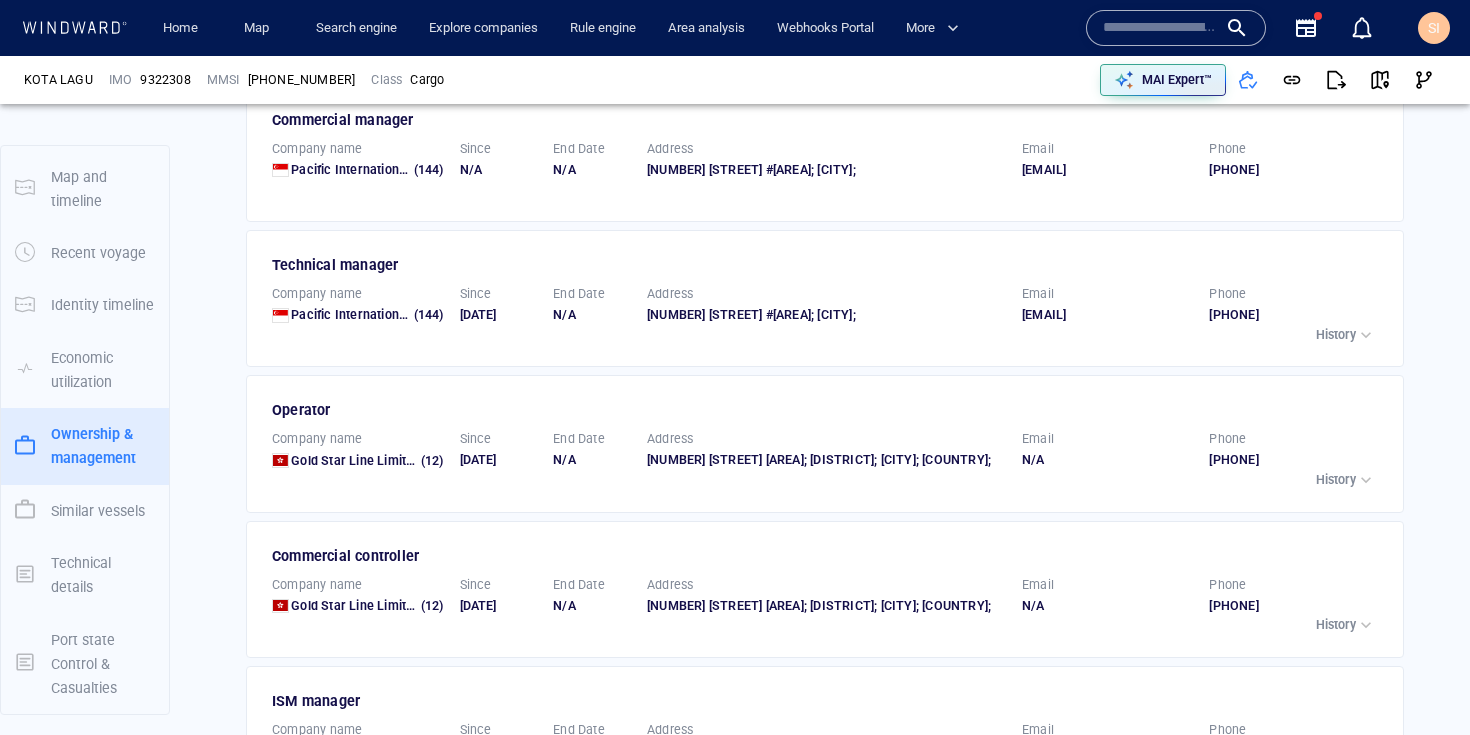 click at bounding box center (1366, 480) 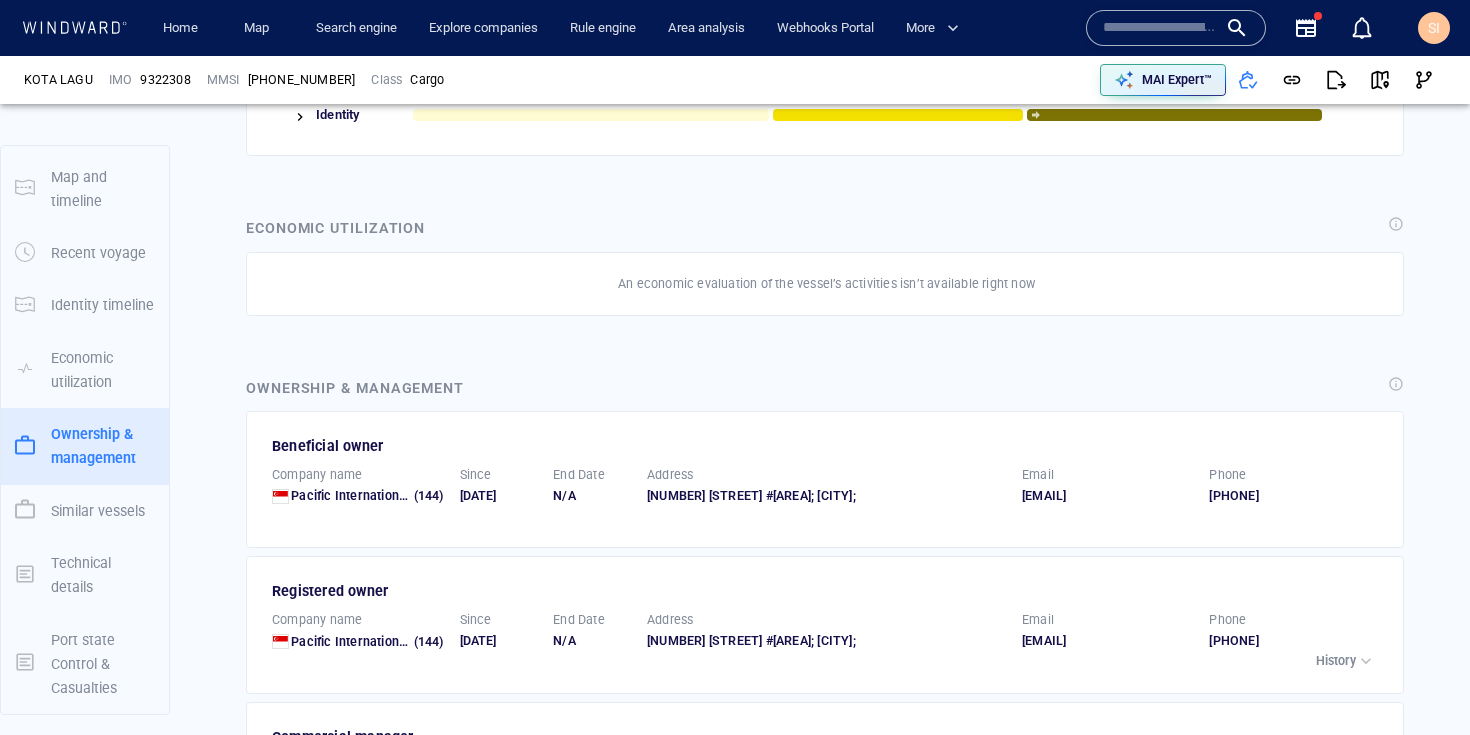 scroll, scrollTop: 1278, scrollLeft: 0, axis: vertical 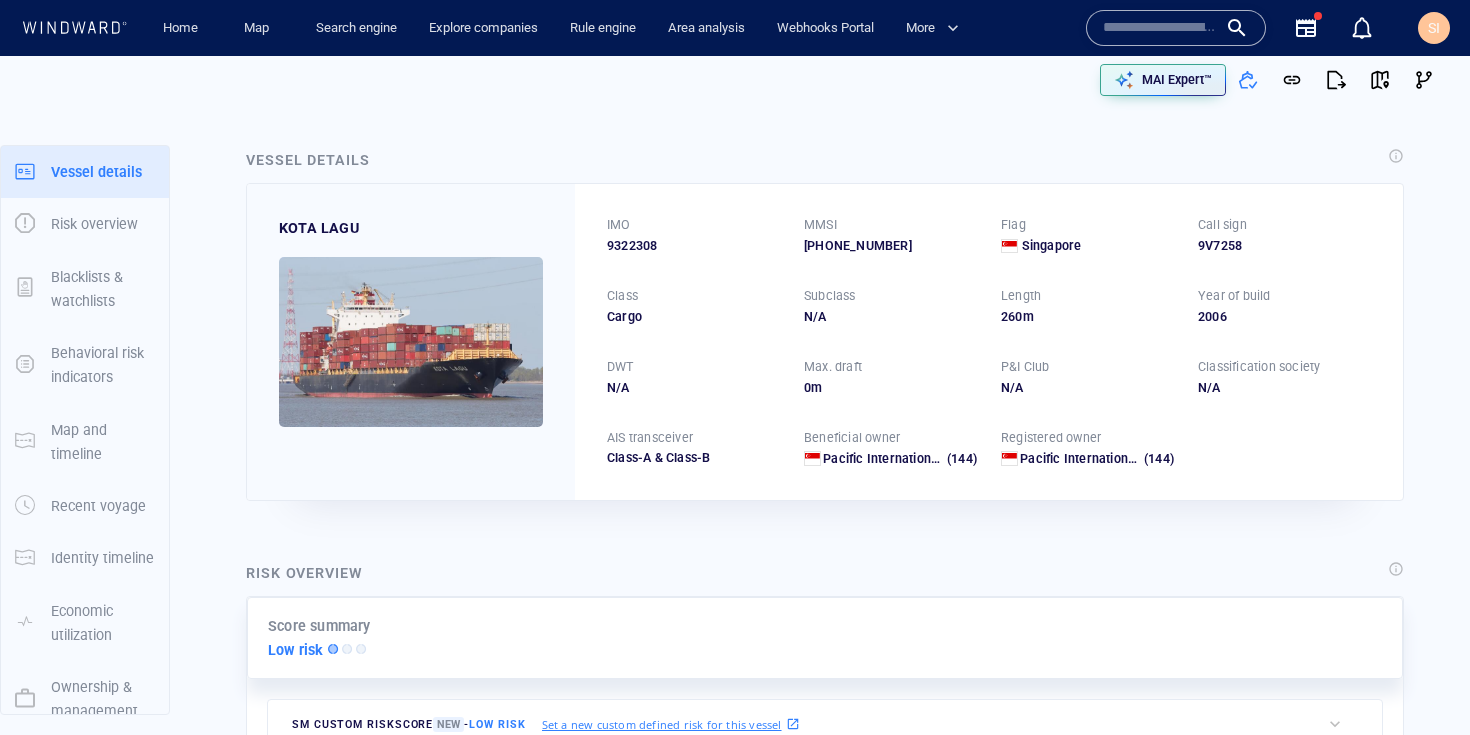 click on "9322308" at bounding box center [632, 246] 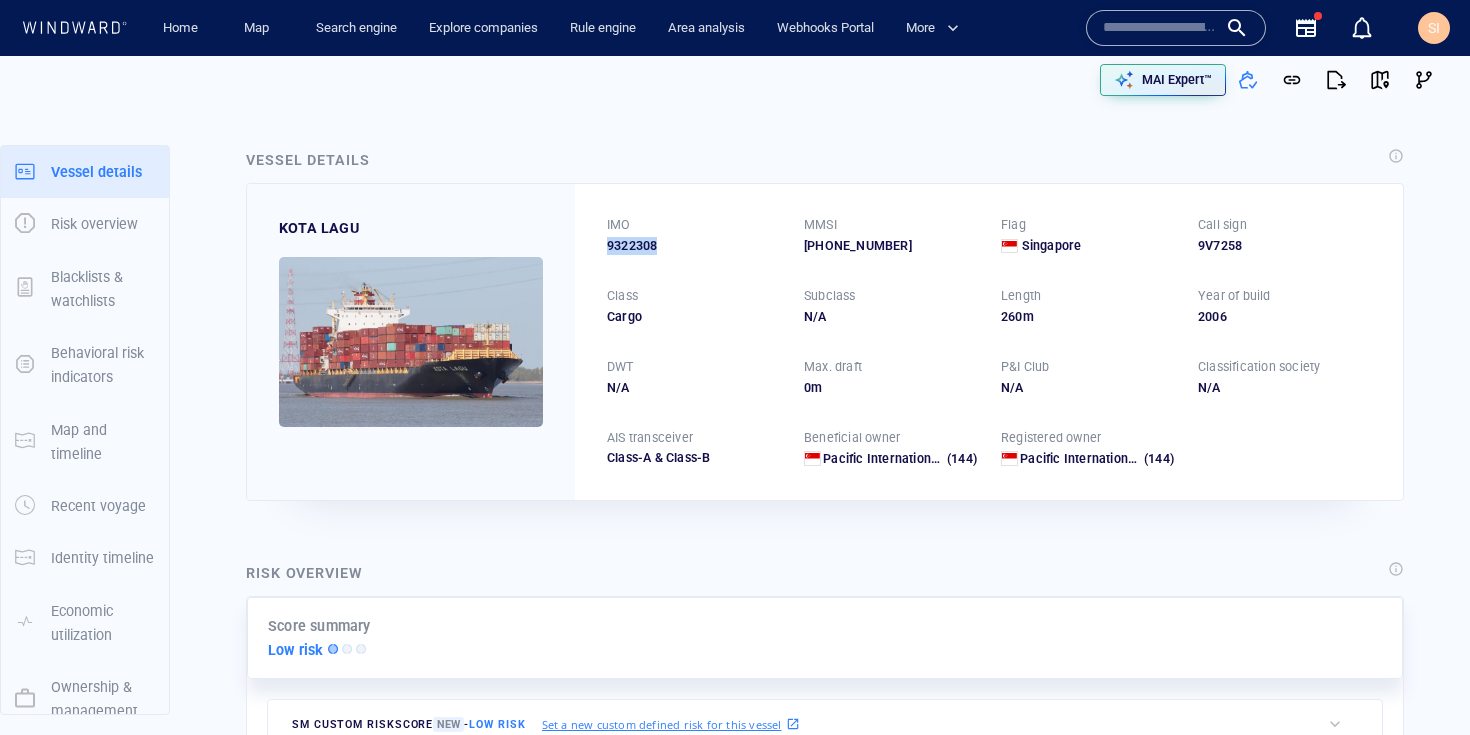 click on "9322308" at bounding box center [632, 246] 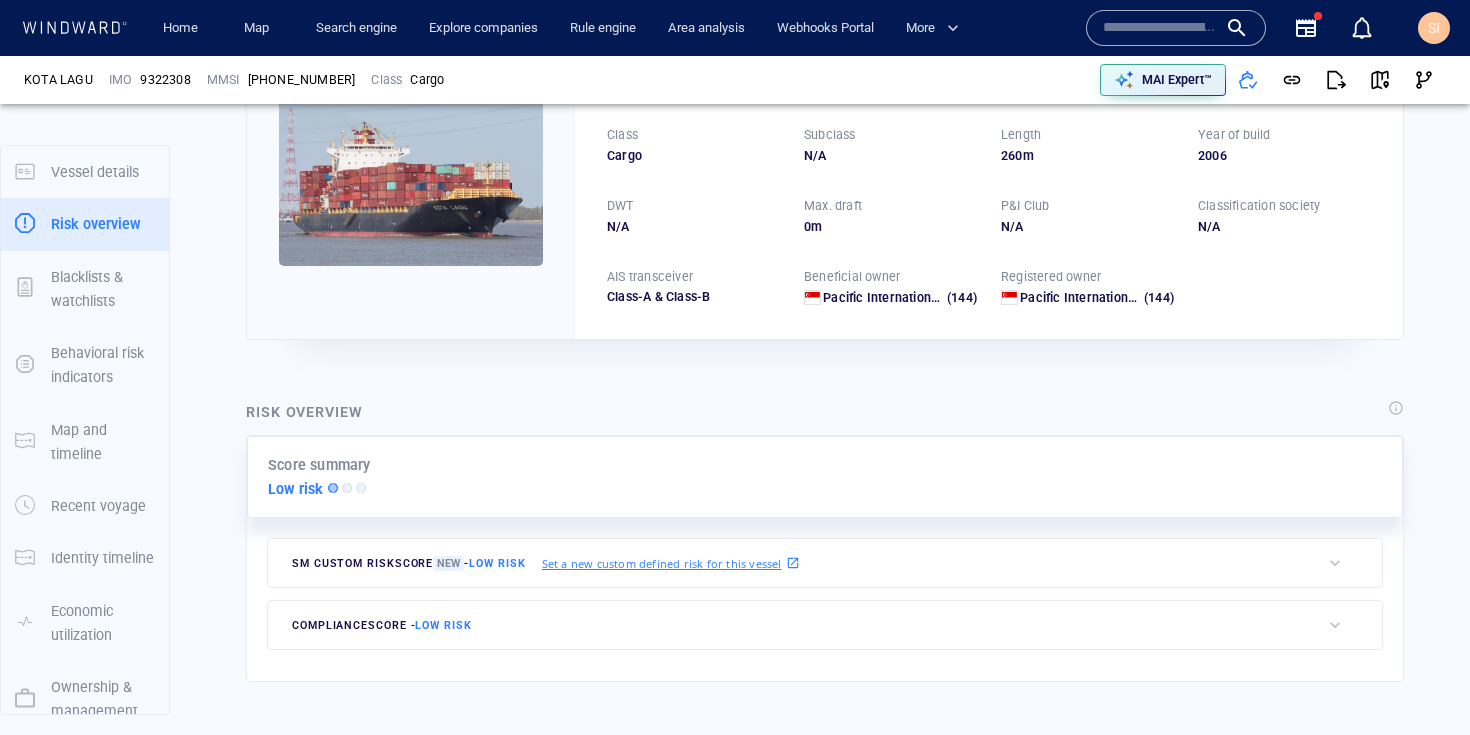 scroll, scrollTop: 52, scrollLeft: 0, axis: vertical 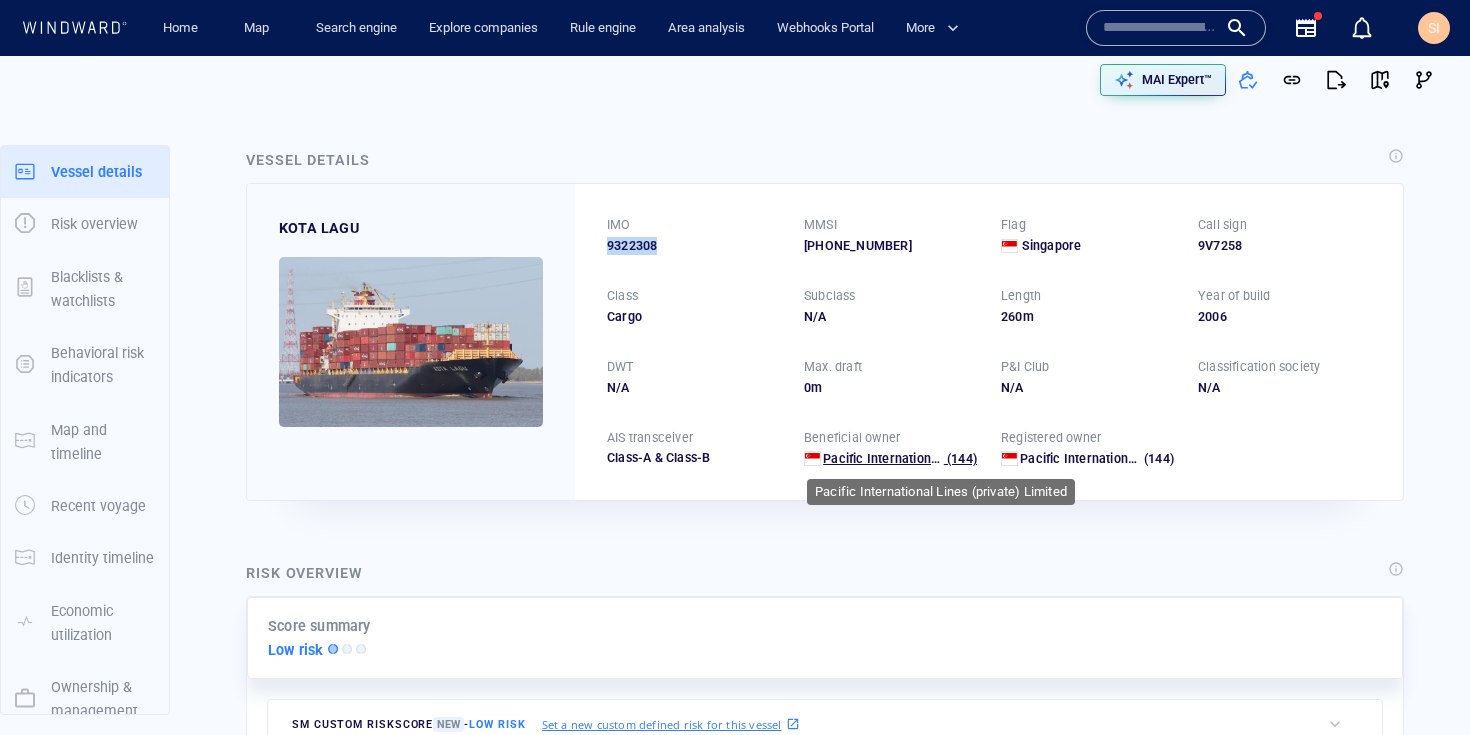click on "Pacific International Lines (private) Limited" at bounding box center (948, 458) 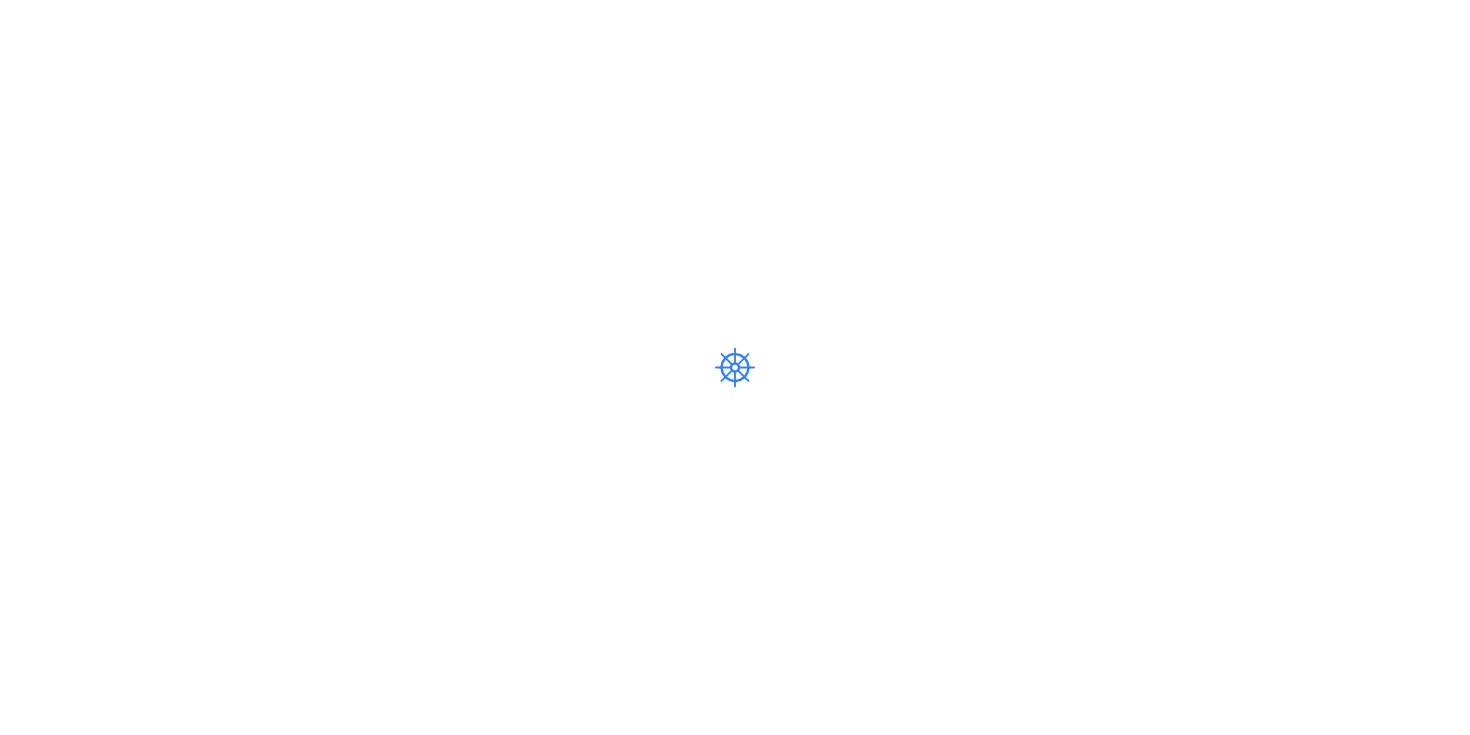 scroll, scrollTop: 0, scrollLeft: 0, axis: both 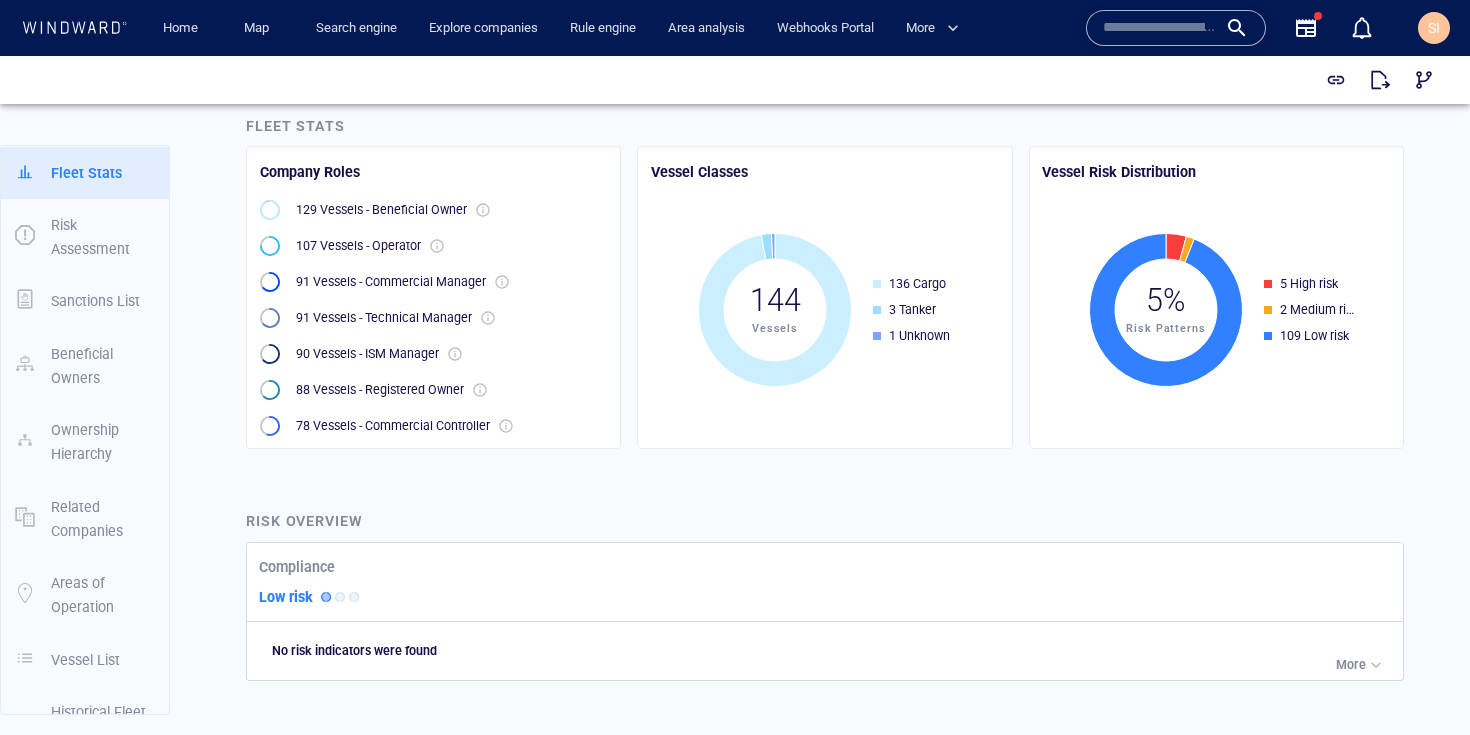click on "5% Risk Patterns" 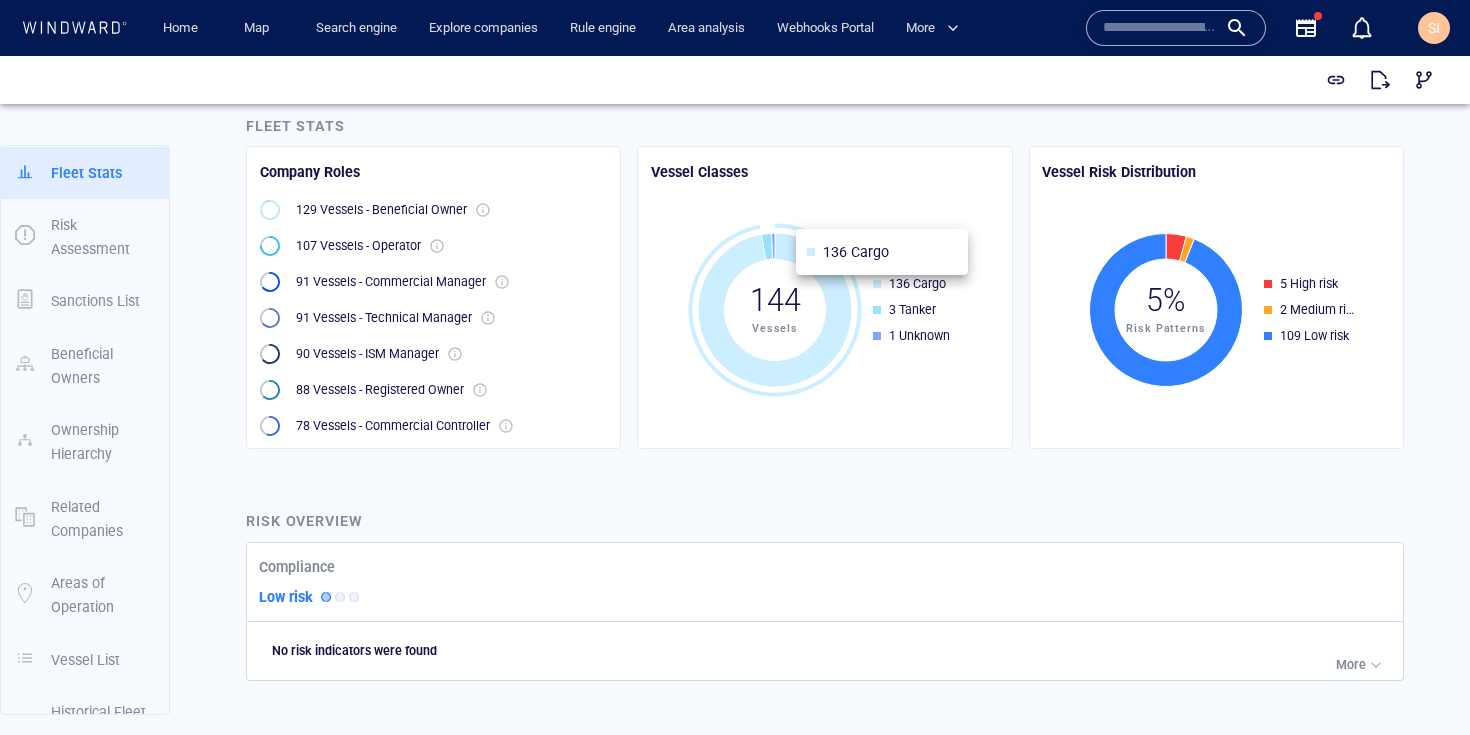 click 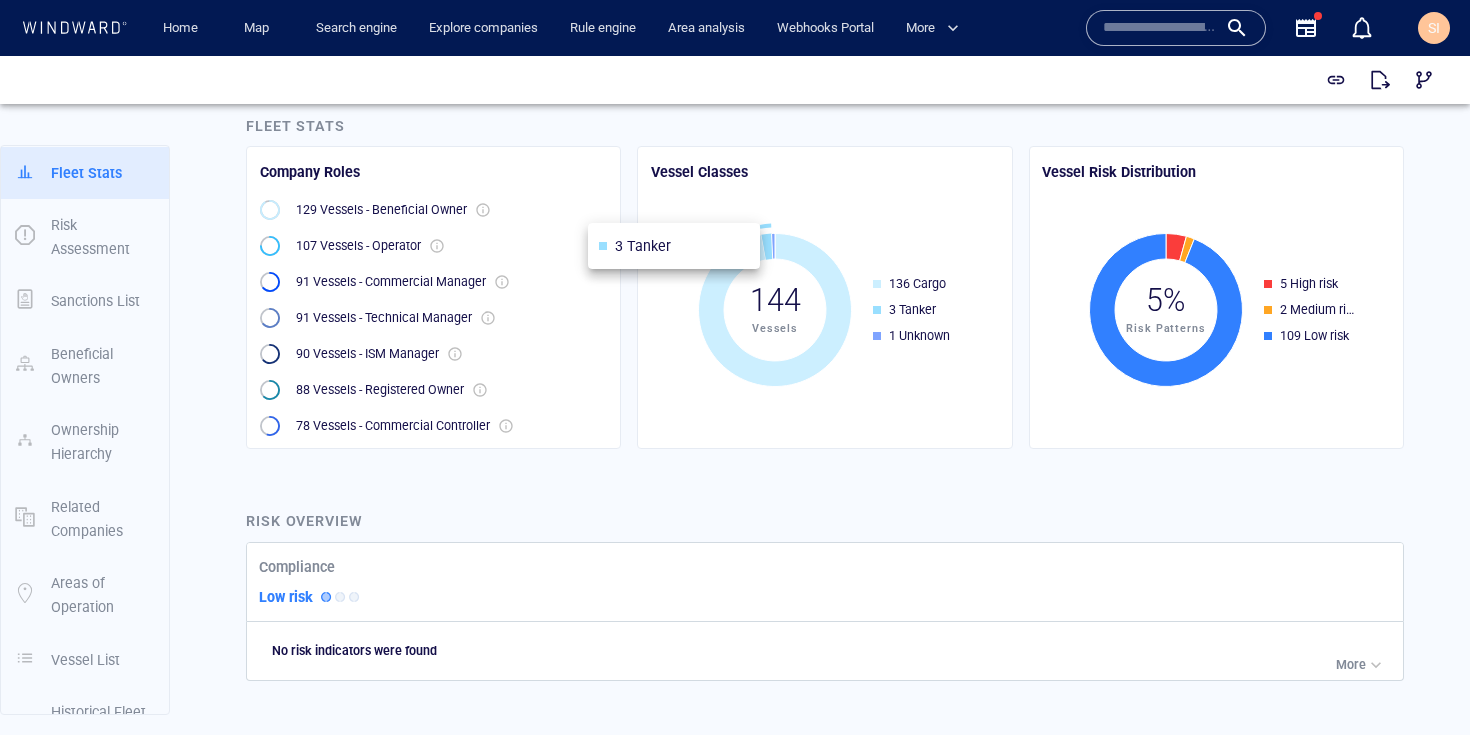 click 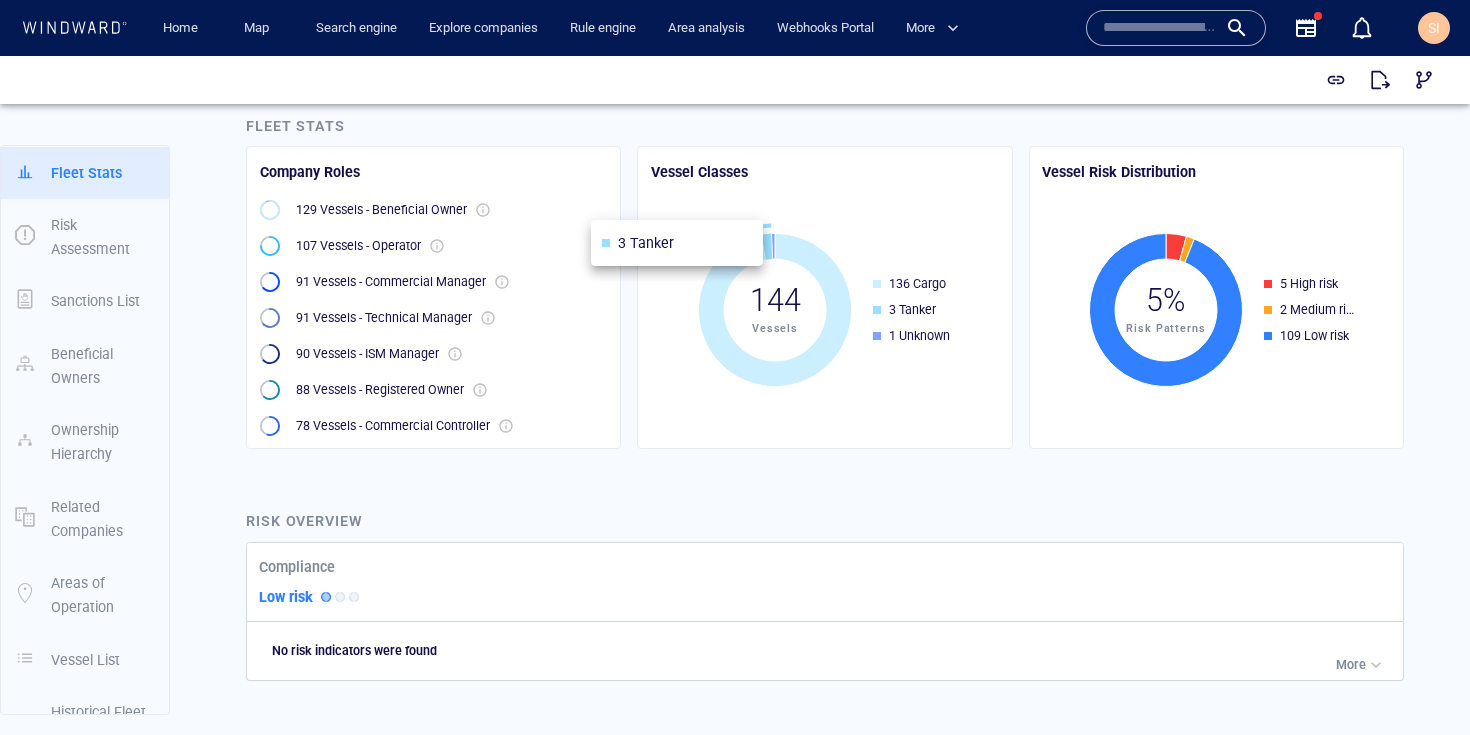 click 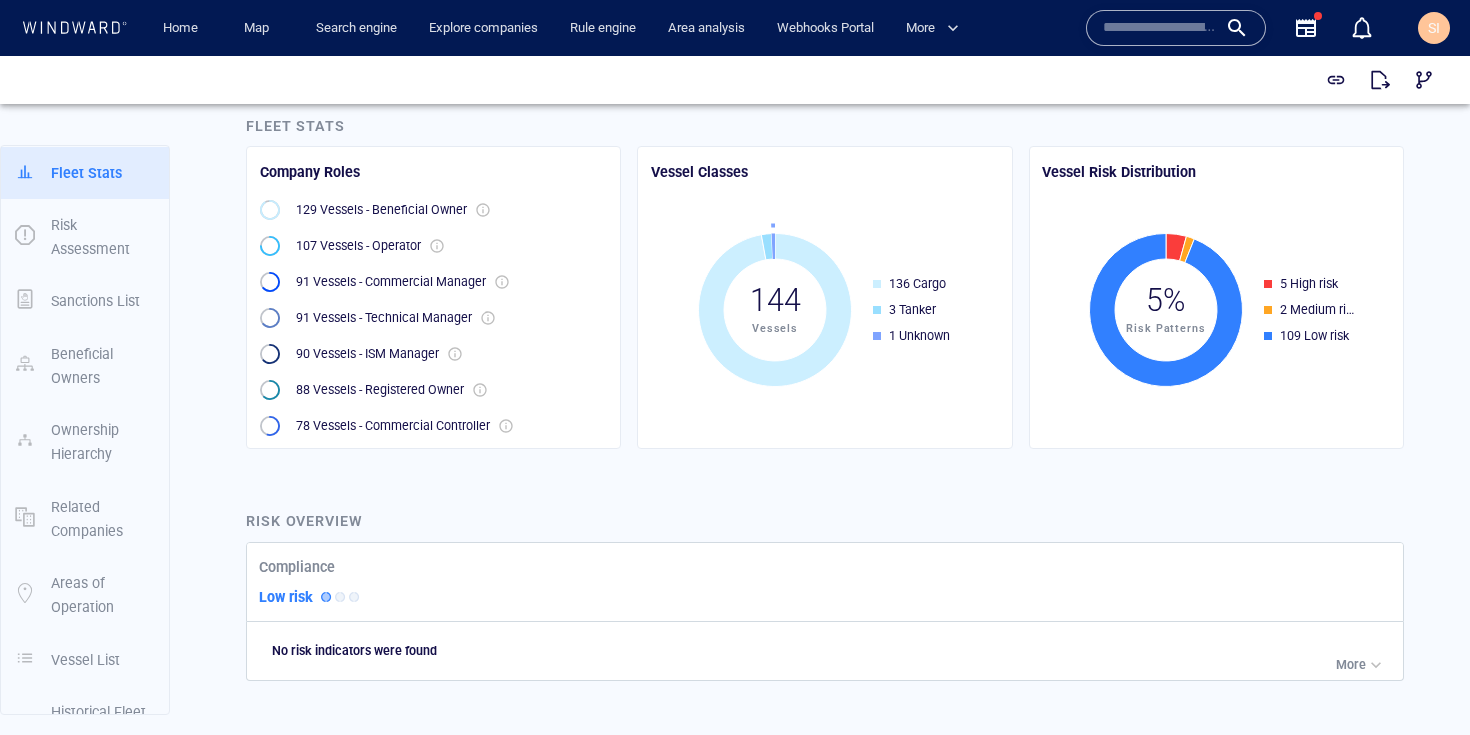 scroll, scrollTop: 798, scrollLeft: 0, axis: vertical 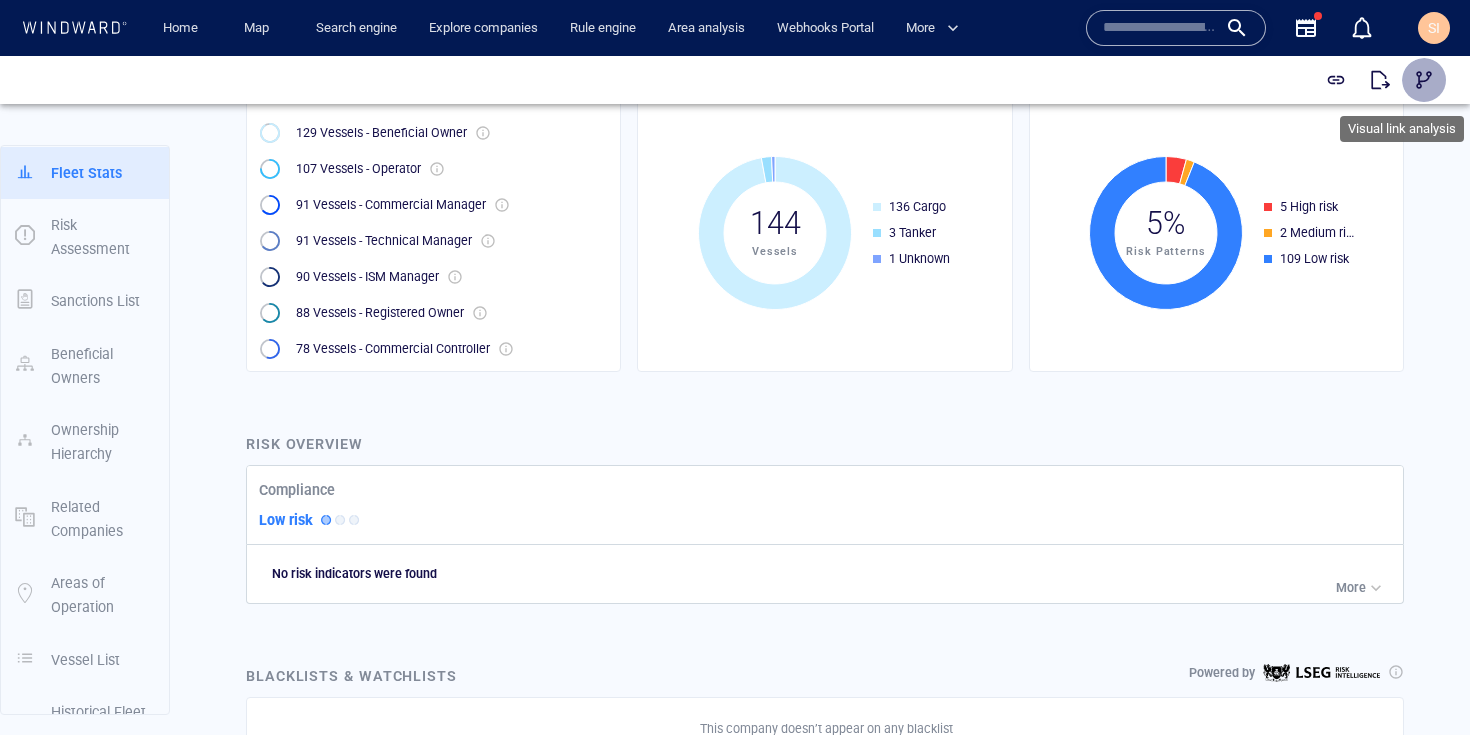 click at bounding box center [1424, 80] 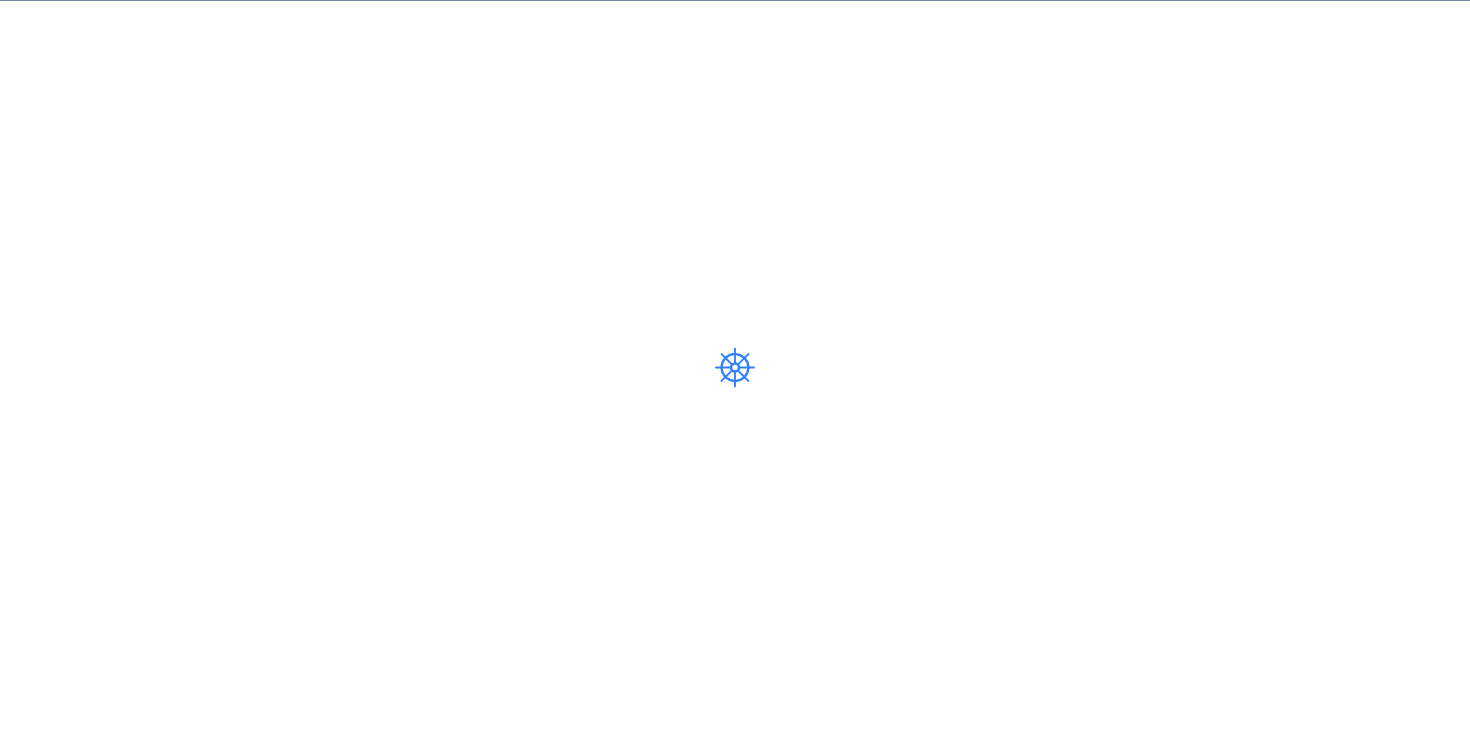 scroll, scrollTop: 0, scrollLeft: 0, axis: both 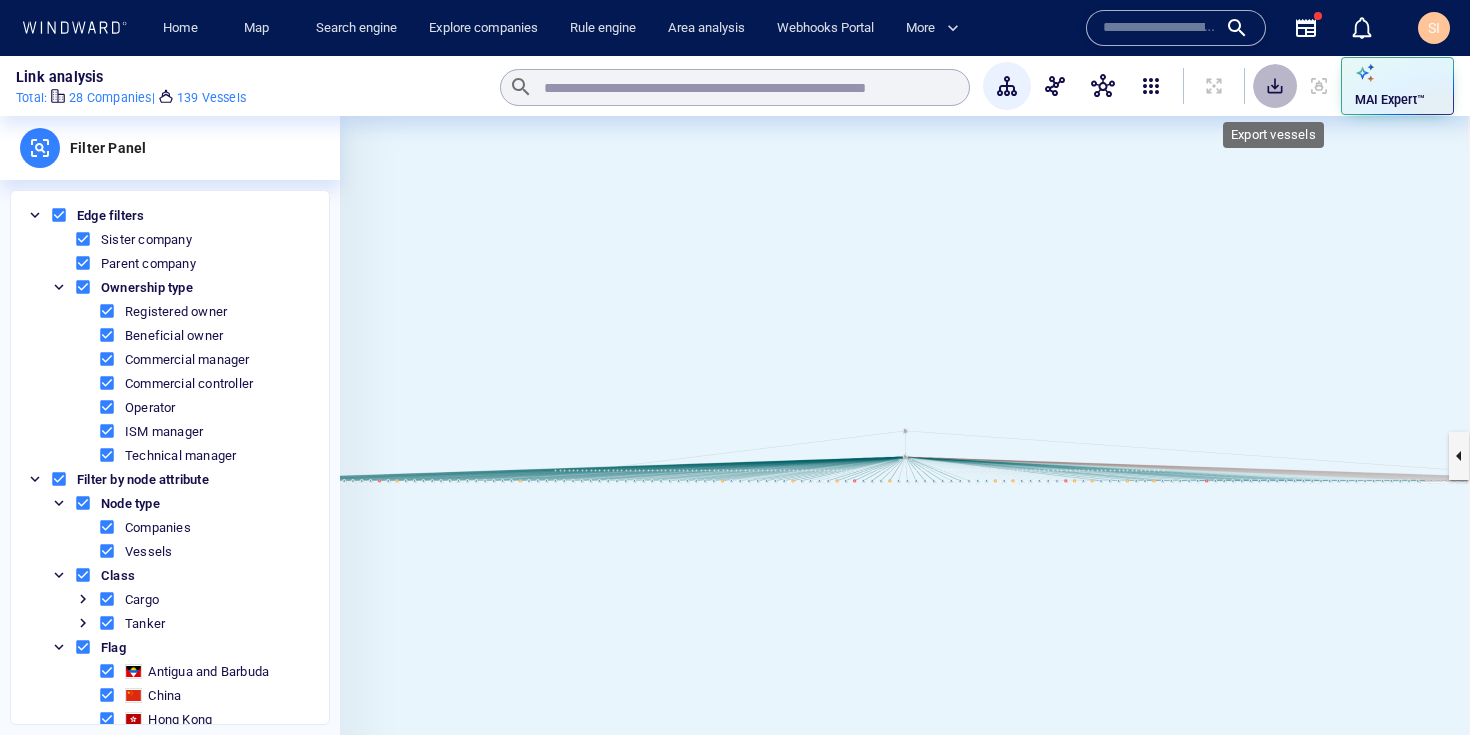 click at bounding box center (1275, 86) 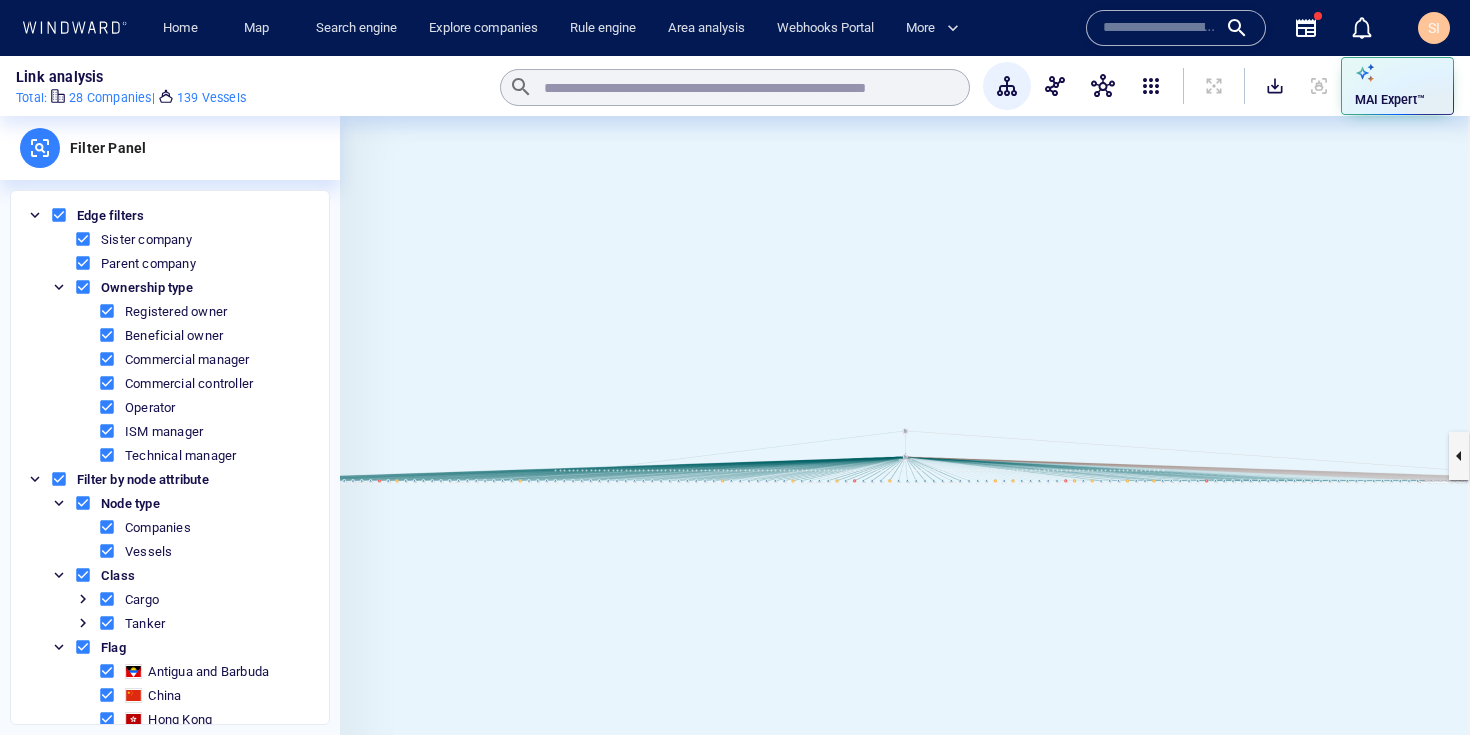 click at bounding box center (1160, 28) 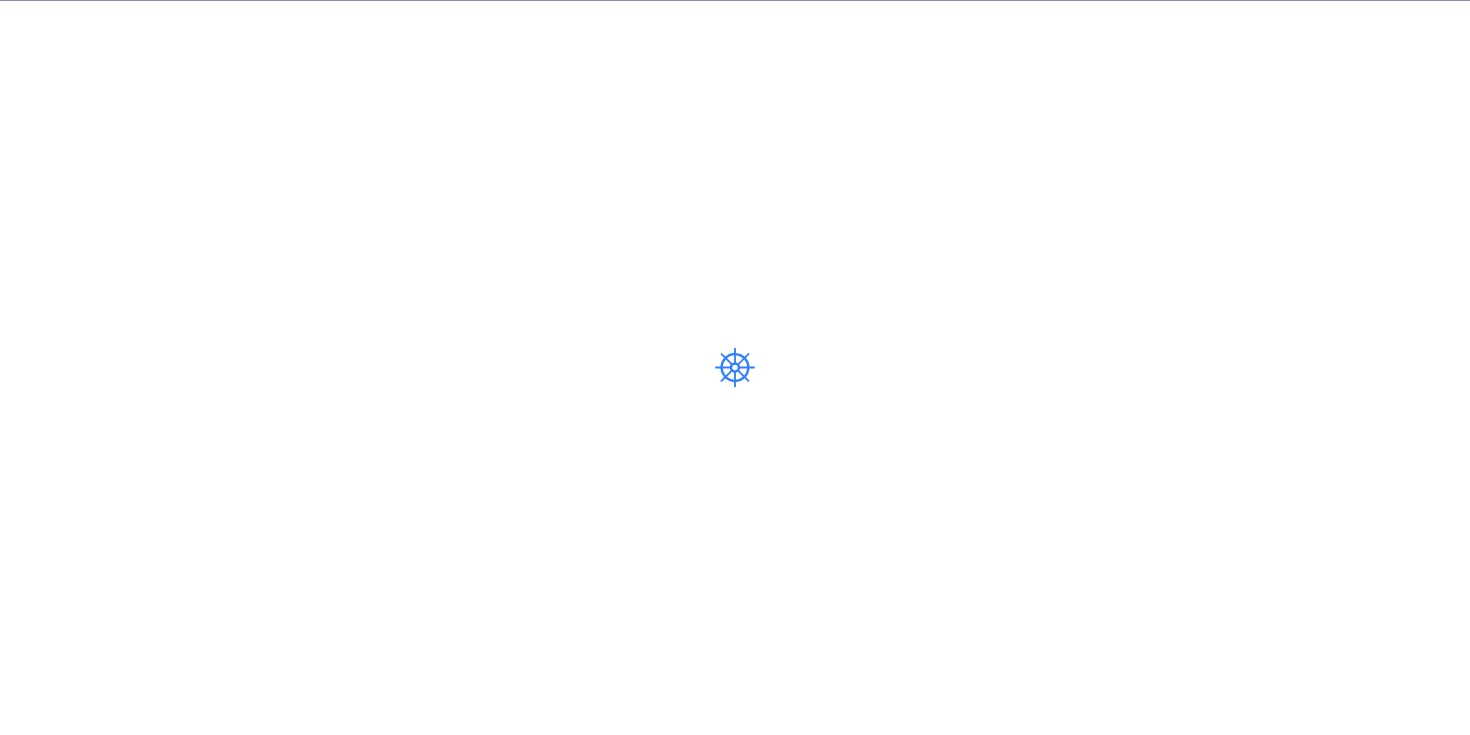 scroll, scrollTop: 0, scrollLeft: 0, axis: both 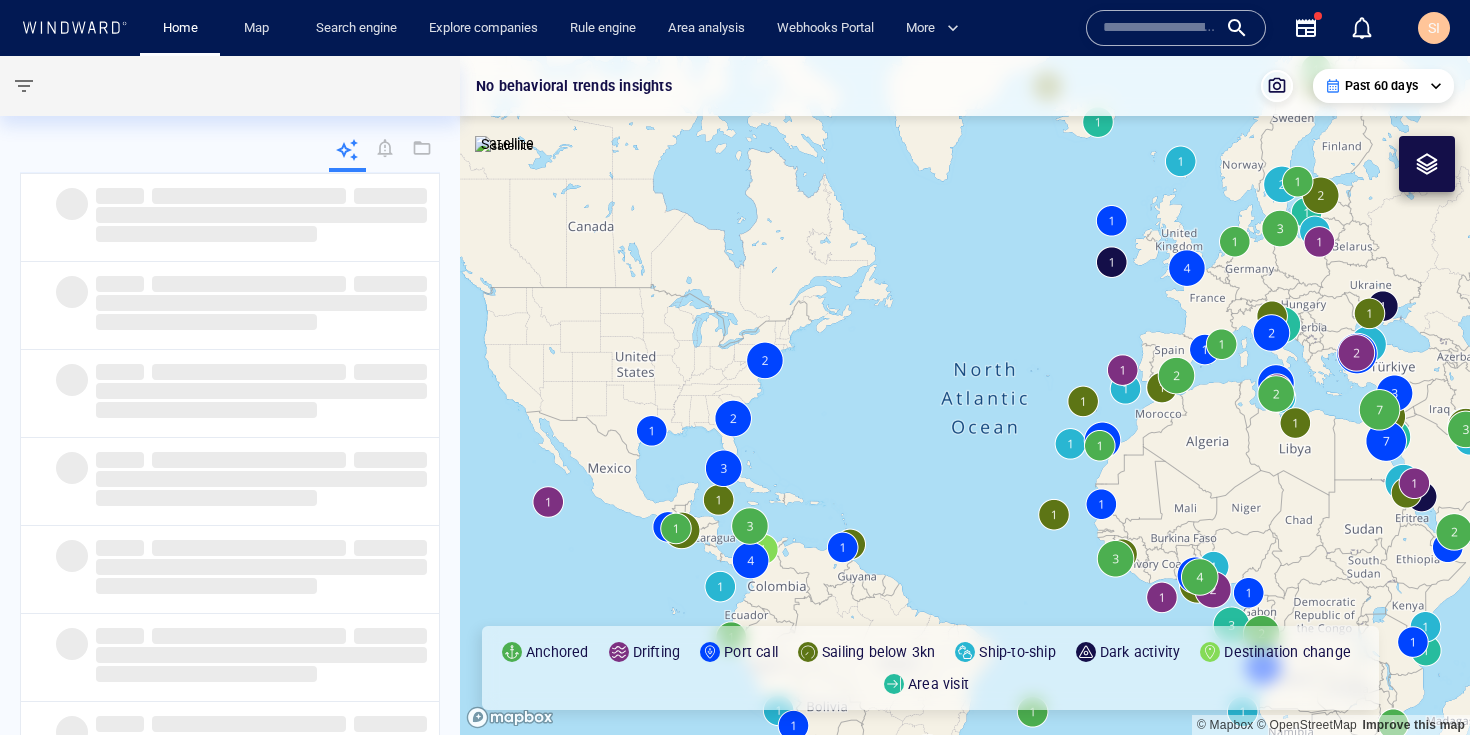 click at bounding box center (1160, 28) 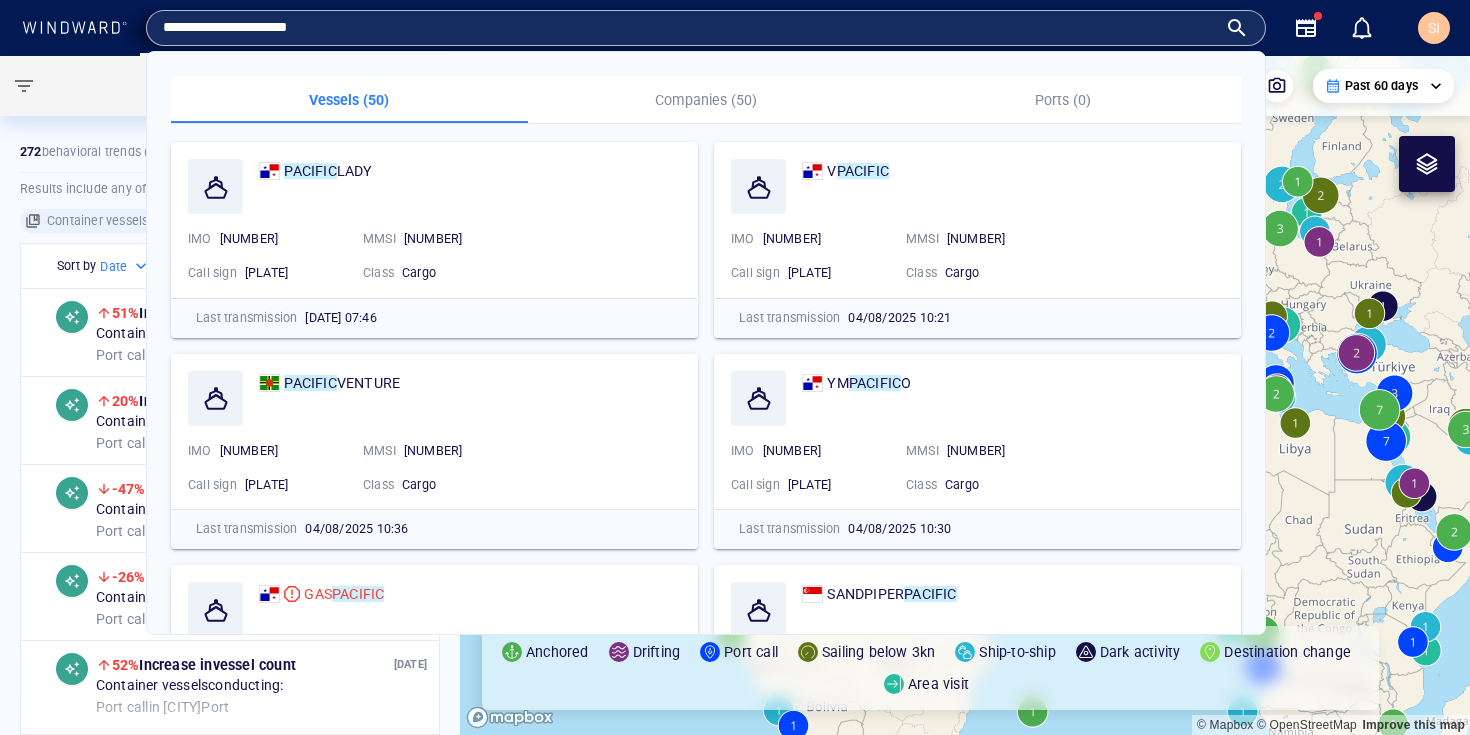 type on "**********" 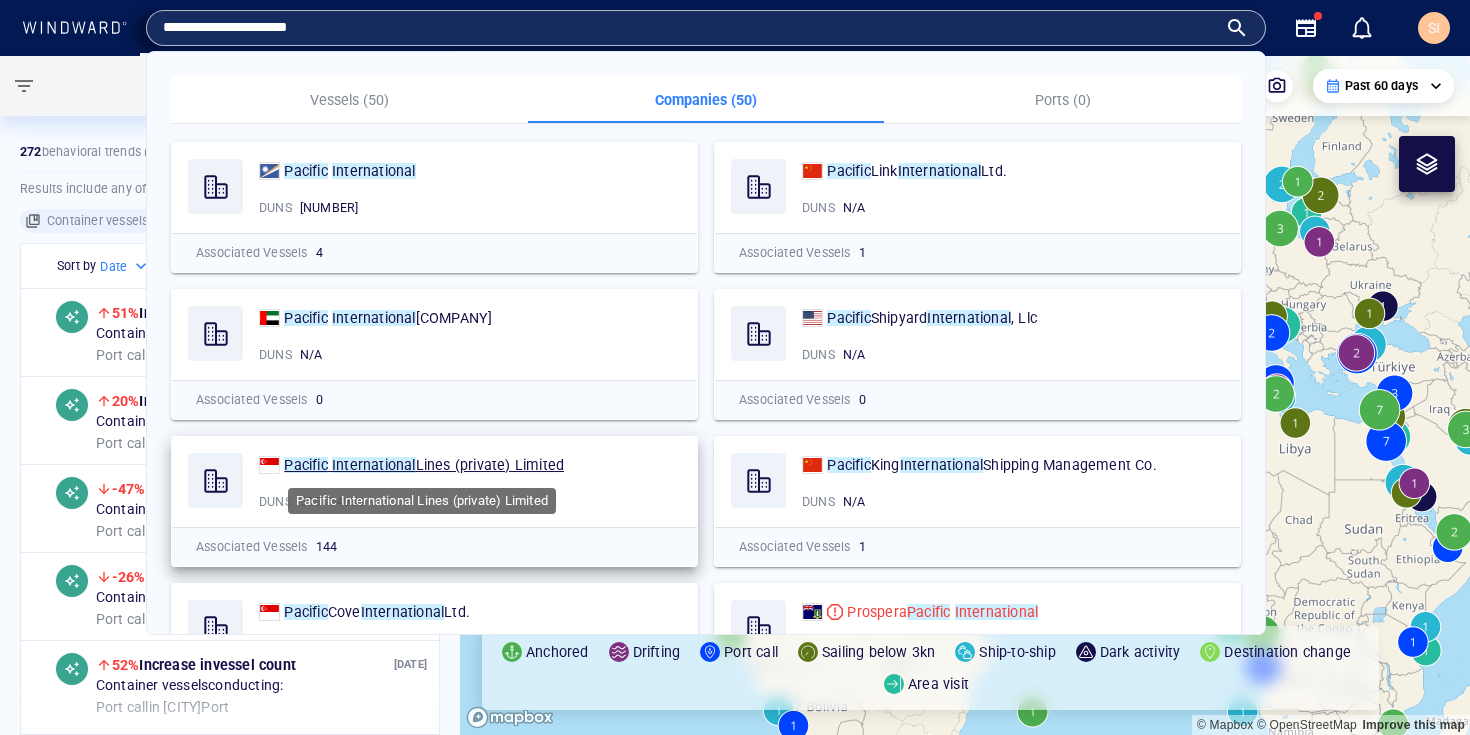 click on "Lines (private) Limited" at bounding box center [490, 465] 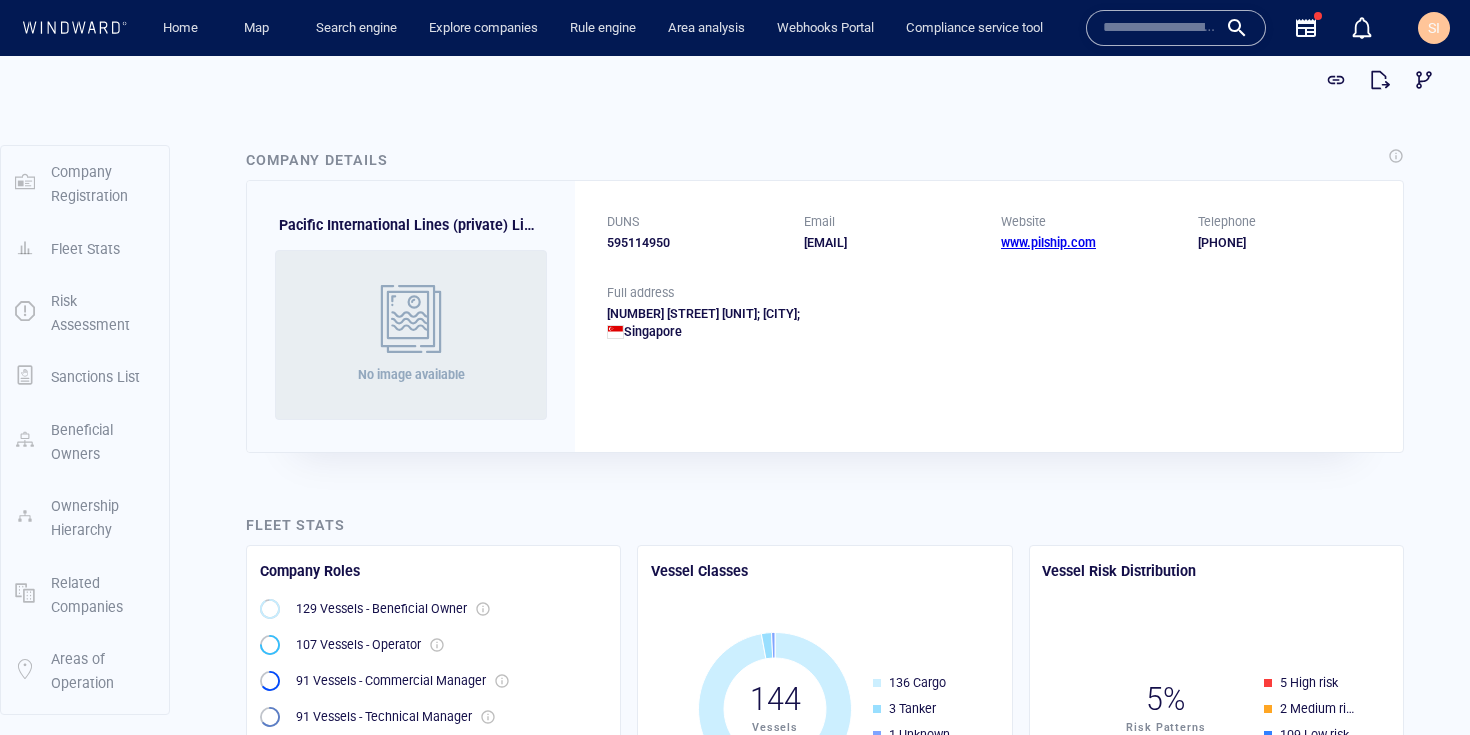 scroll, scrollTop: 0, scrollLeft: 0, axis: both 